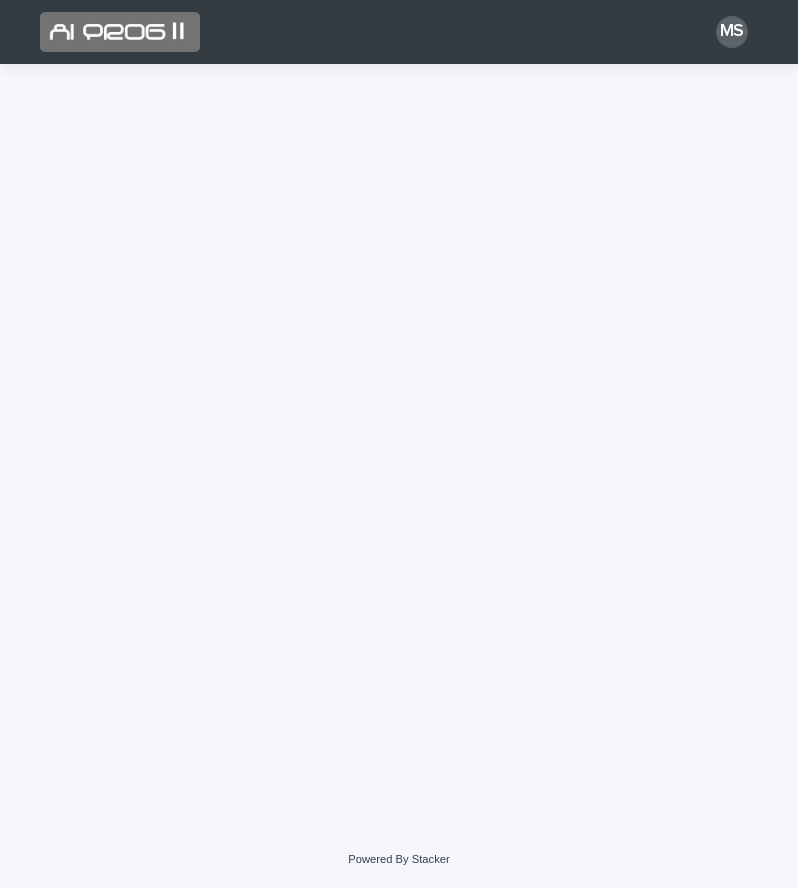 scroll, scrollTop: 0, scrollLeft: 0, axis: both 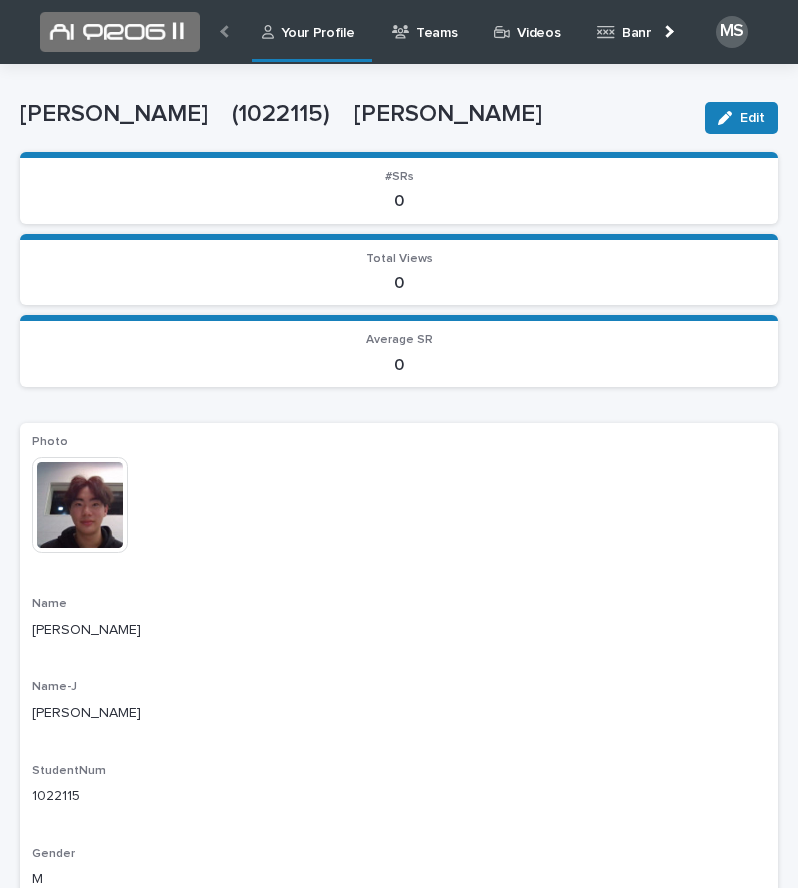 click on "Teams" at bounding box center (436, 21) 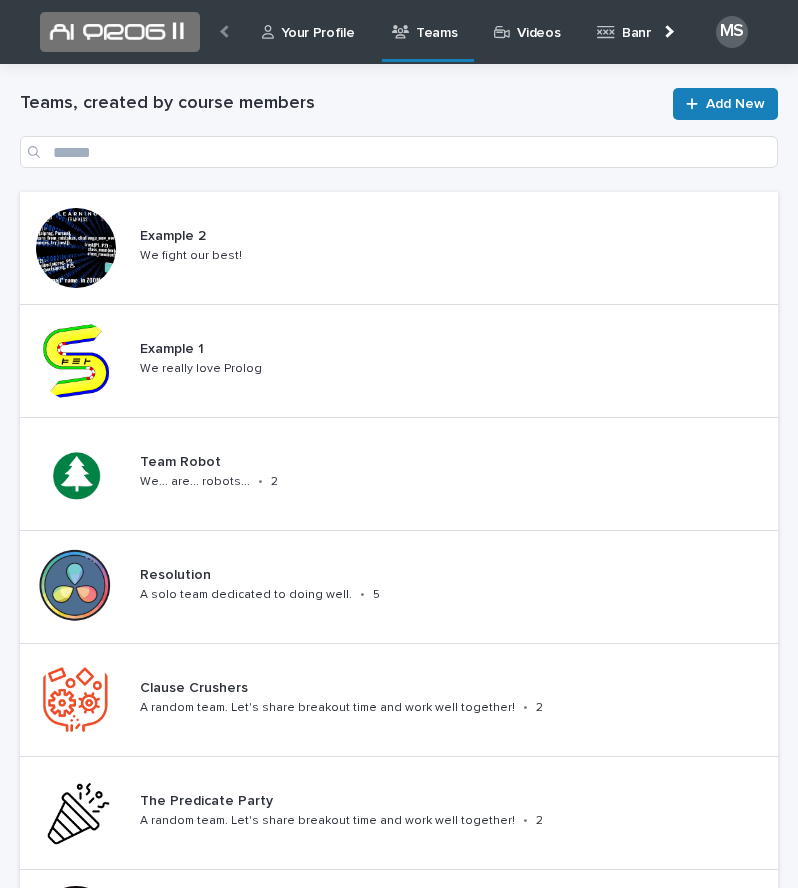 click on "Videos" at bounding box center [538, 21] 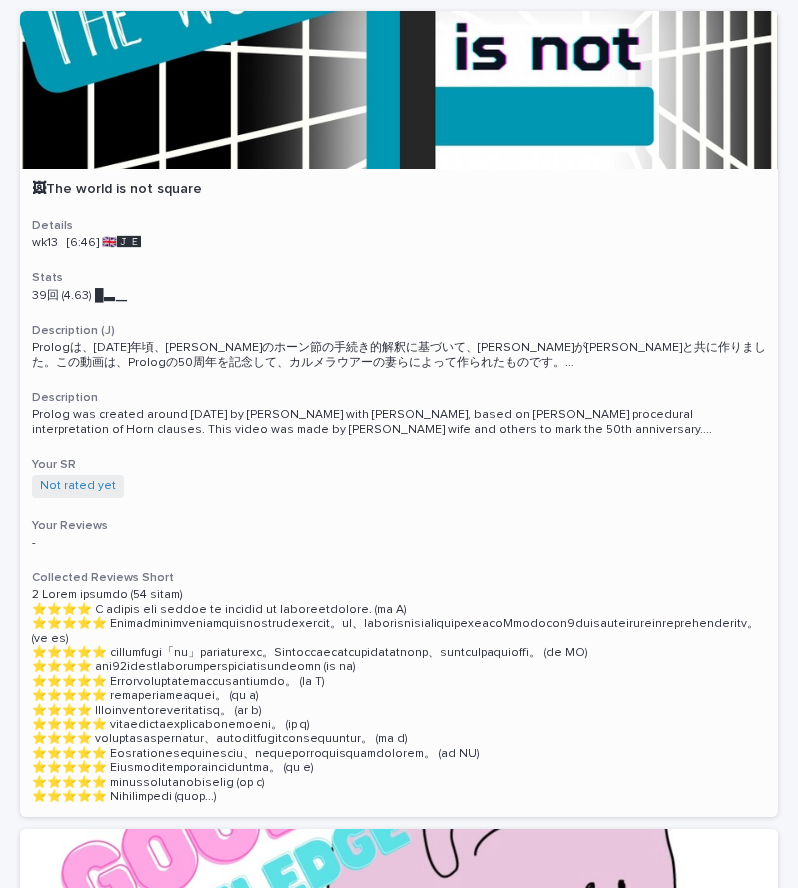 scroll, scrollTop: 194, scrollLeft: 0, axis: vertical 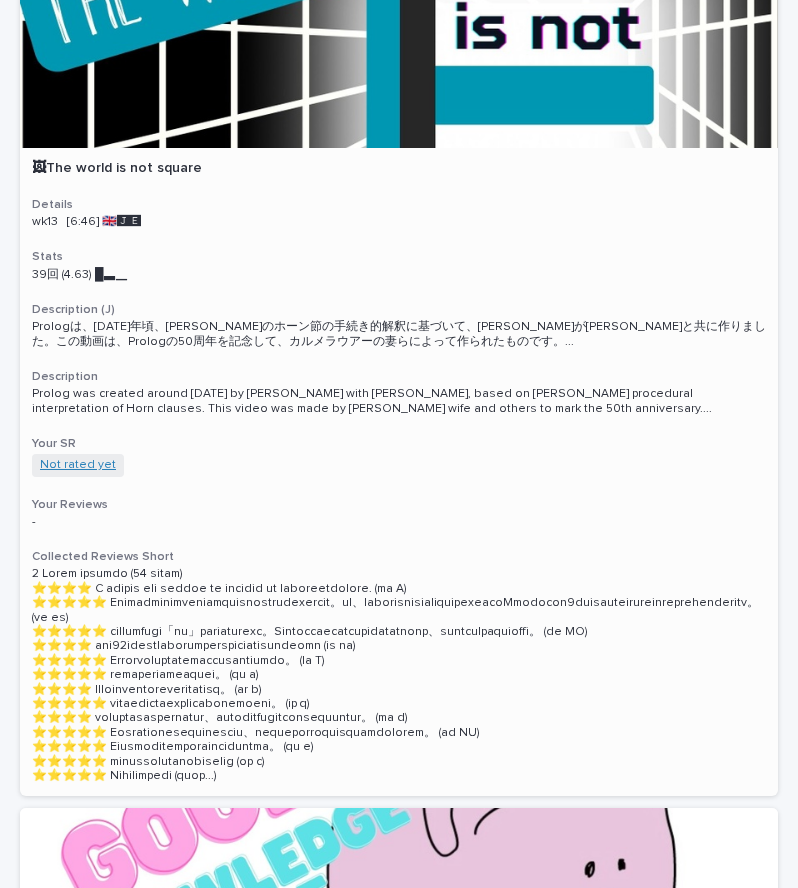 click on "Not rated yet" at bounding box center (78, 465) 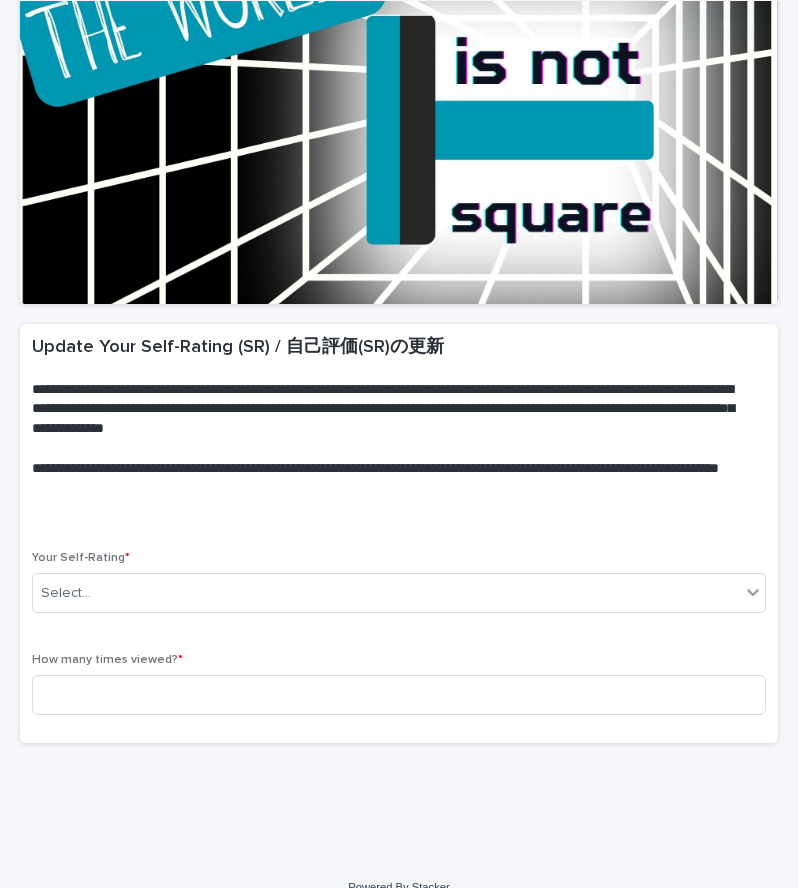scroll, scrollTop: 275, scrollLeft: 0, axis: vertical 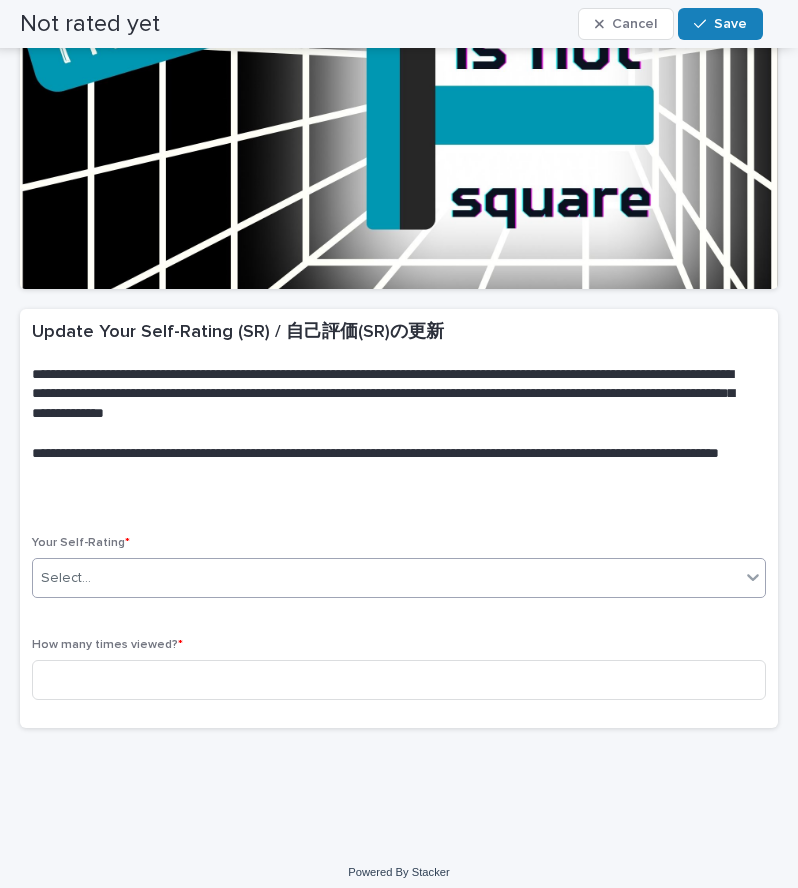 click on "Select..." at bounding box center (386, 578) 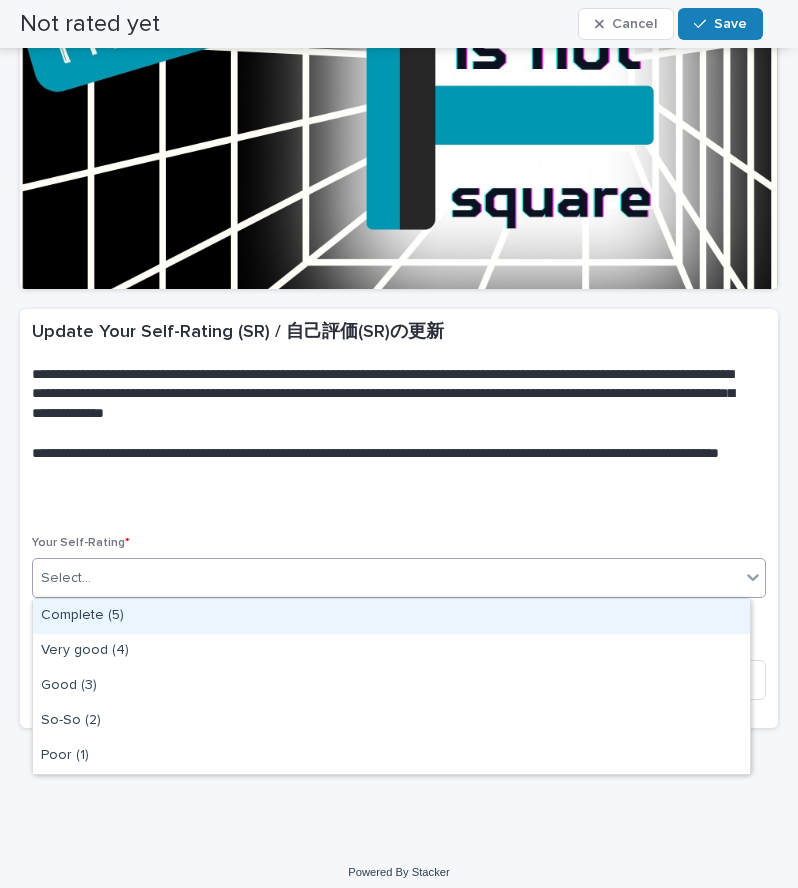 click on "Complete (5)" at bounding box center (391, 616) 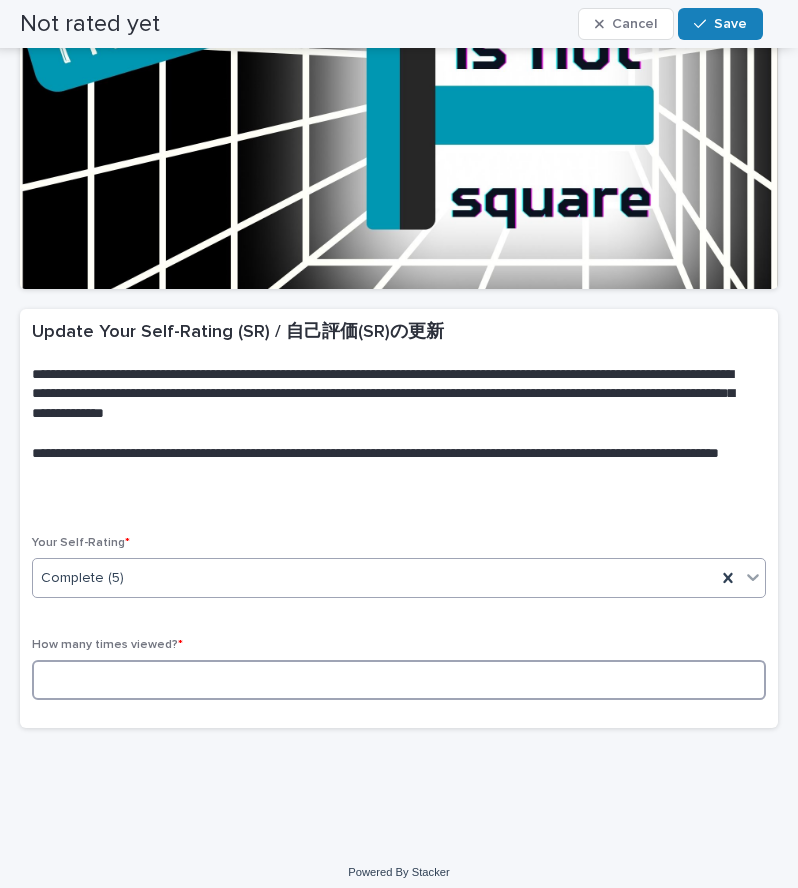click at bounding box center [399, 680] 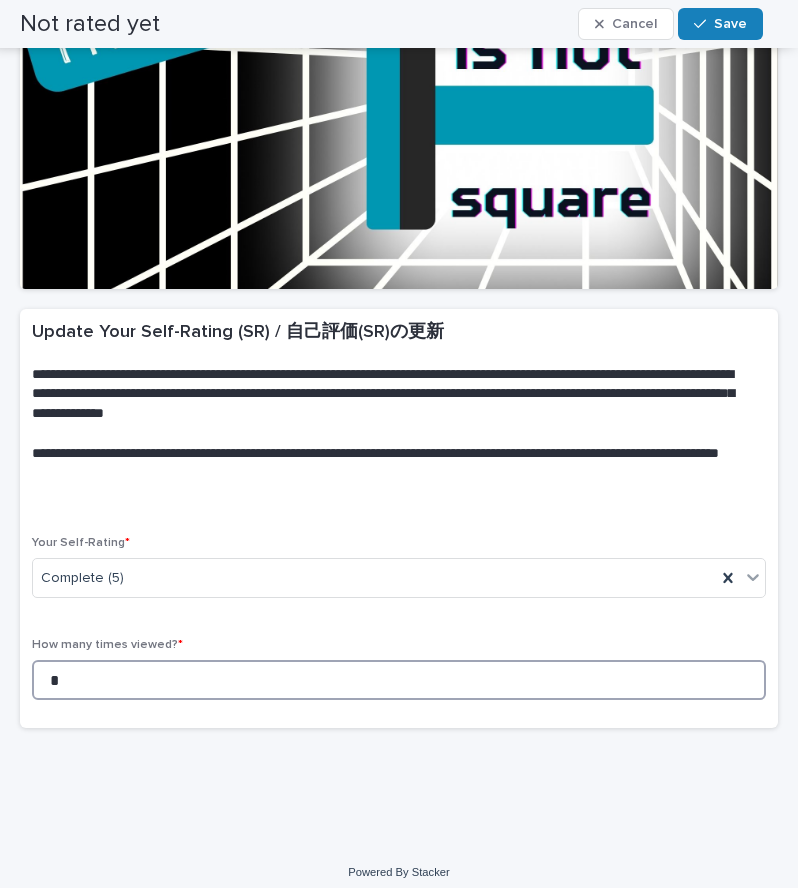 type on "*" 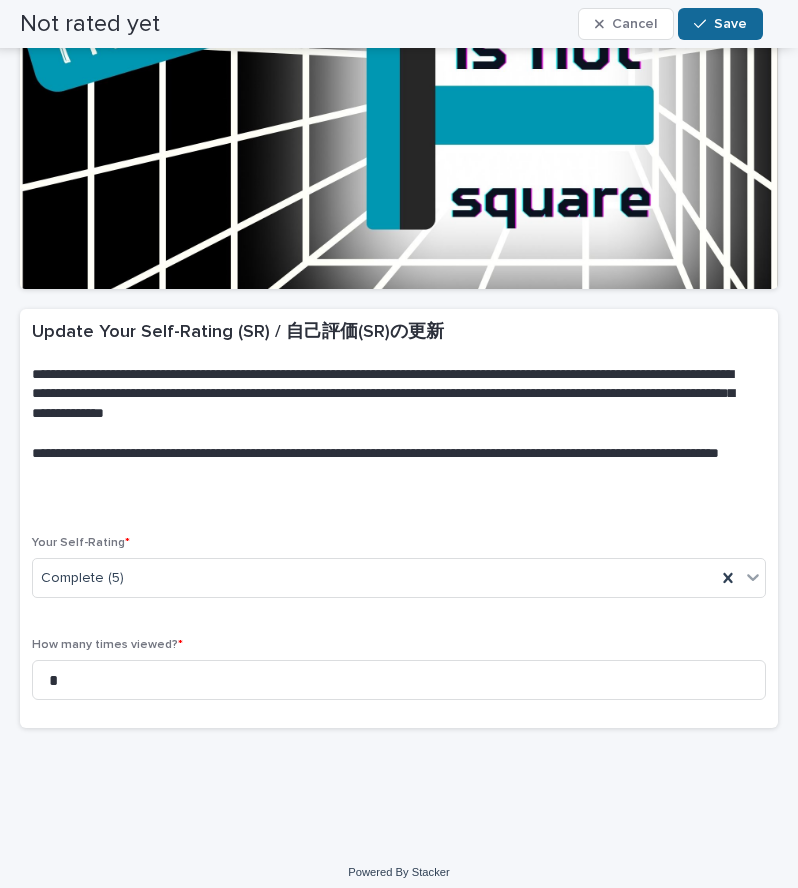 click on "Save" at bounding box center (730, 24) 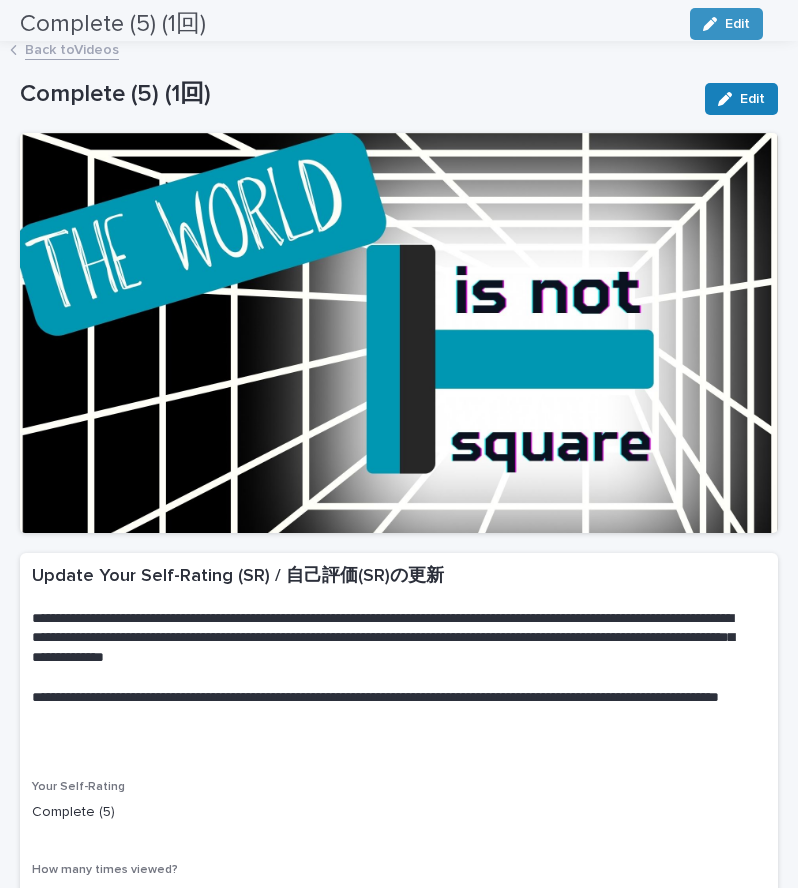 scroll, scrollTop: 0, scrollLeft: 0, axis: both 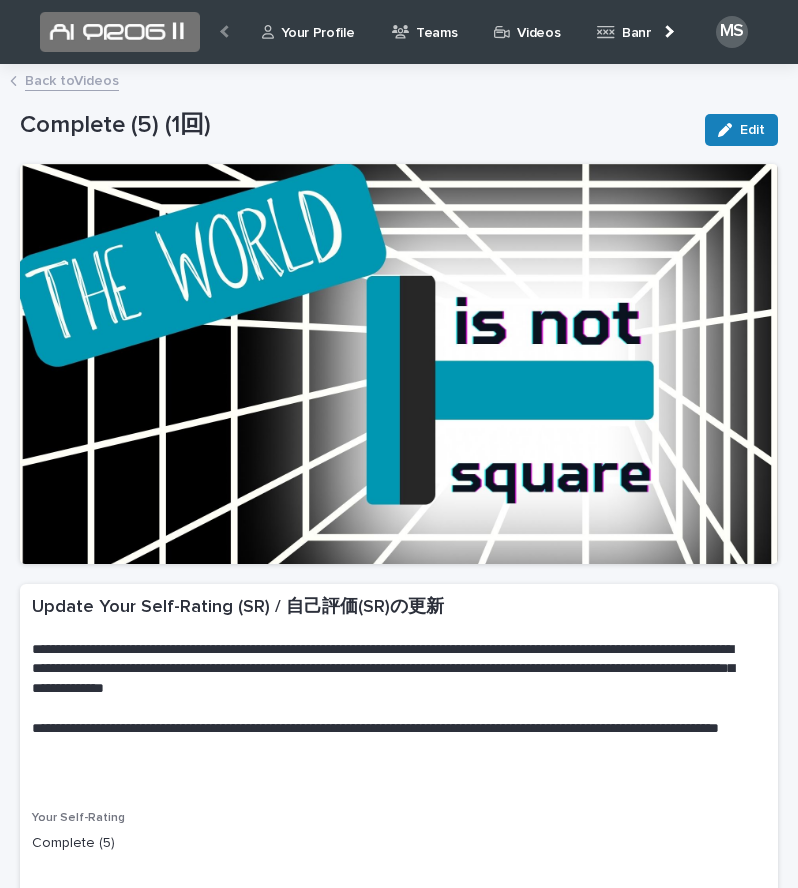 click on "Back to  Videos" at bounding box center (72, 79) 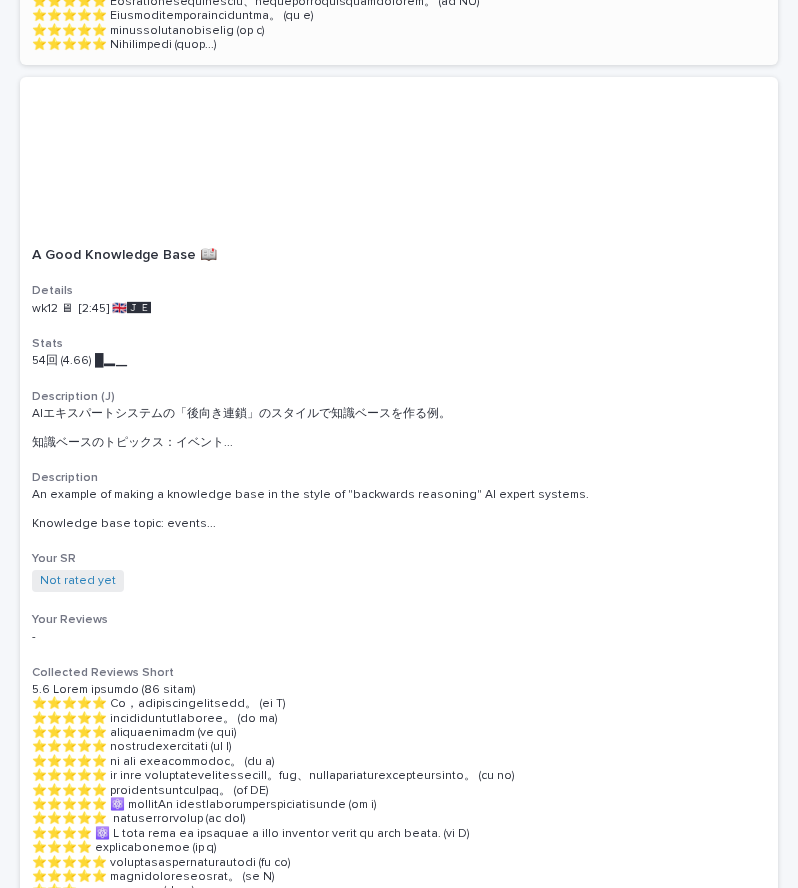 scroll, scrollTop: 939, scrollLeft: 0, axis: vertical 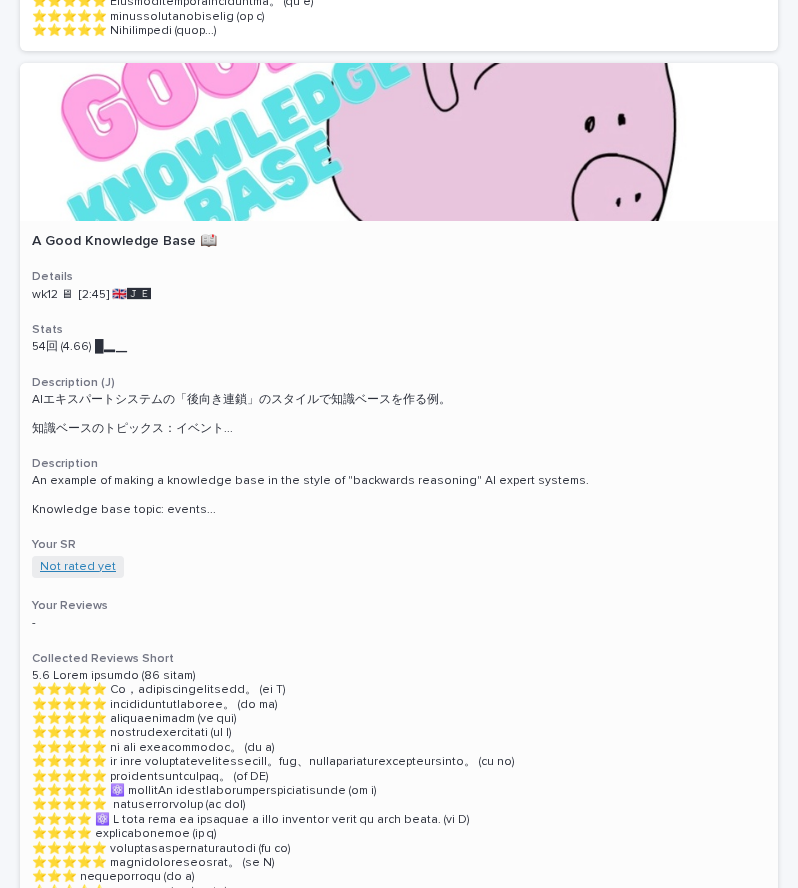 click on "Not rated yet" at bounding box center [78, 567] 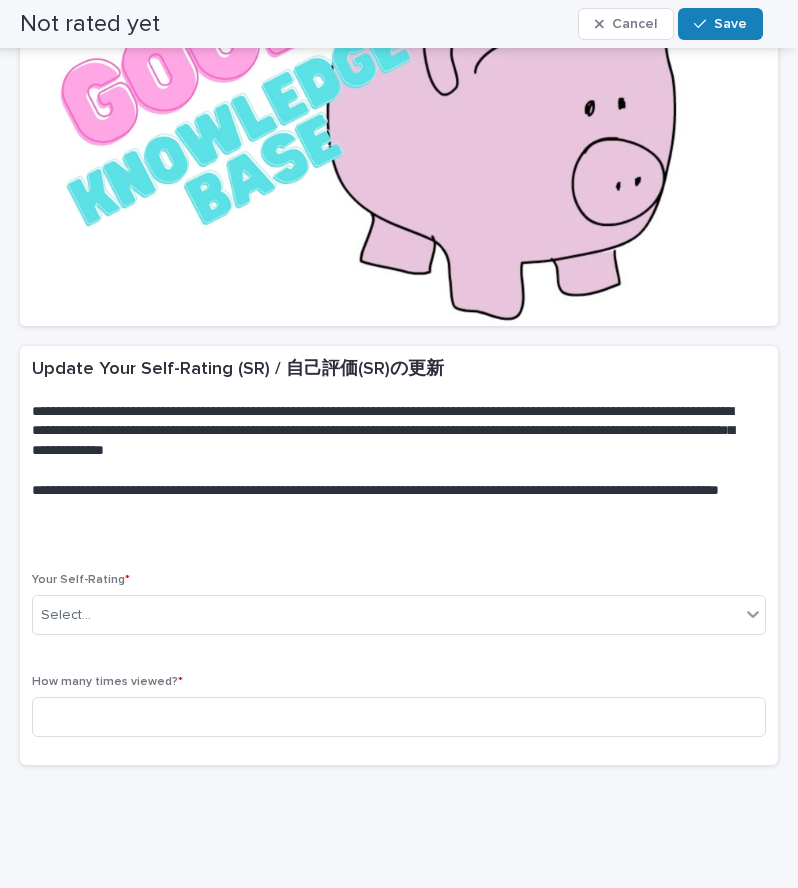 scroll, scrollTop: 243, scrollLeft: 0, axis: vertical 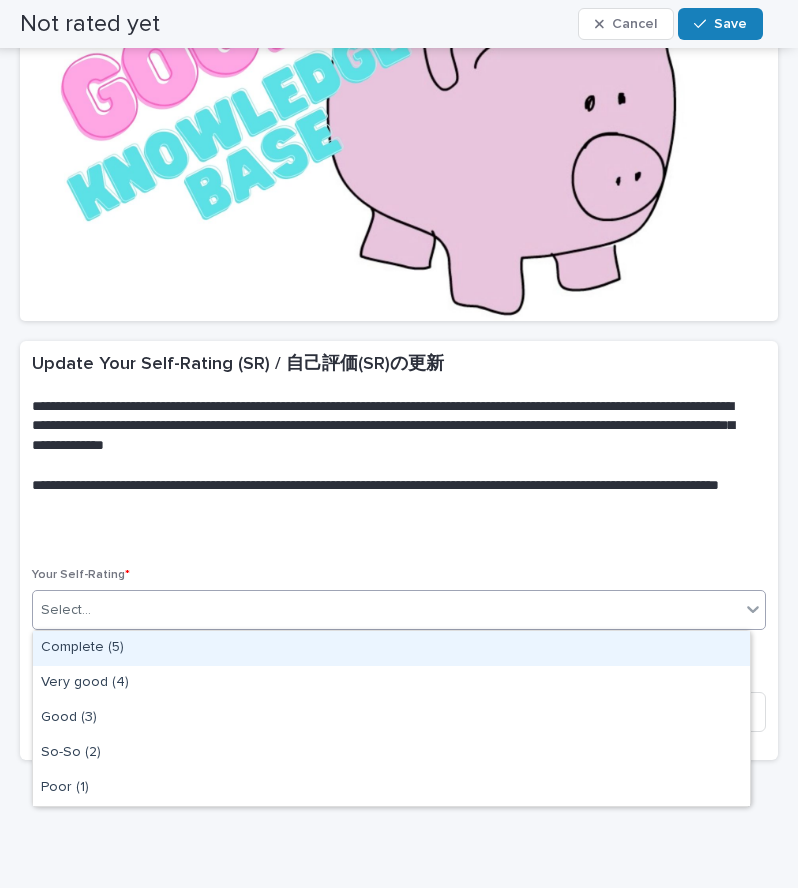click on "Select..." at bounding box center [386, 610] 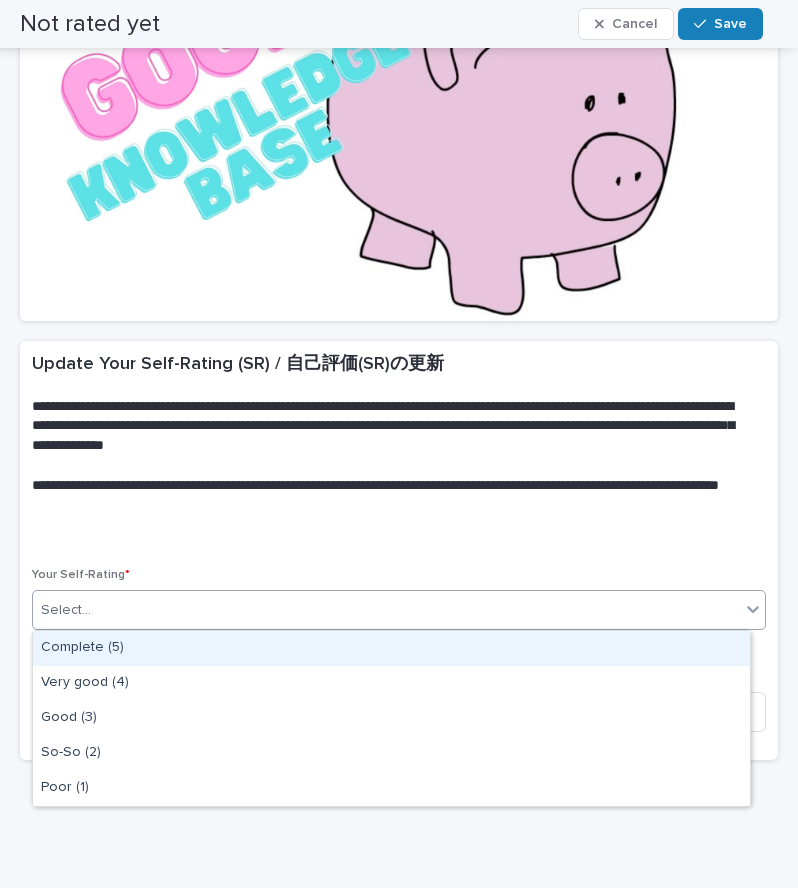 click on "Complete (5)" at bounding box center (391, 648) 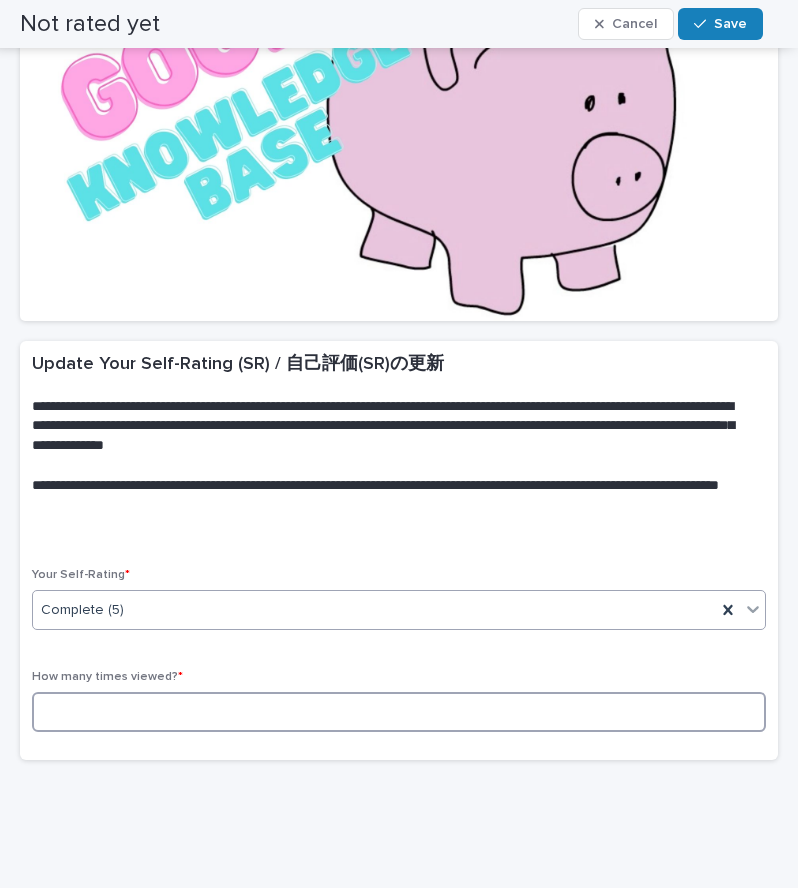 click at bounding box center [399, 712] 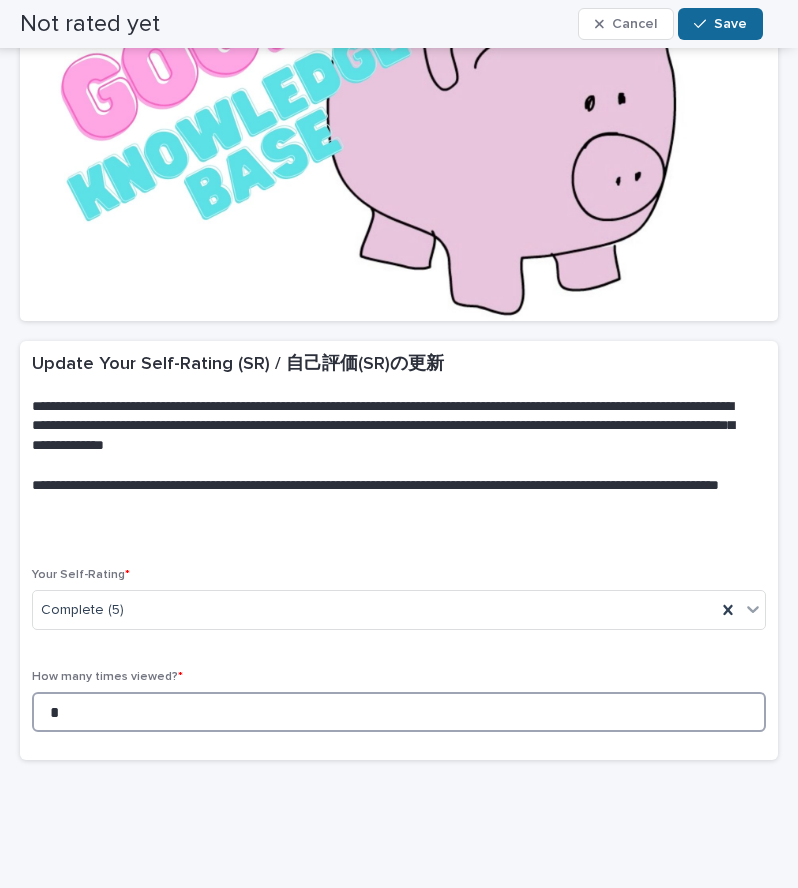 type on "*" 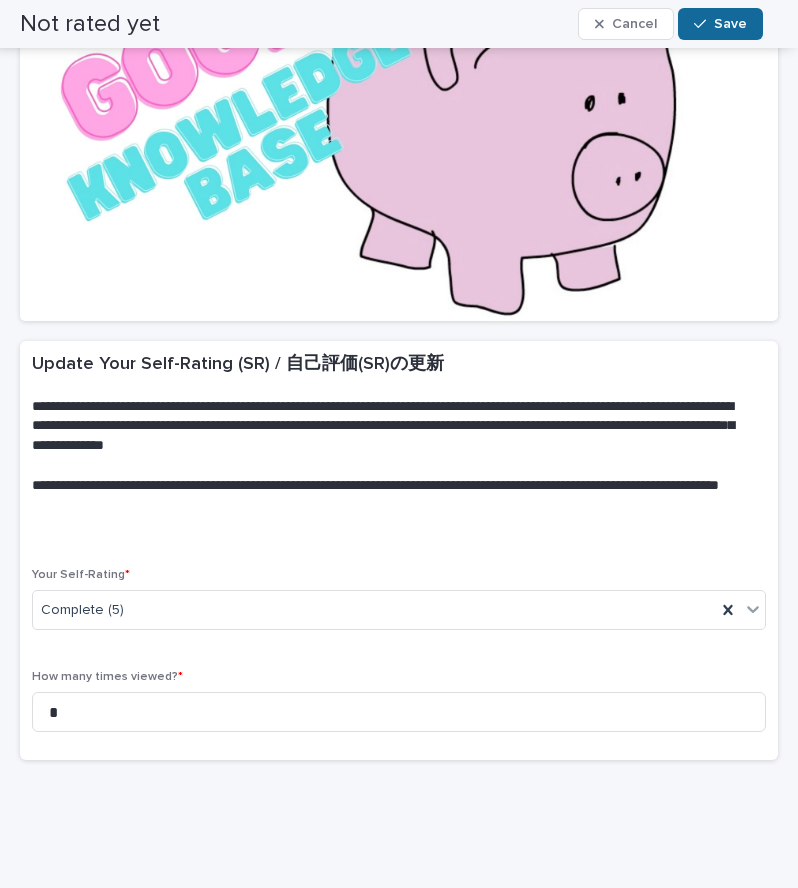 click on "Save" at bounding box center (730, 24) 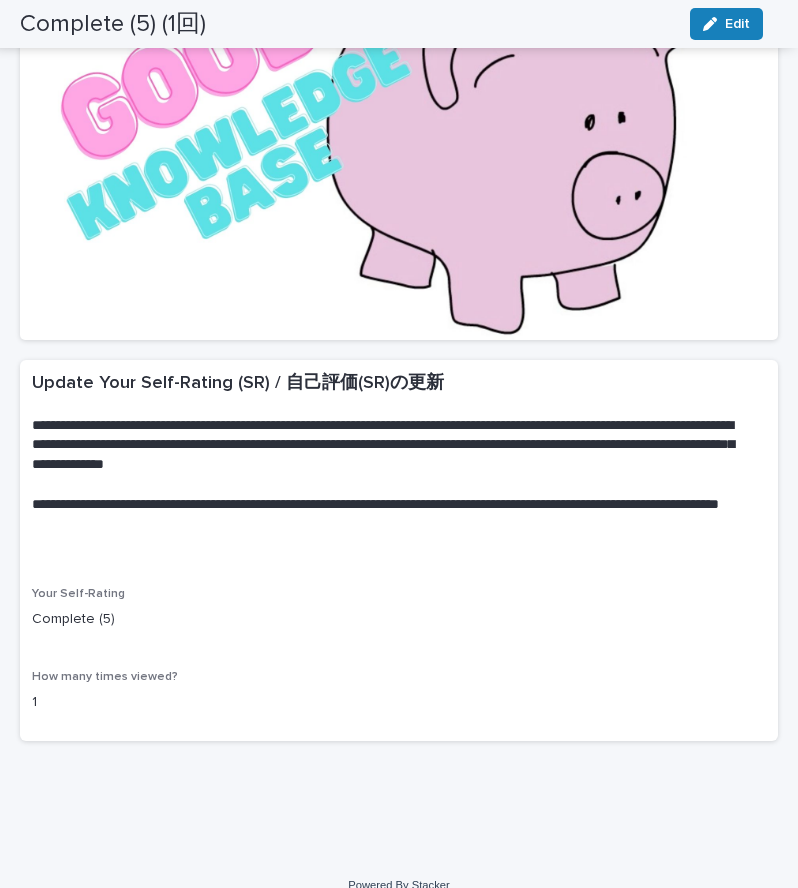 scroll, scrollTop: 0, scrollLeft: 0, axis: both 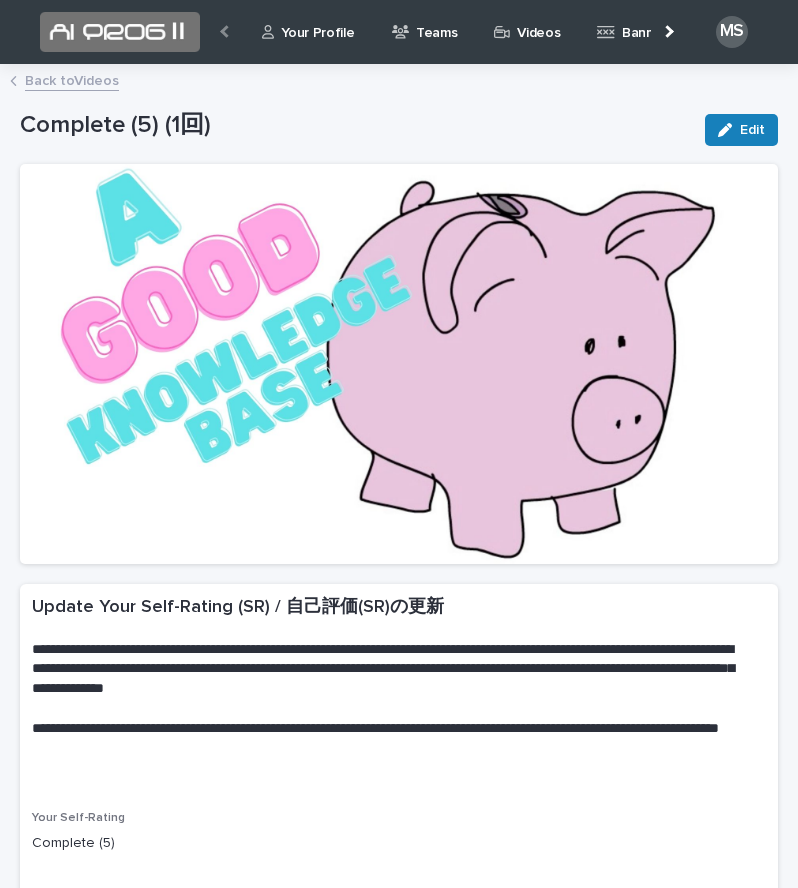 click on "Back to  Videos" at bounding box center (72, 79) 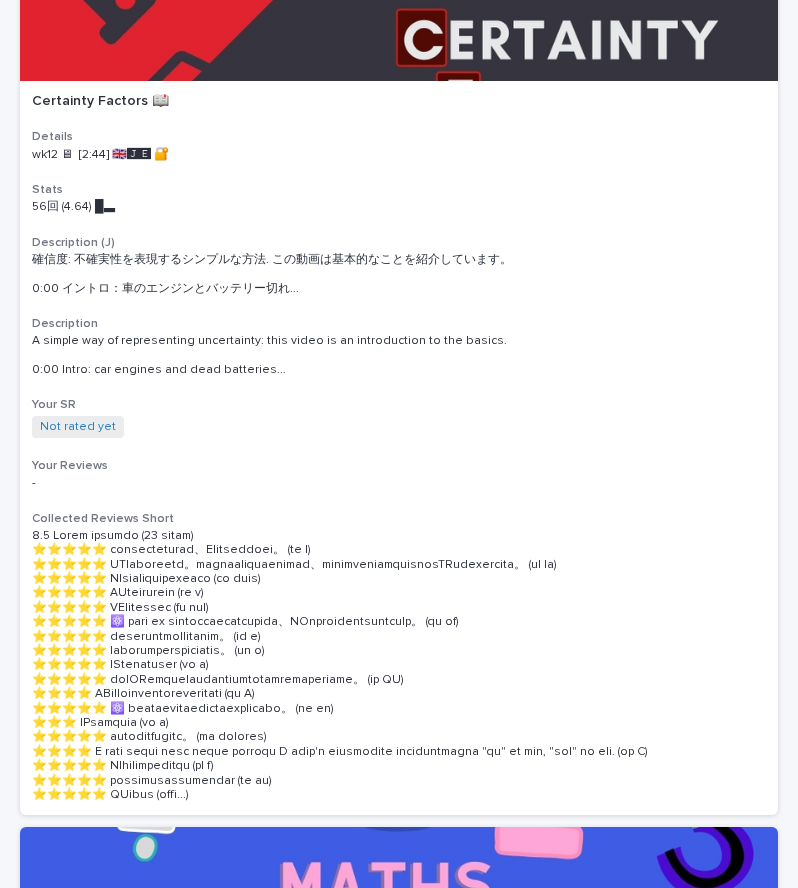 scroll, scrollTop: 1984, scrollLeft: 0, axis: vertical 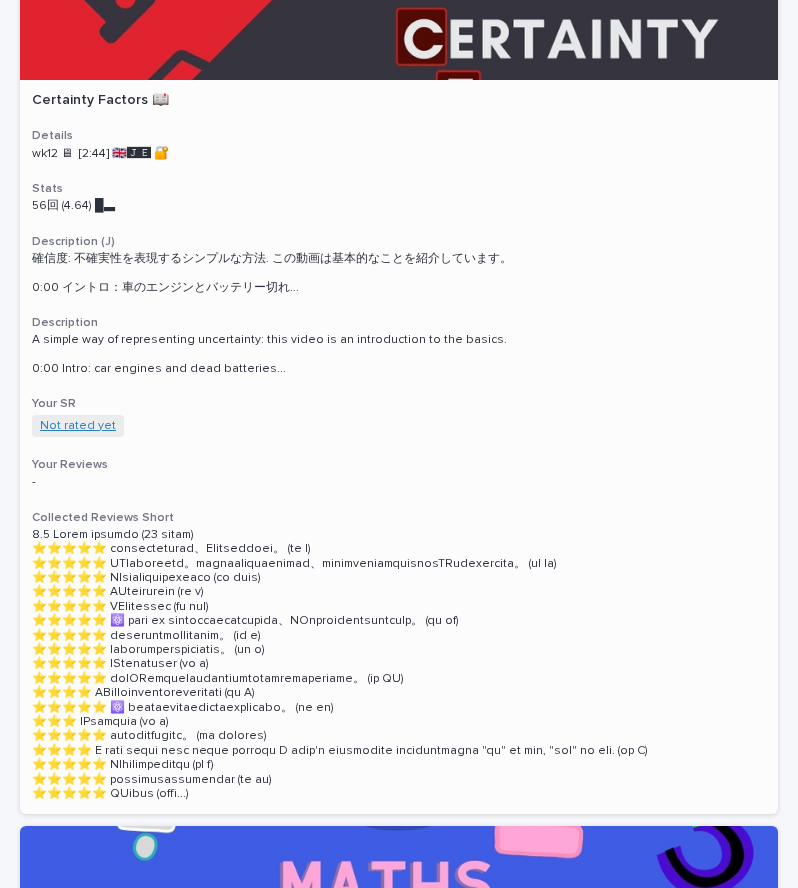 click on "Not rated yet" at bounding box center (78, 426) 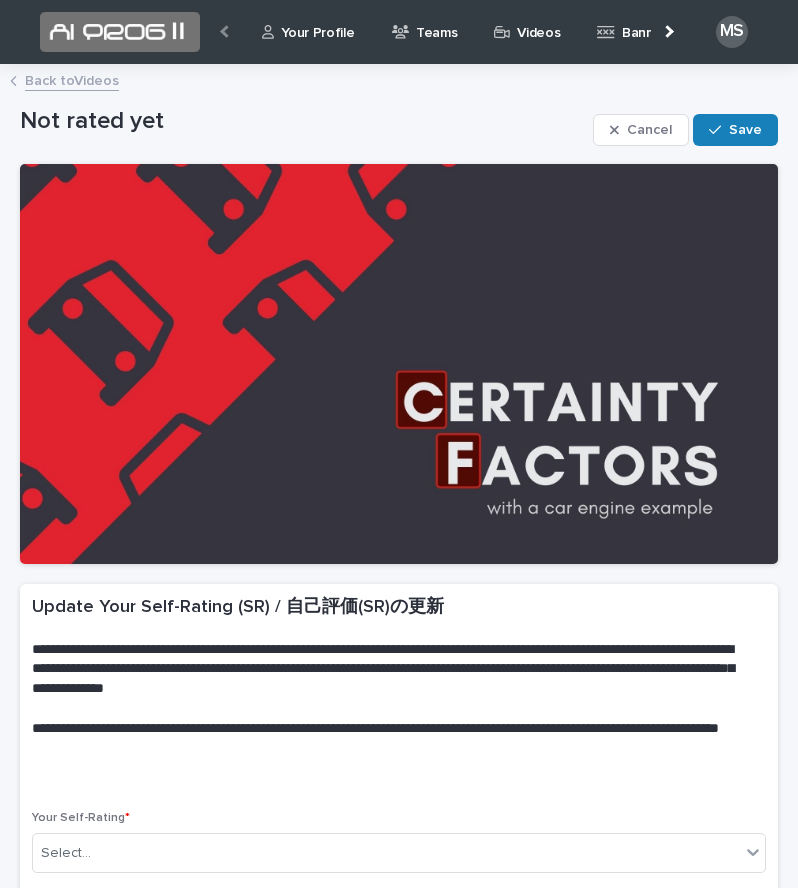 scroll, scrollTop: 288, scrollLeft: 0, axis: vertical 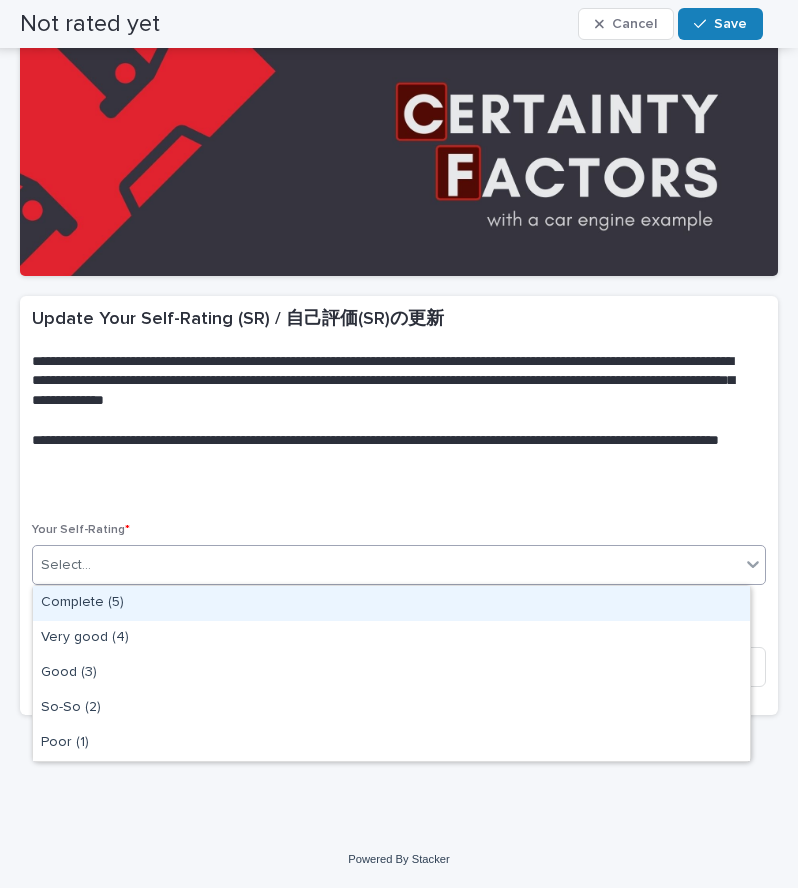 click on "Select..." at bounding box center [386, 565] 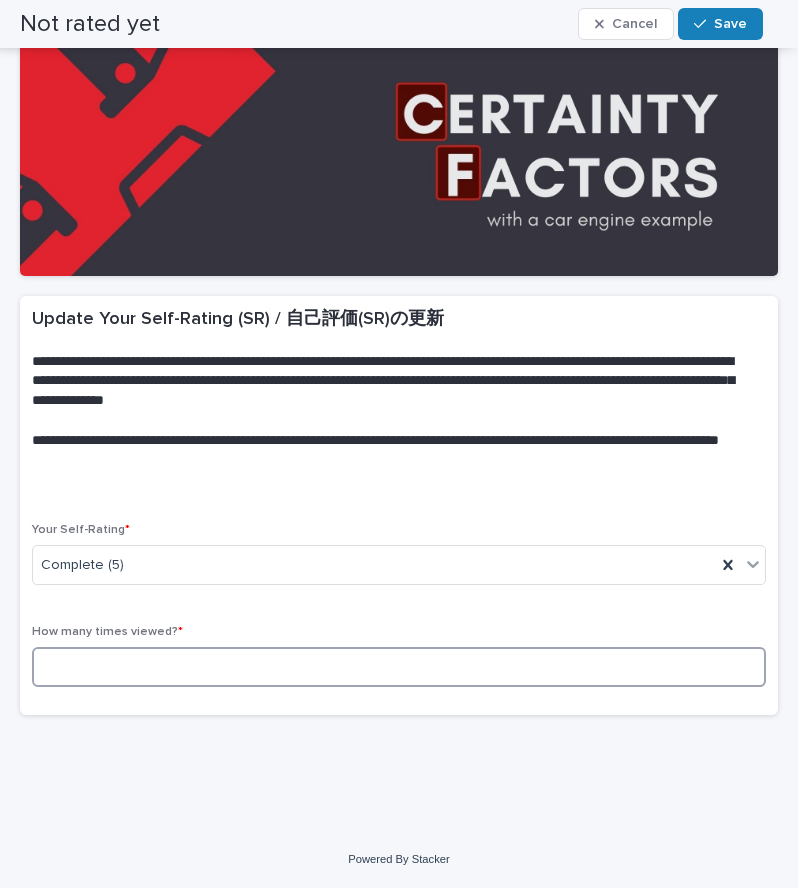 click at bounding box center [399, 667] 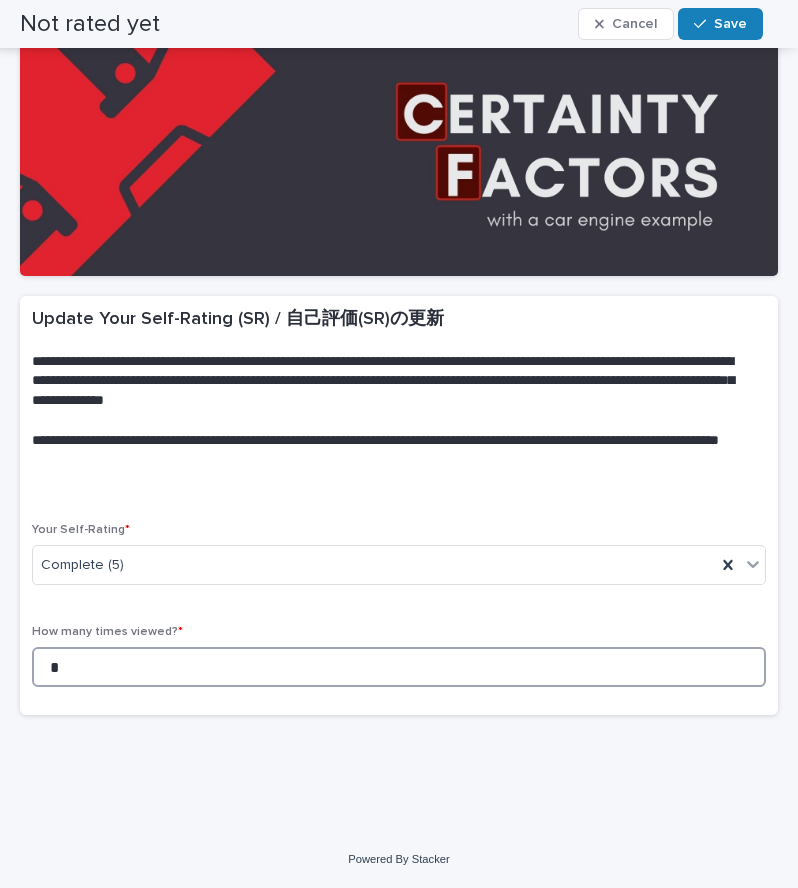 type on "*" 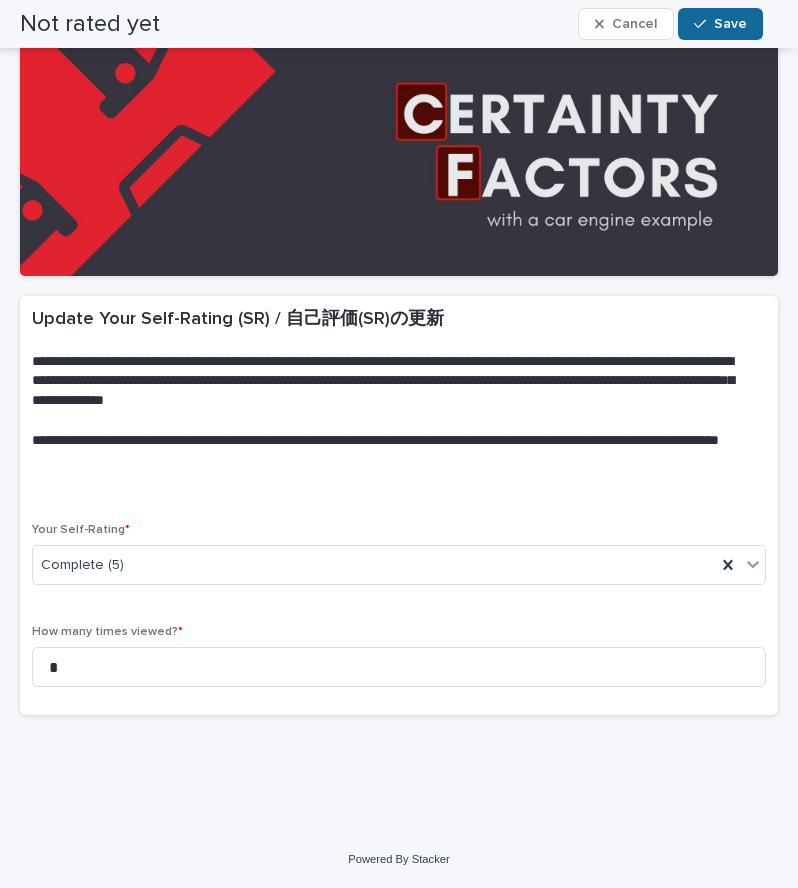 click at bounding box center [704, 24] 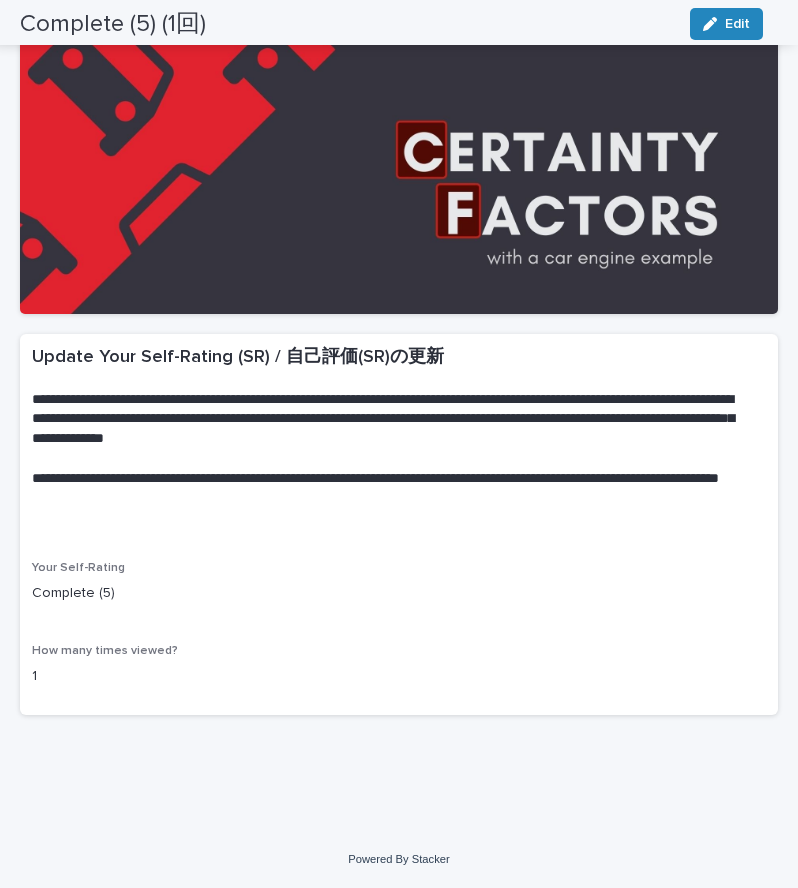 scroll, scrollTop: 0, scrollLeft: 0, axis: both 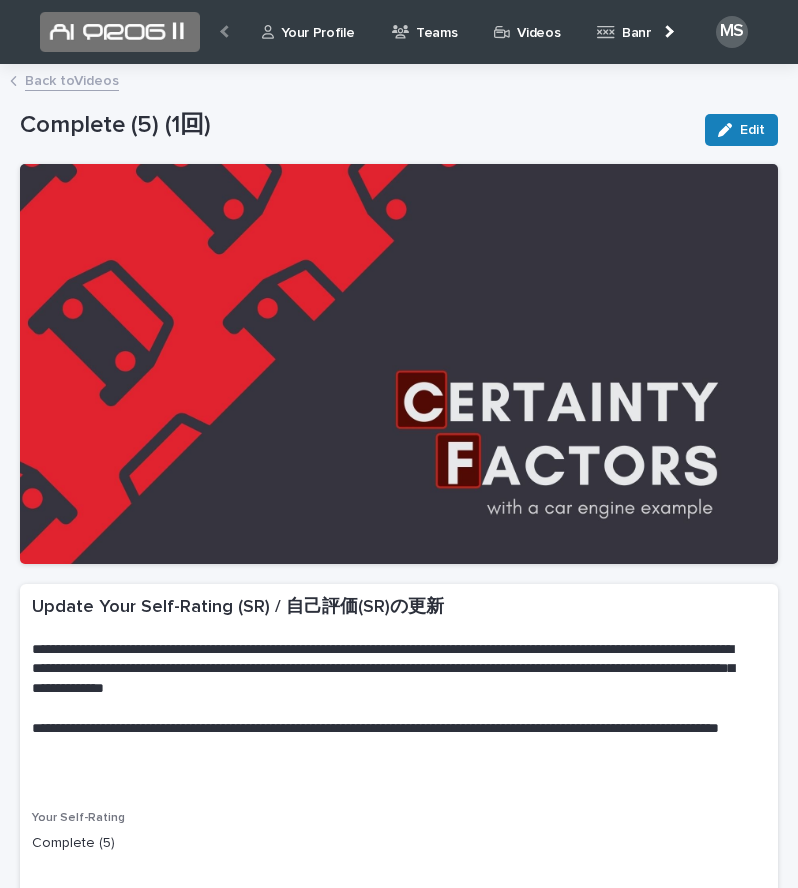 click on "Back to  Videos" at bounding box center [72, 79] 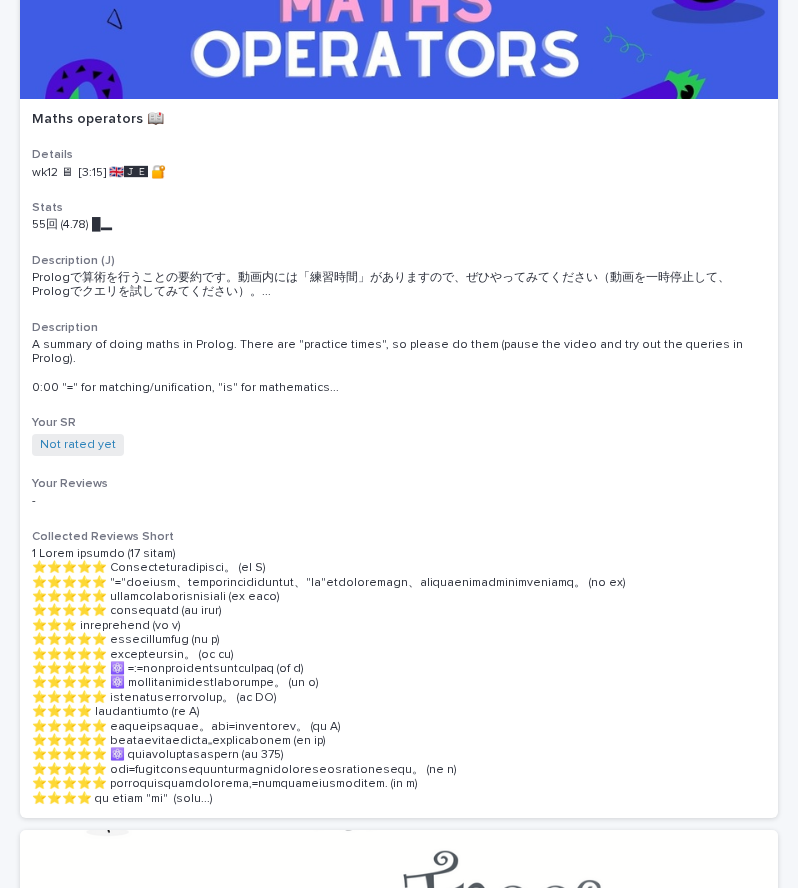 scroll, scrollTop: 2870, scrollLeft: 0, axis: vertical 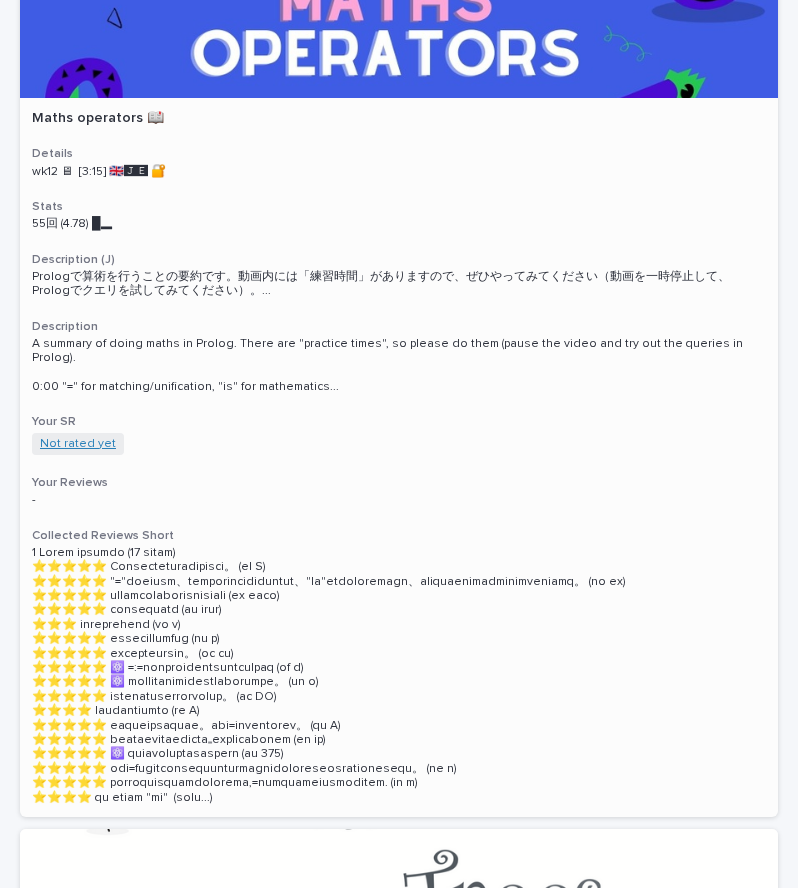 click on "Not rated yet" at bounding box center (78, 444) 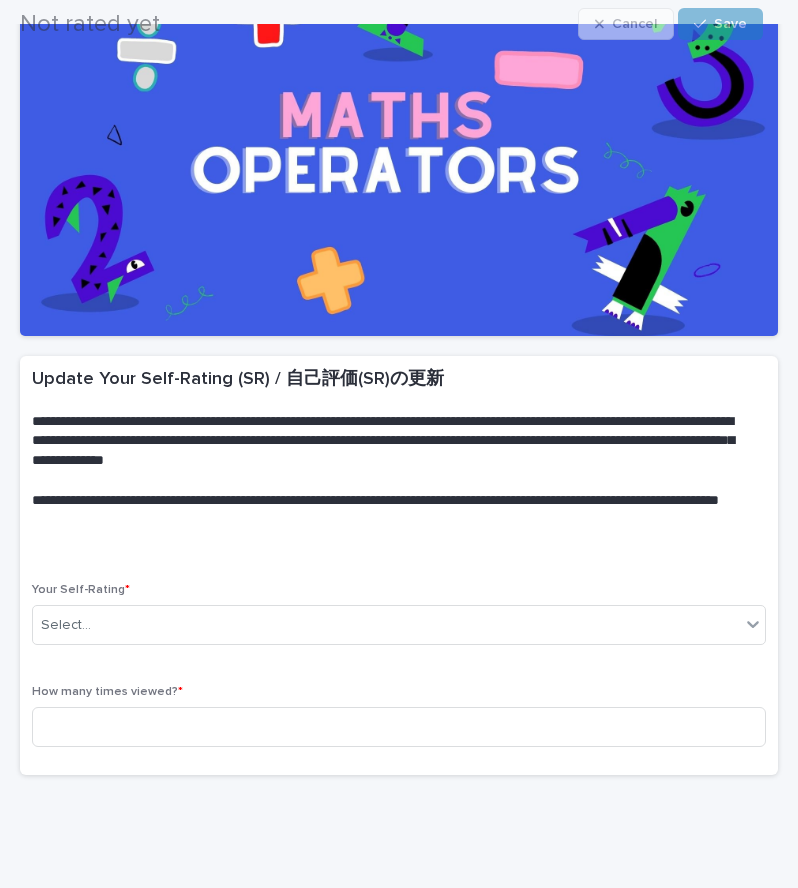 scroll, scrollTop: 232, scrollLeft: 0, axis: vertical 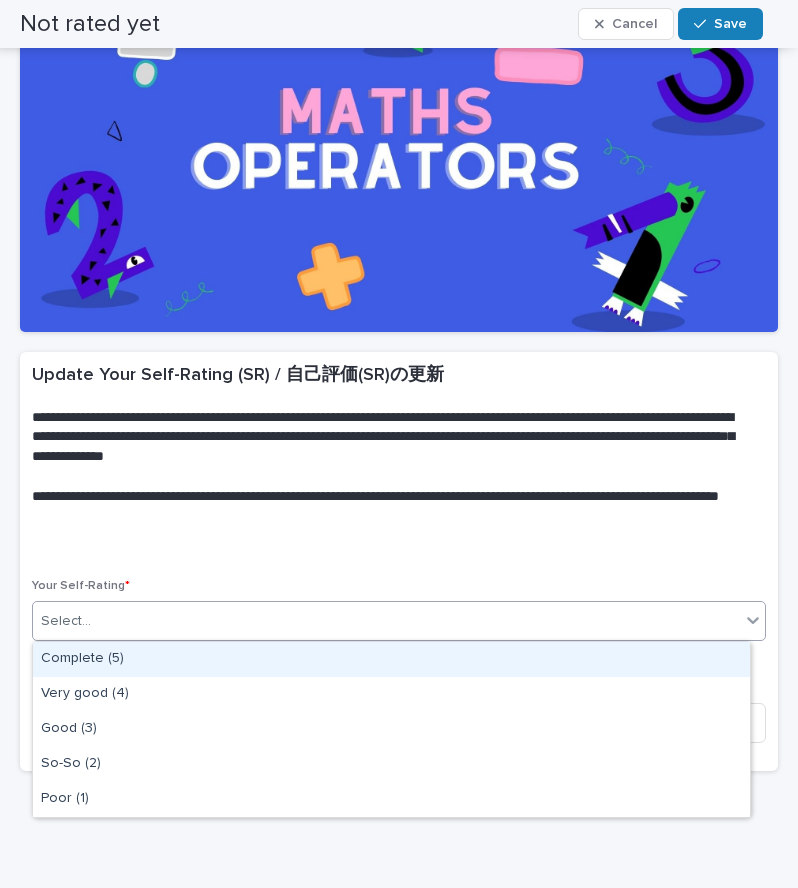 click on "Select..." at bounding box center [386, 621] 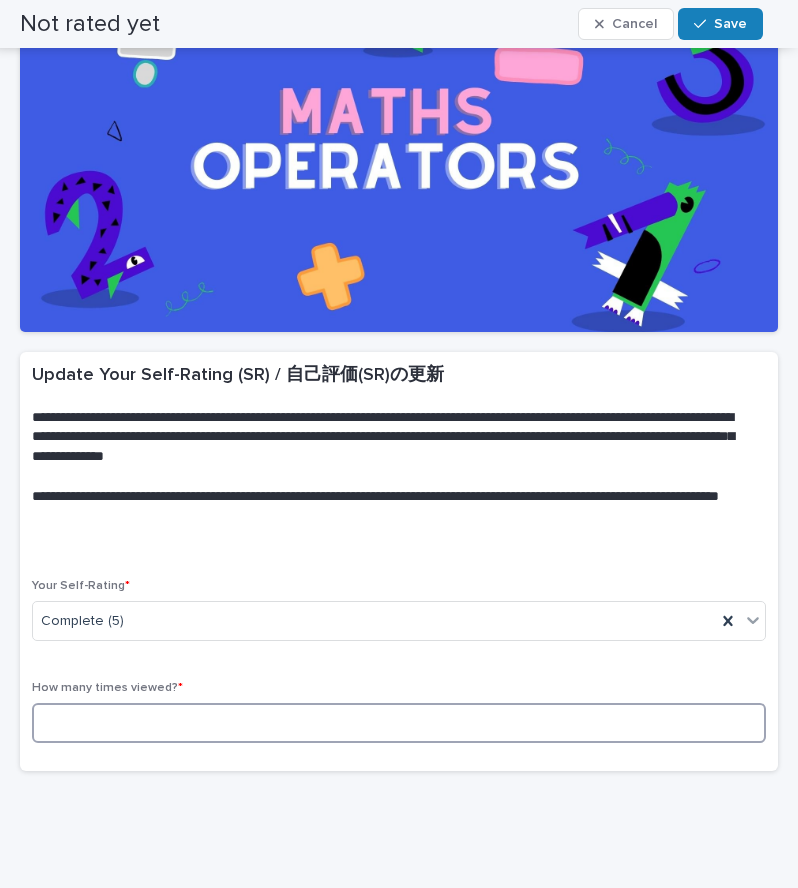 click at bounding box center [399, 723] 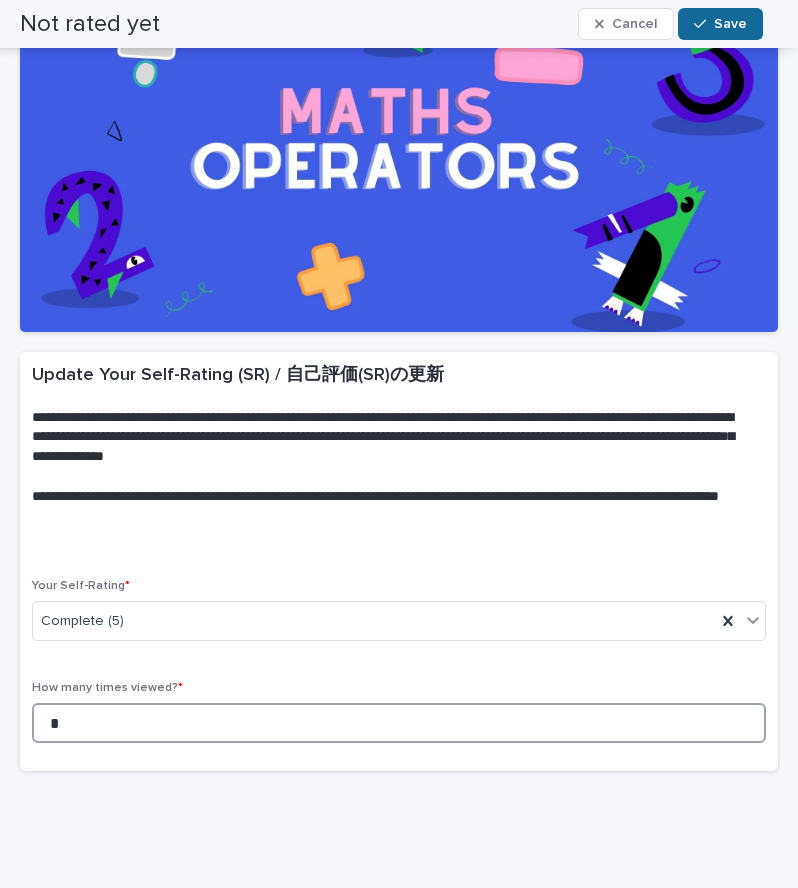 type on "*" 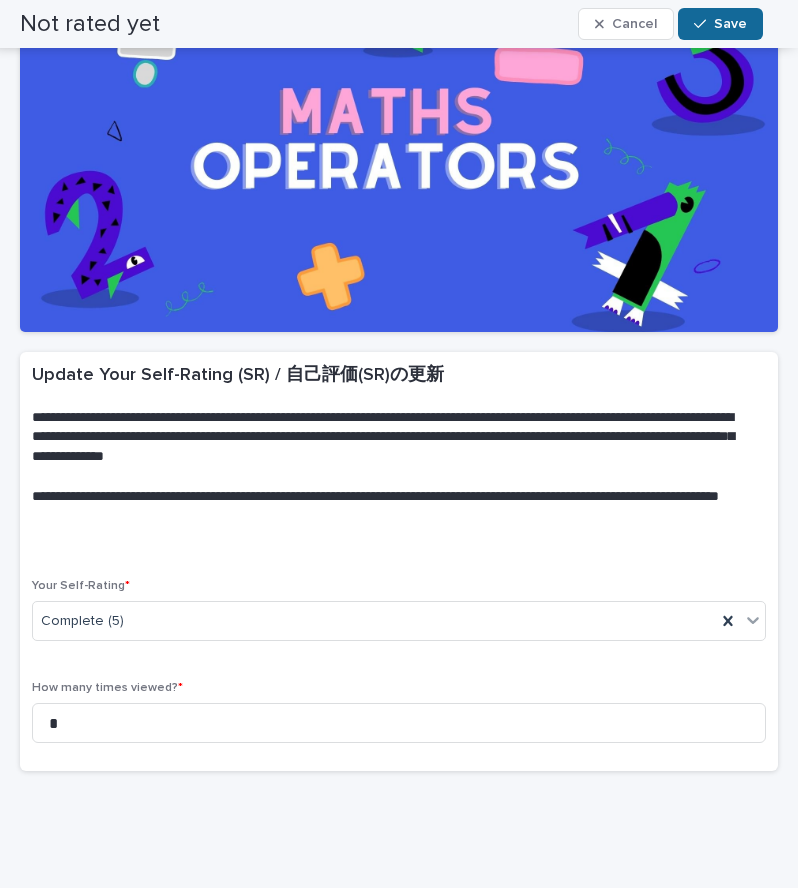 click on "Save" at bounding box center [720, 24] 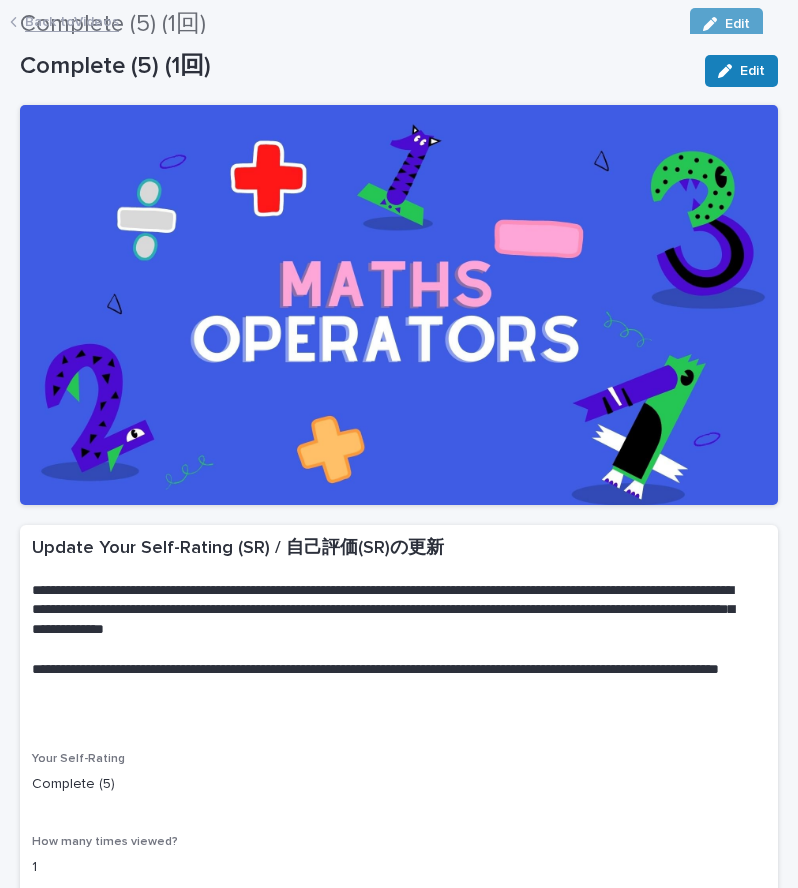 scroll, scrollTop: 0, scrollLeft: 0, axis: both 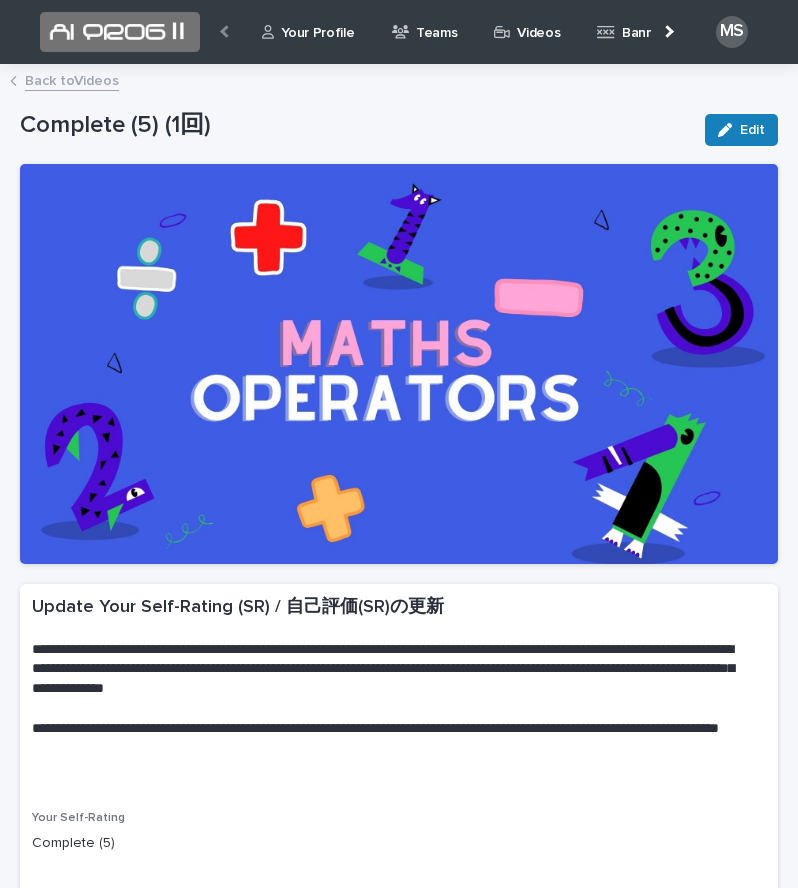 click on "Back to  Videos" at bounding box center (72, 79) 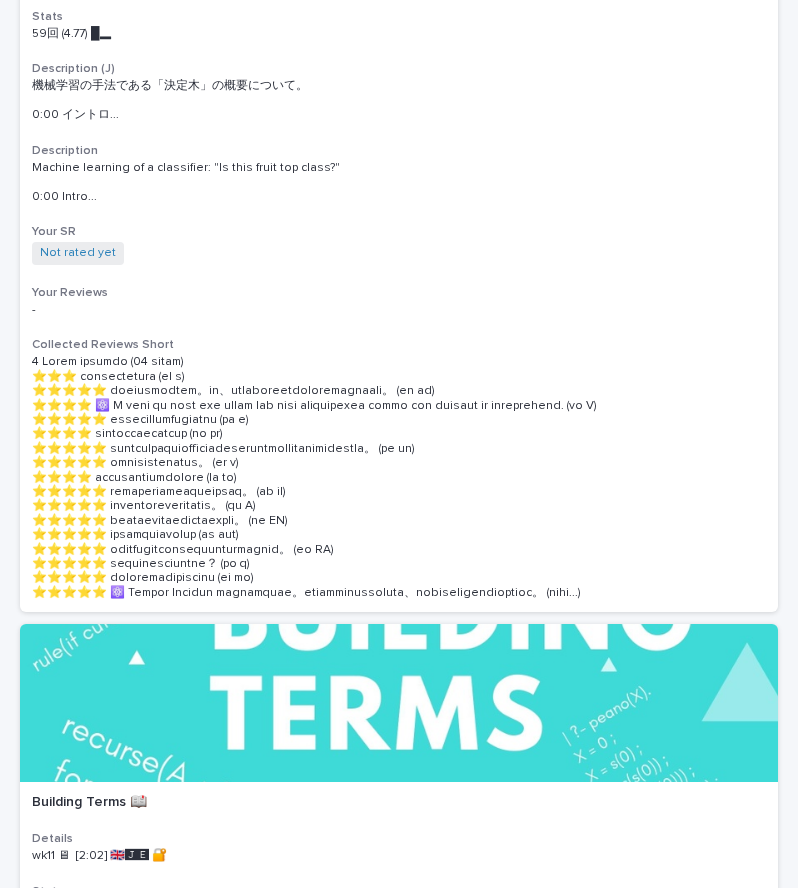 scroll, scrollTop: 3956, scrollLeft: 0, axis: vertical 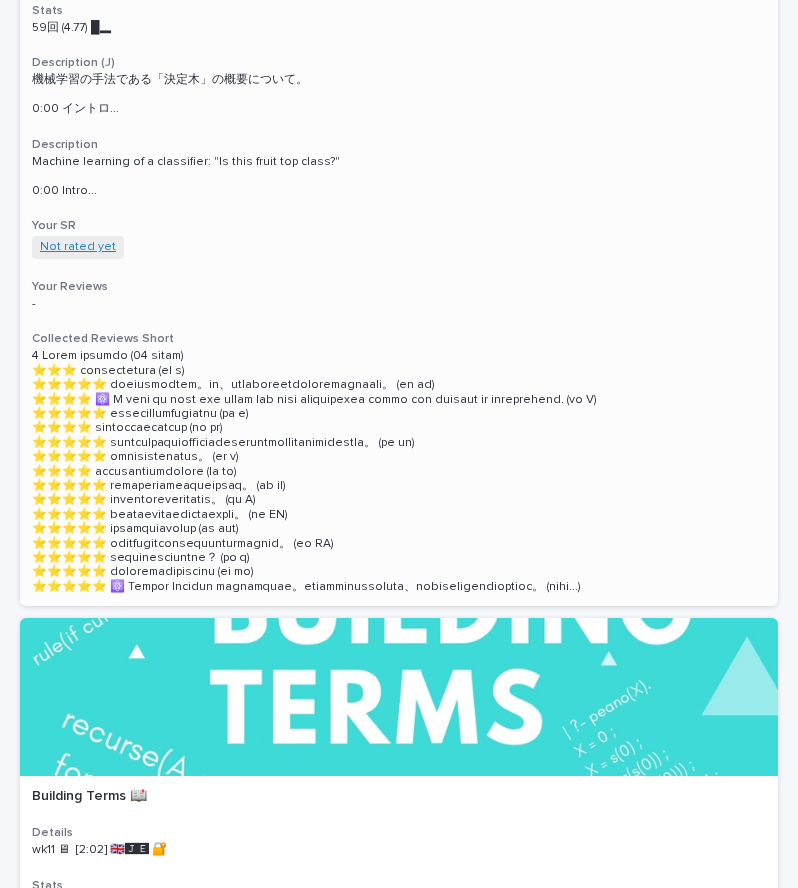 click on "Not rated yet" at bounding box center [78, 247] 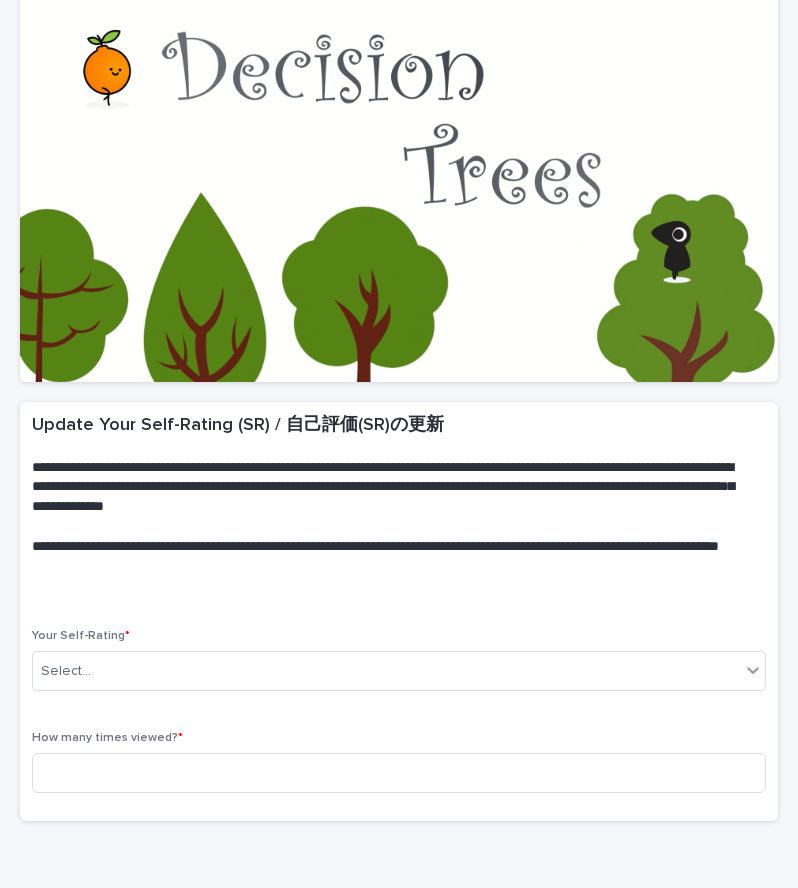 scroll, scrollTop: 288, scrollLeft: 0, axis: vertical 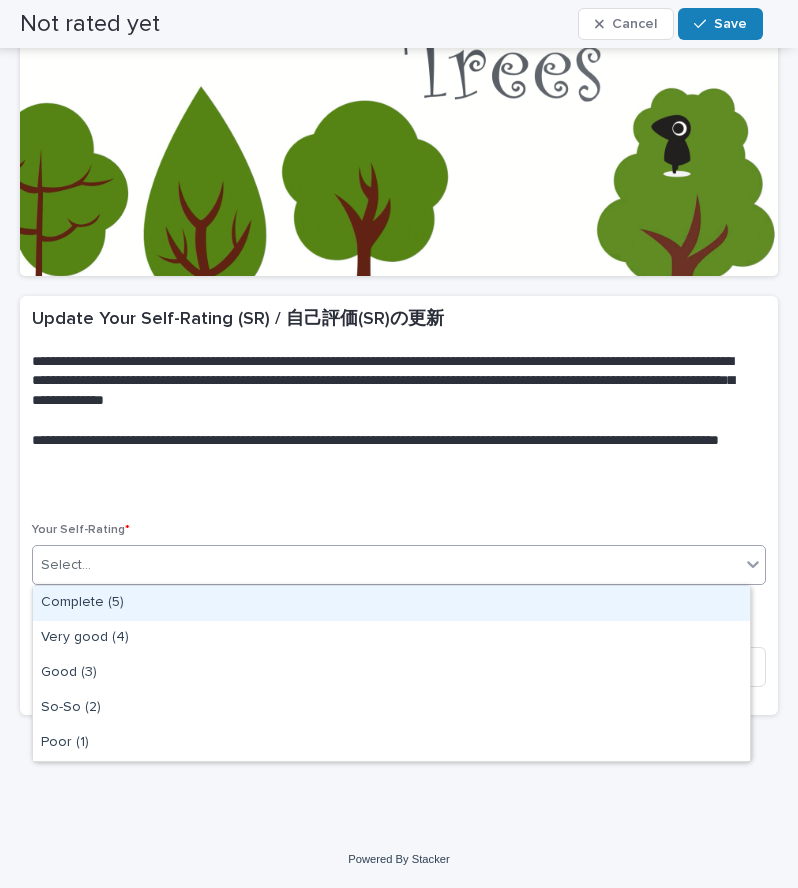 click on "Select..." at bounding box center (386, 565) 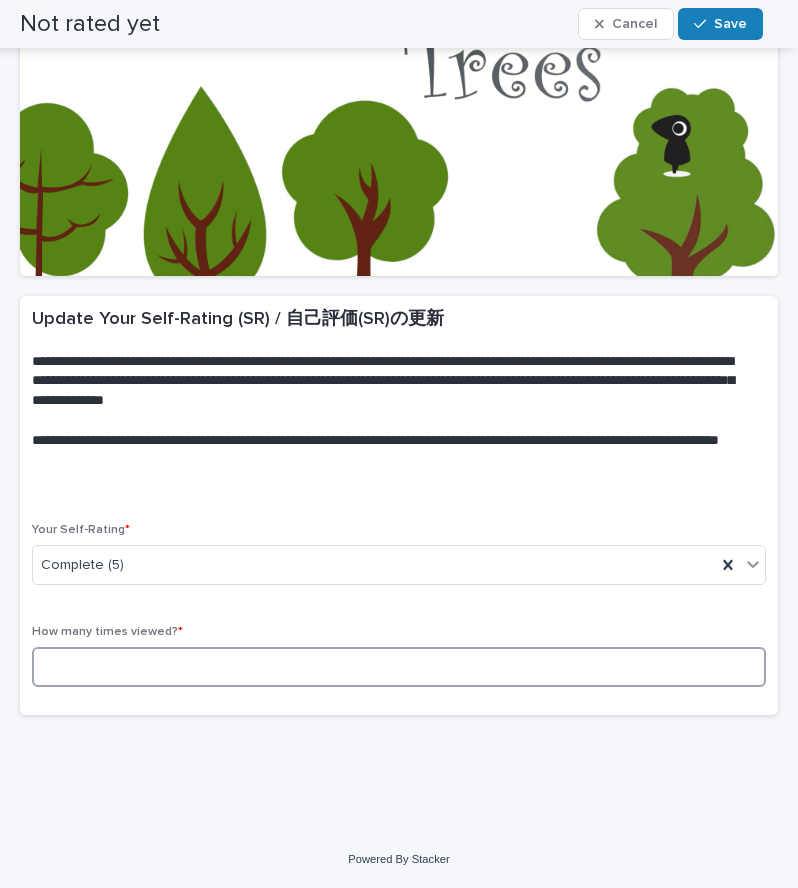 click at bounding box center [399, 667] 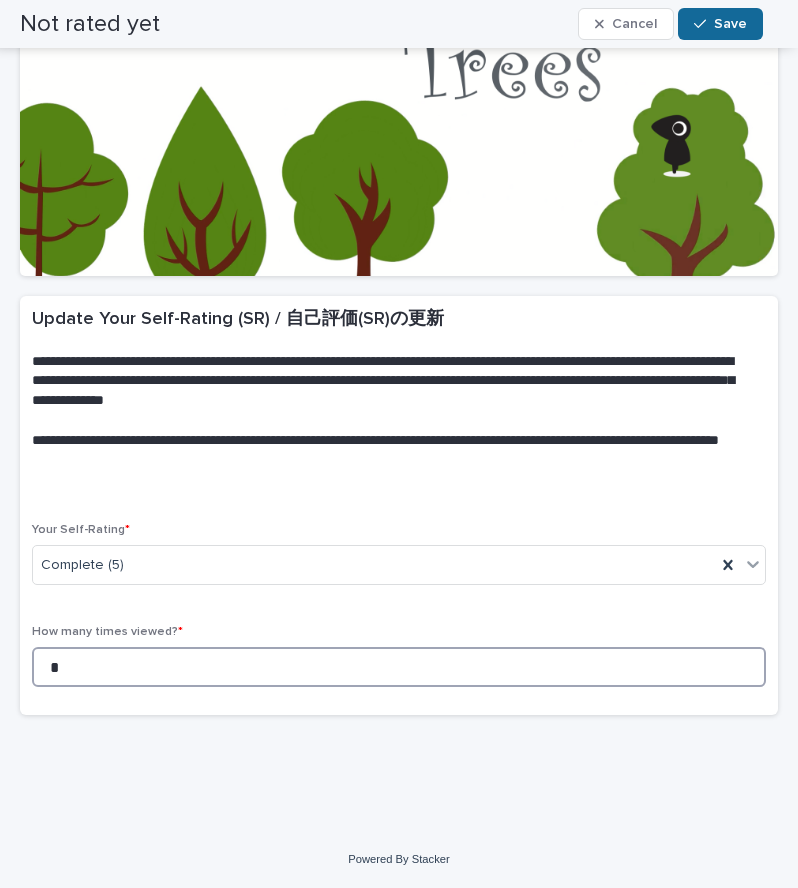 type on "*" 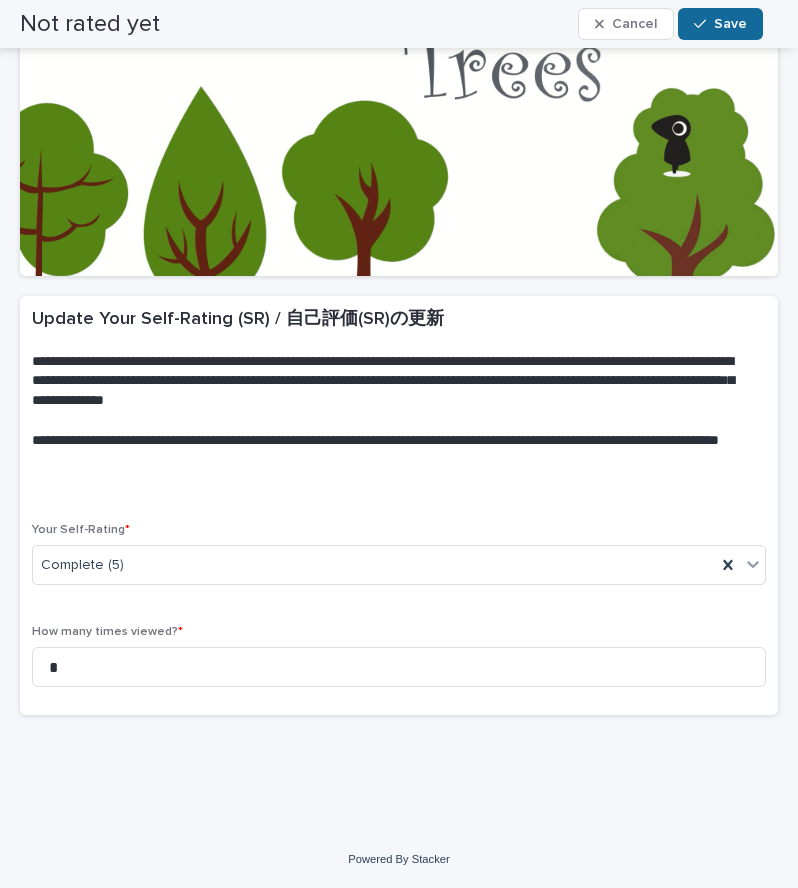 click at bounding box center (704, 24) 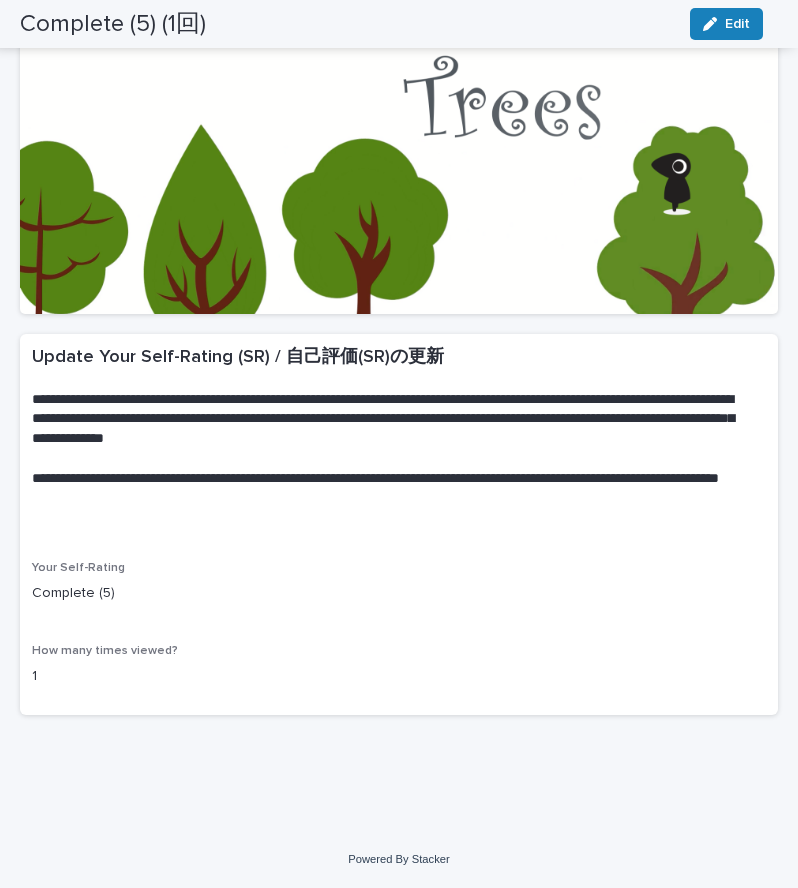 scroll, scrollTop: 0, scrollLeft: 0, axis: both 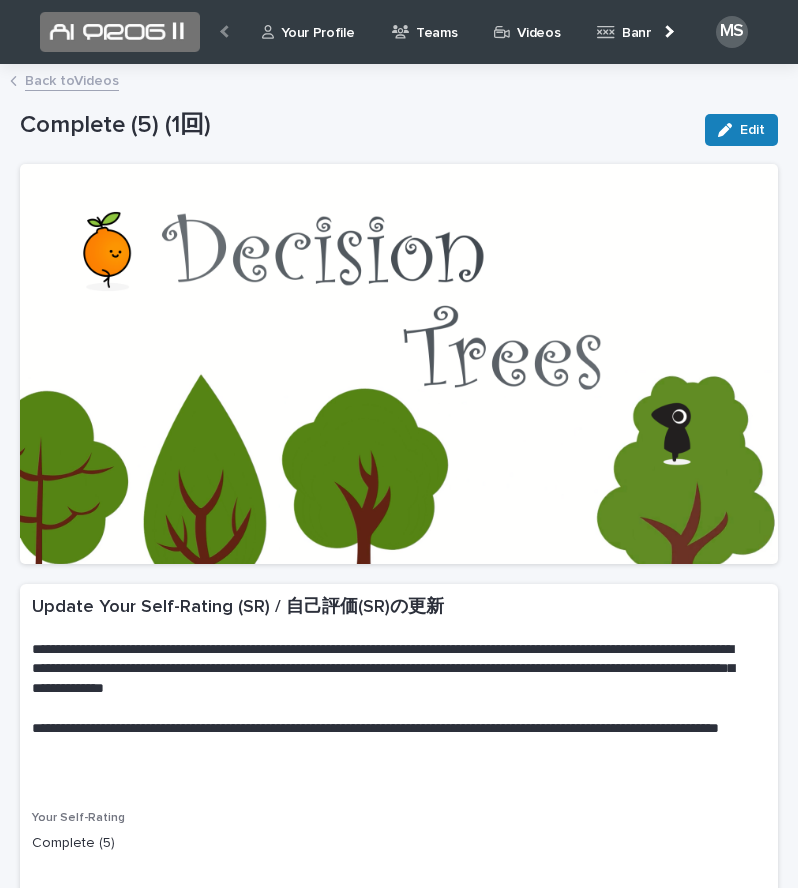 click on "Back to  Videos" at bounding box center (72, 79) 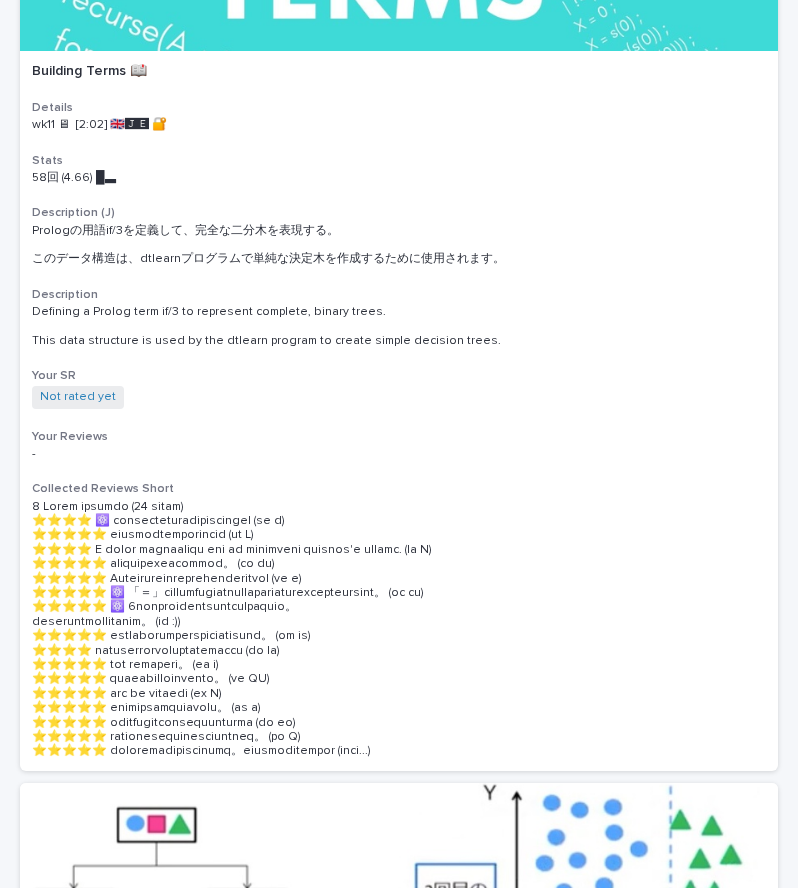 scroll, scrollTop: 4704, scrollLeft: 0, axis: vertical 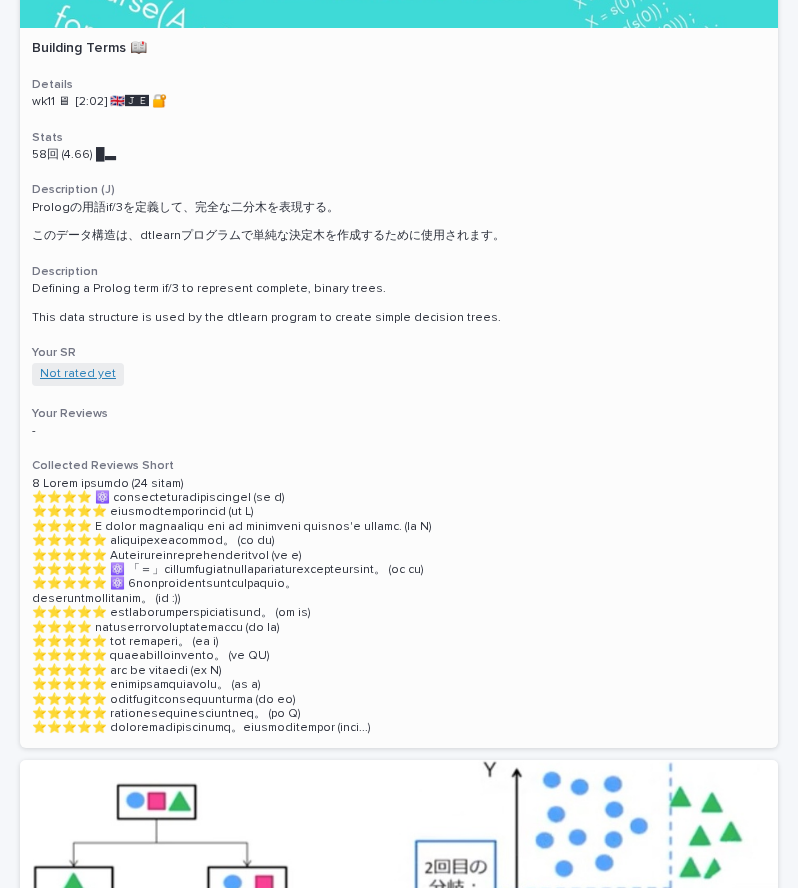 click on "Not rated yet" at bounding box center (78, 374) 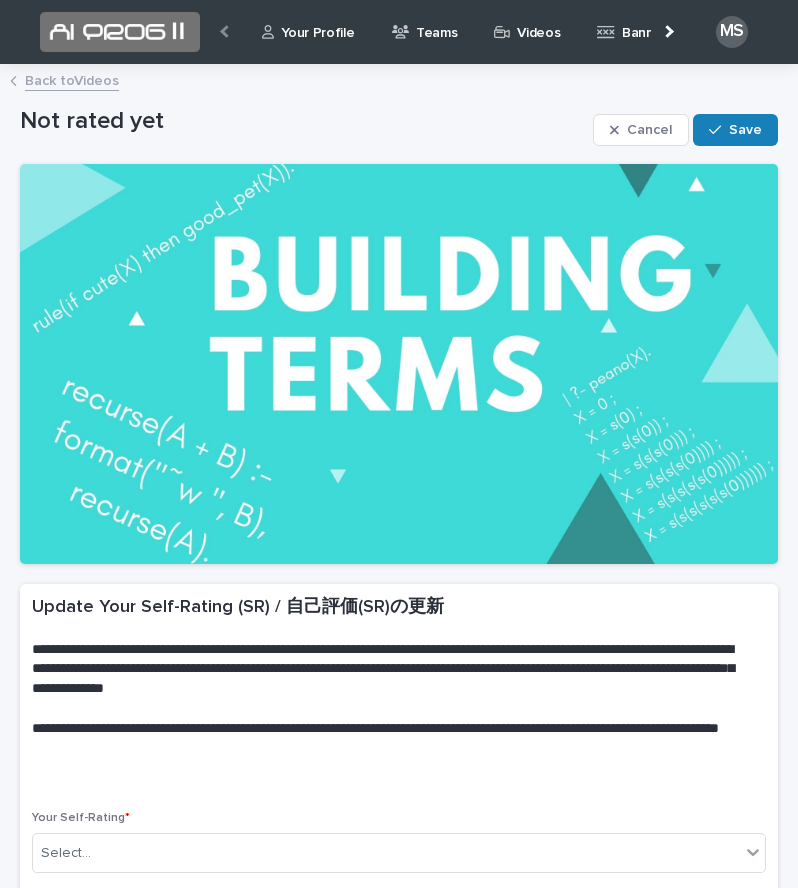 scroll, scrollTop: 288, scrollLeft: 0, axis: vertical 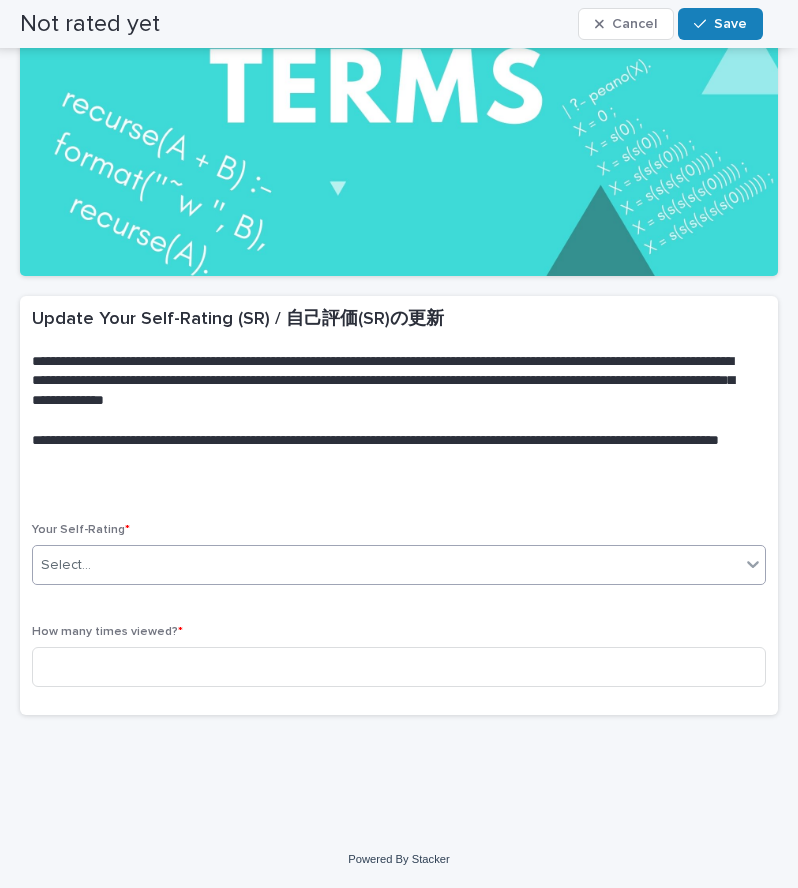 click on "Select..." at bounding box center [386, 565] 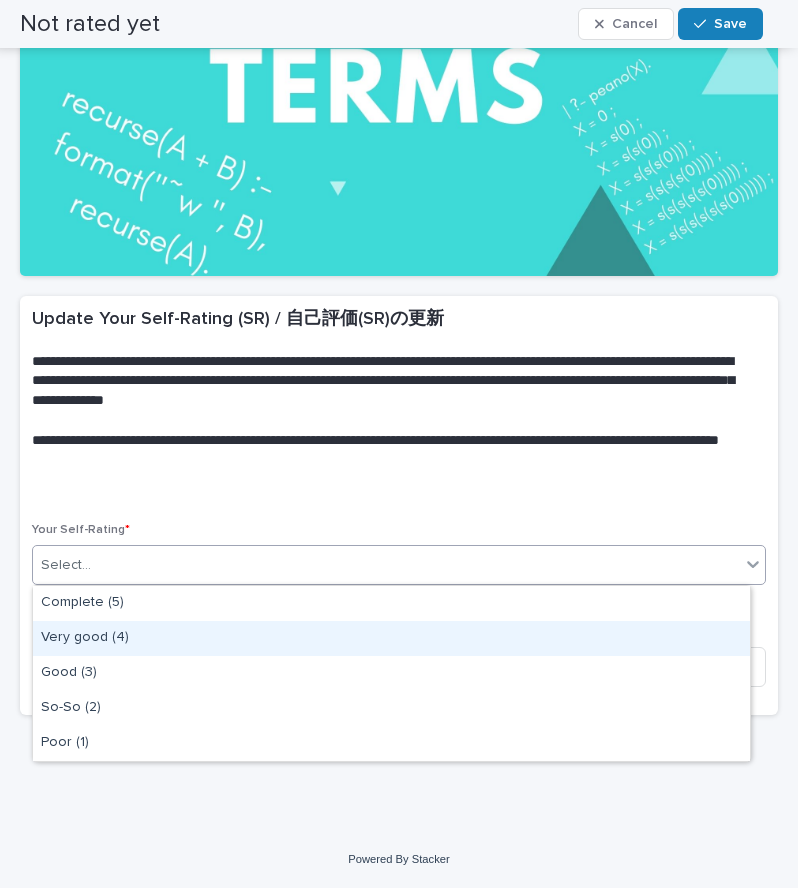 click on "Very good (4)" at bounding box center (391, 638) 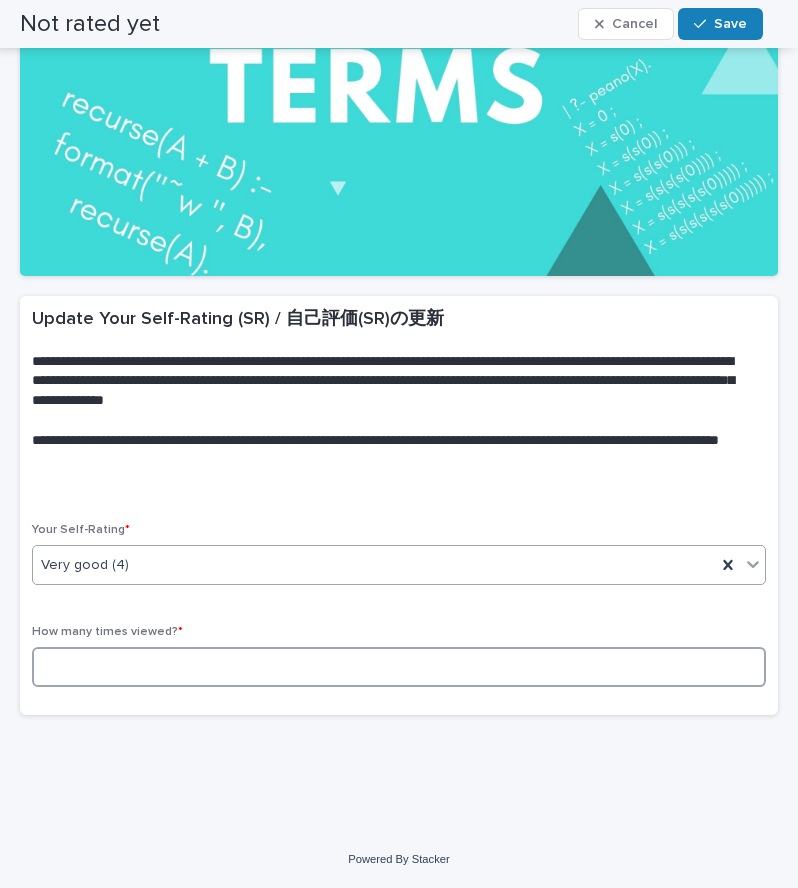 click at bounding box center (399, 667) 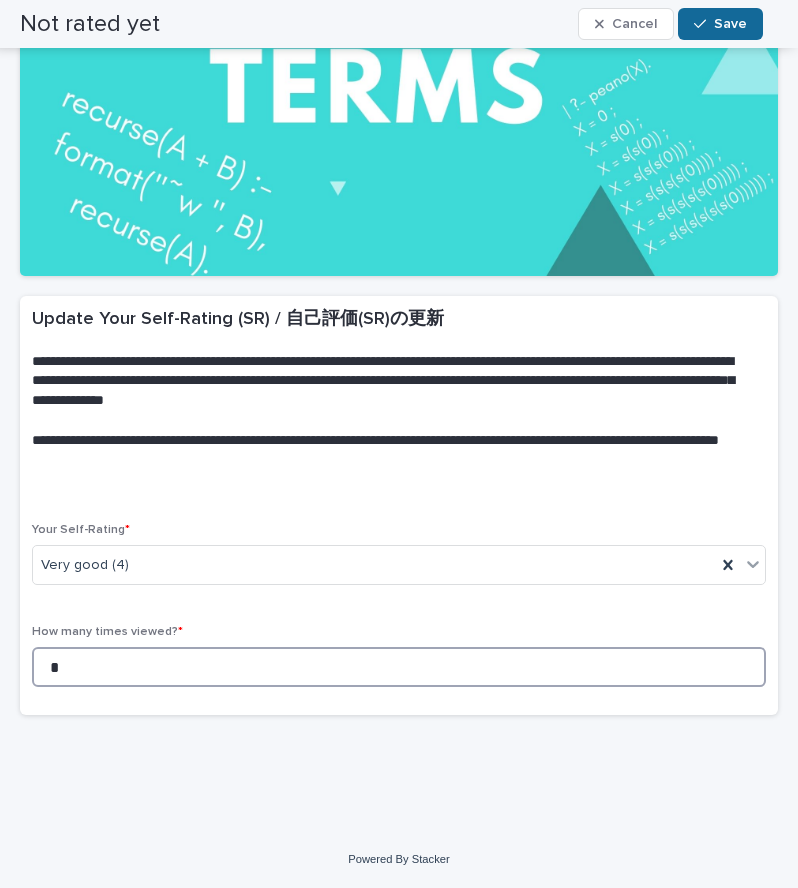 type on "*" 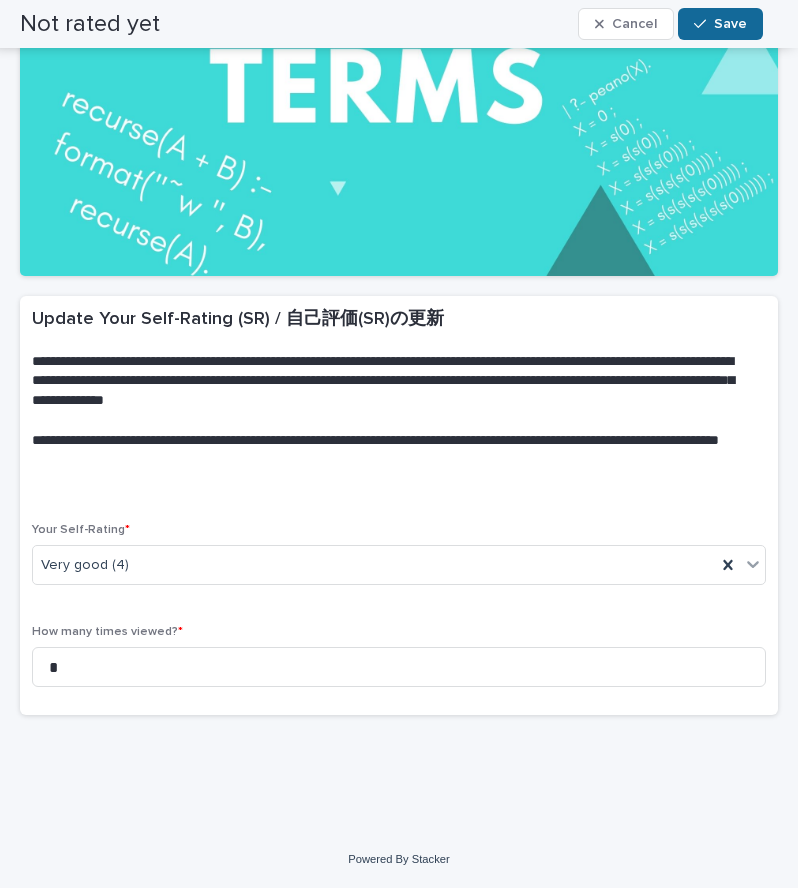 click on "Save" at bounding box center [720, 24] 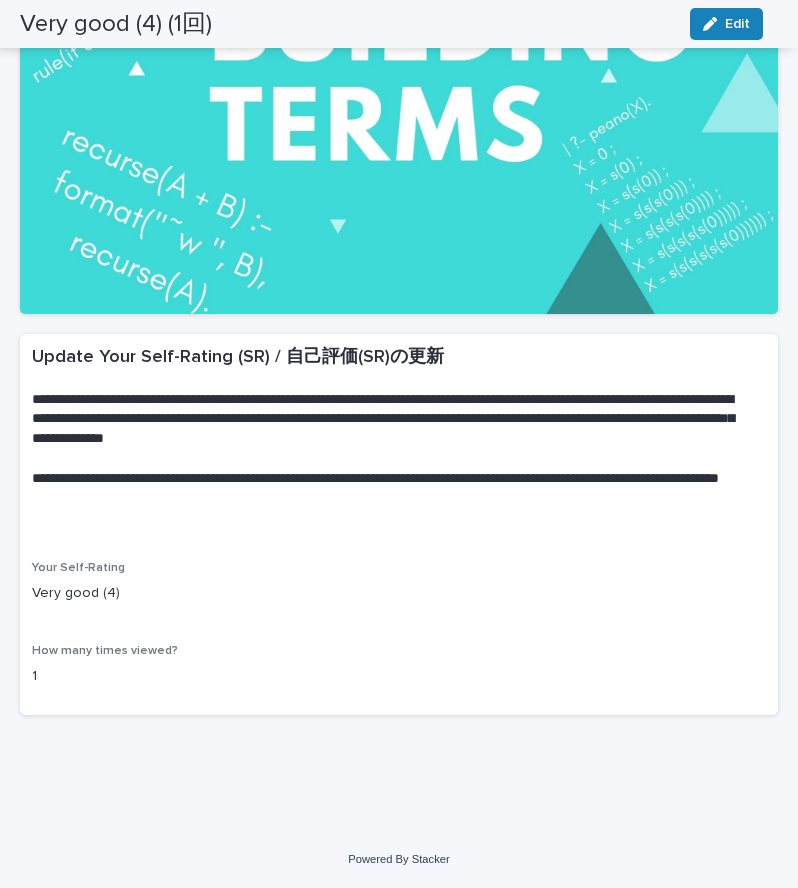 scroll, scrollTop: 0, scrollLeft: 0, axis: both 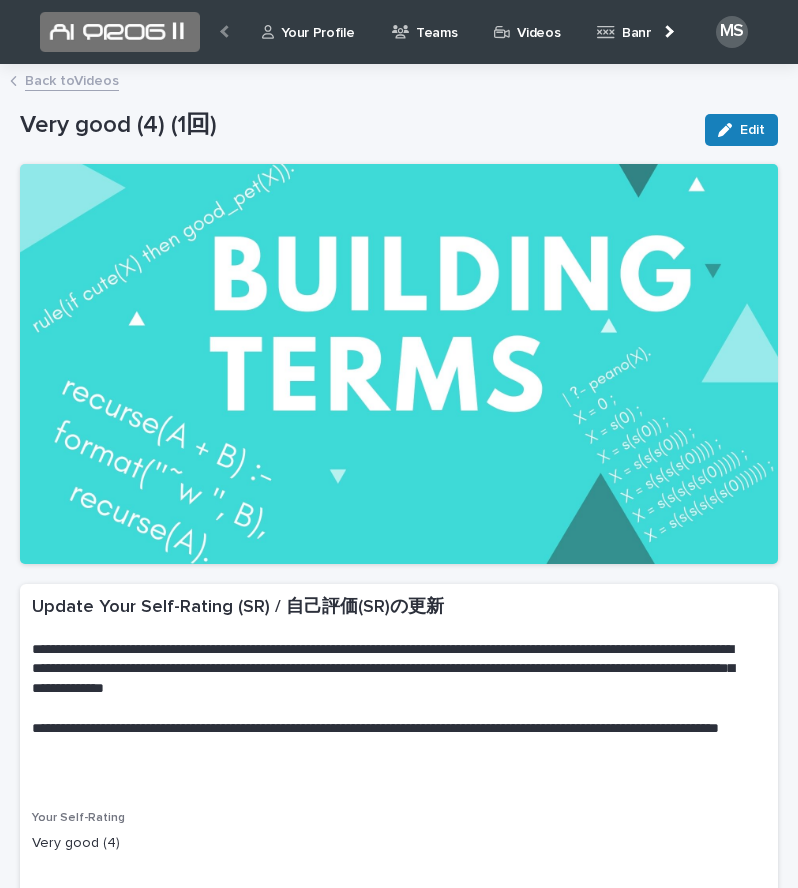 click on "Back to  Videos" at bounding box center (72, 79) 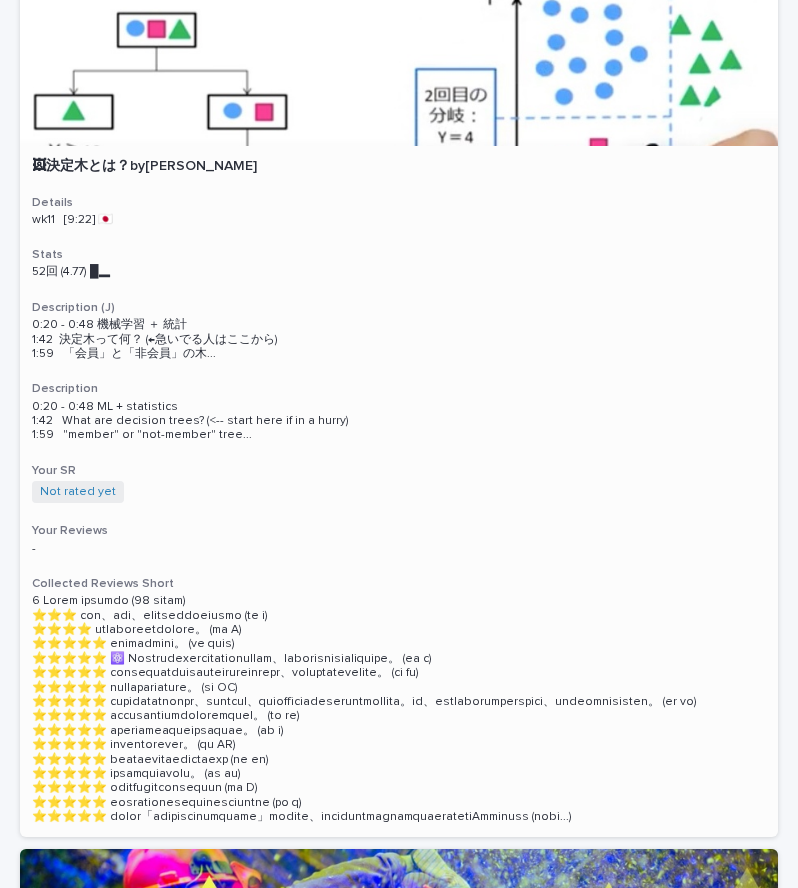 scroll, scrollTop: 5499, scrollLeft: 0, axis: vertical 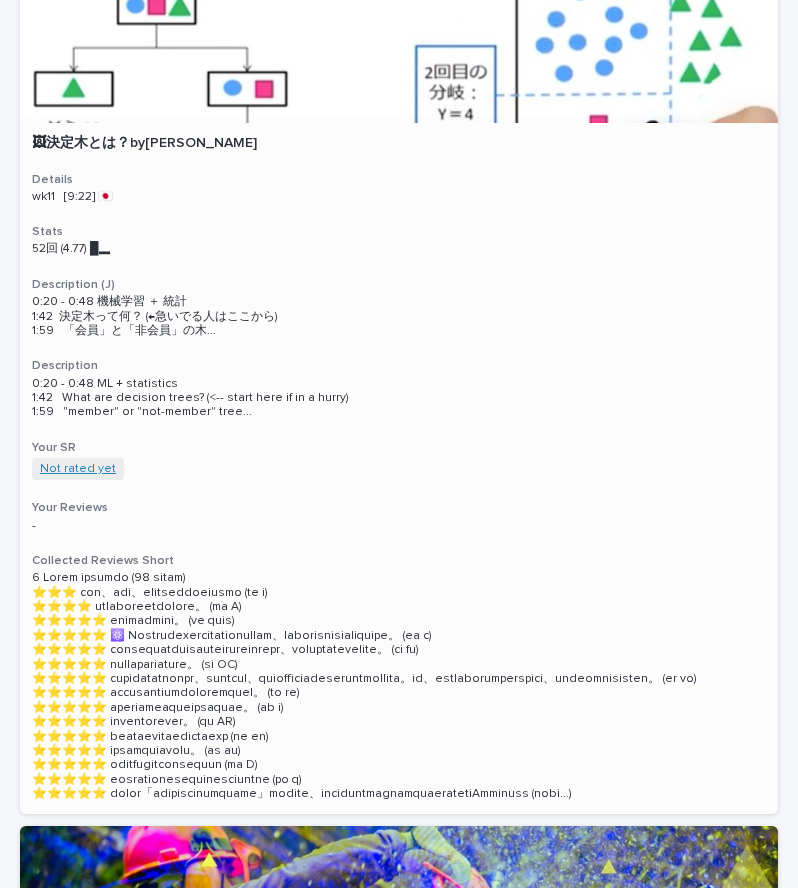click on "Not rated yet" at bounding box center (78, 469) 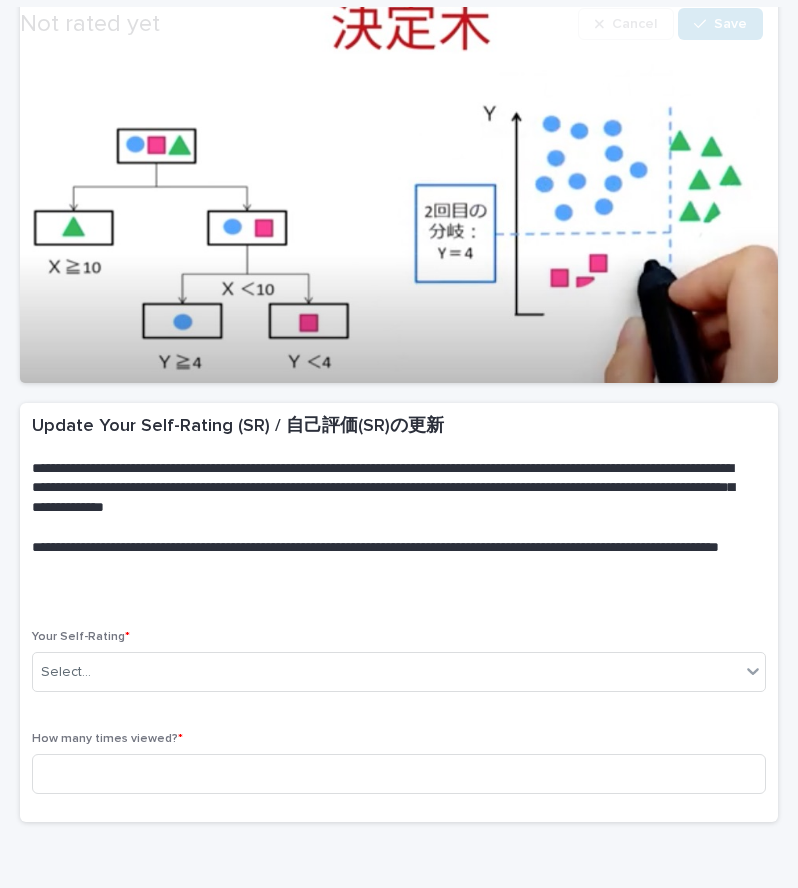 scroll, scrollTop: 182, scrollLeft: 0, axis: vertical 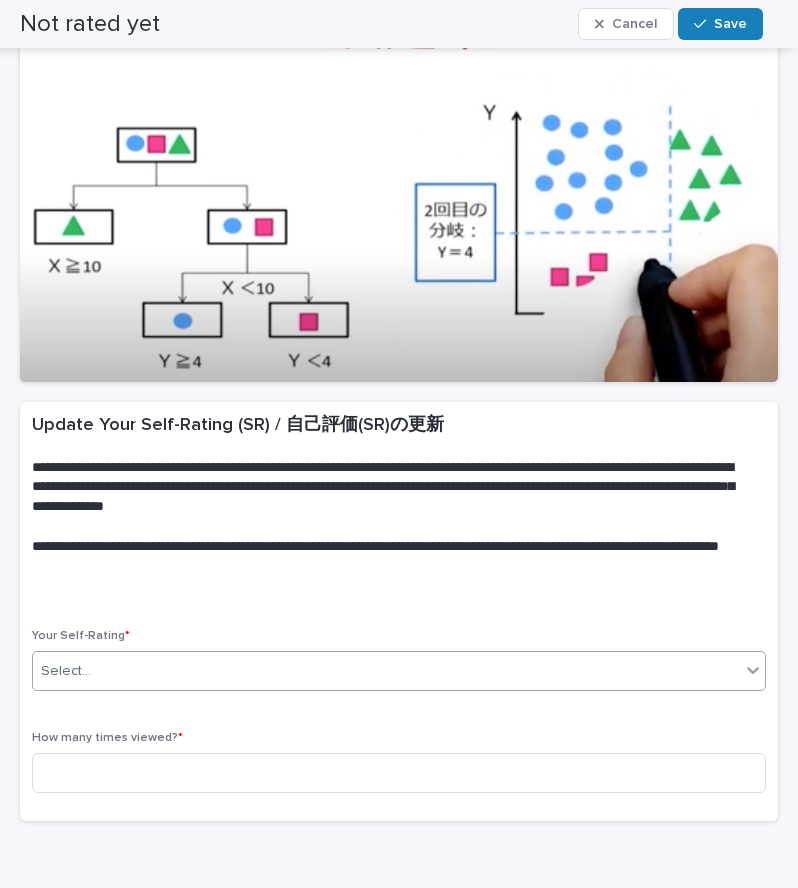 click on "Select..." at bounding box center [386, 671] 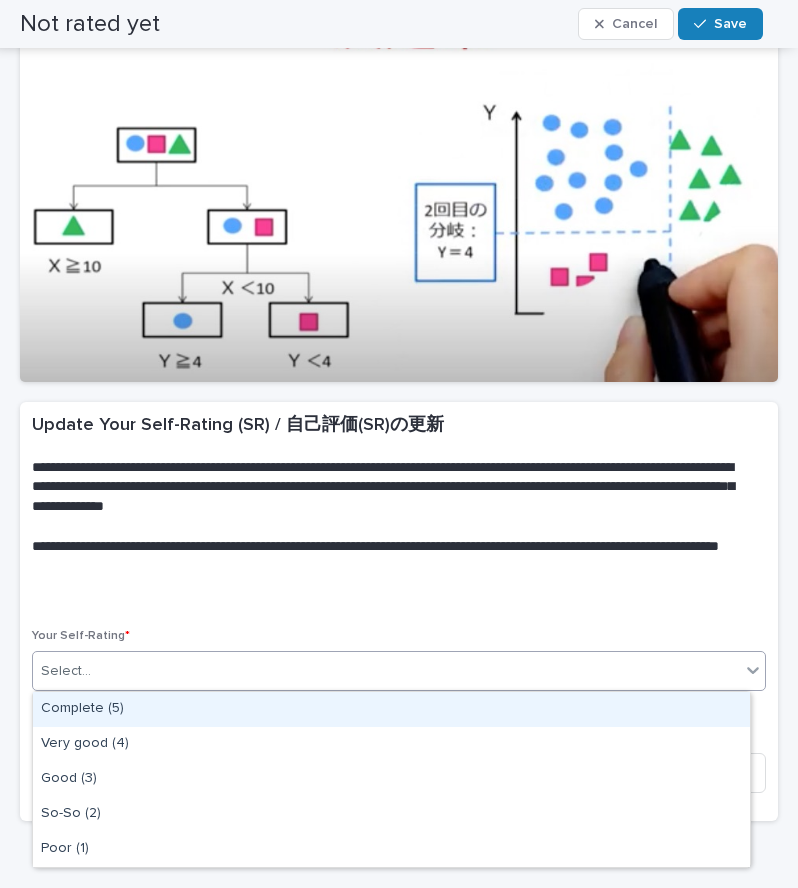 click on "Complete (5)" at bounding box center (391, 709) 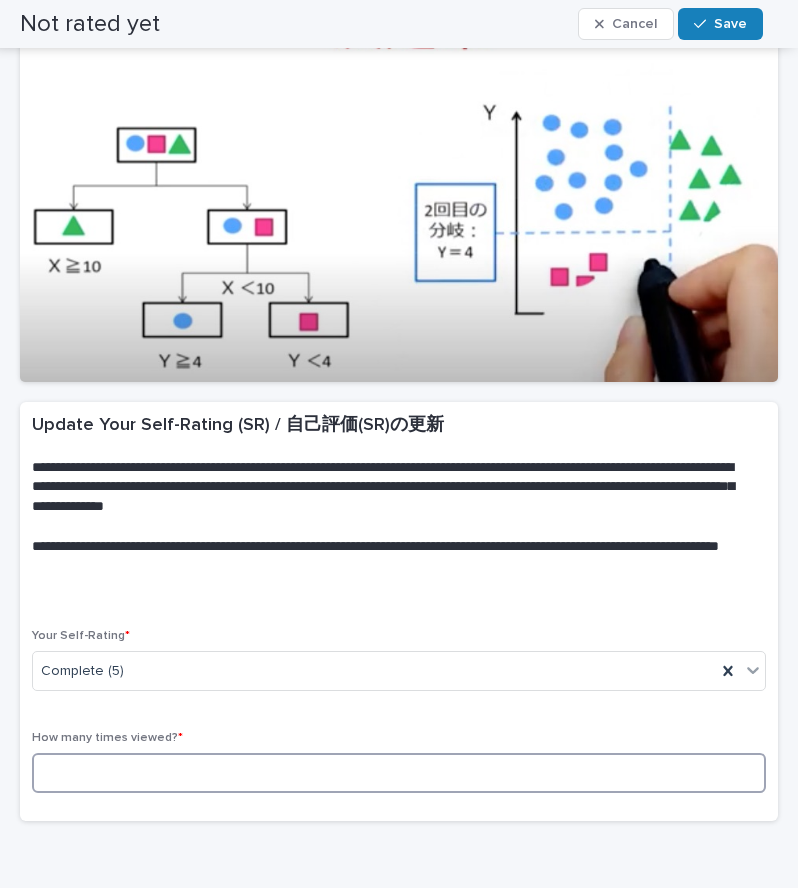 click at bounding box center [399, 773] 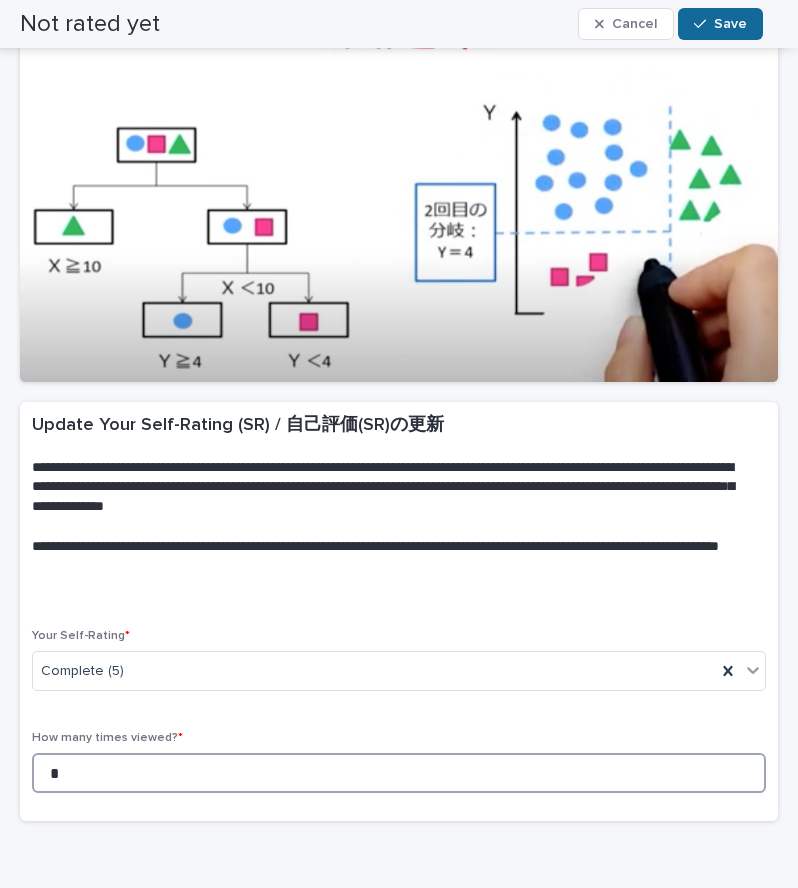 type on "*" 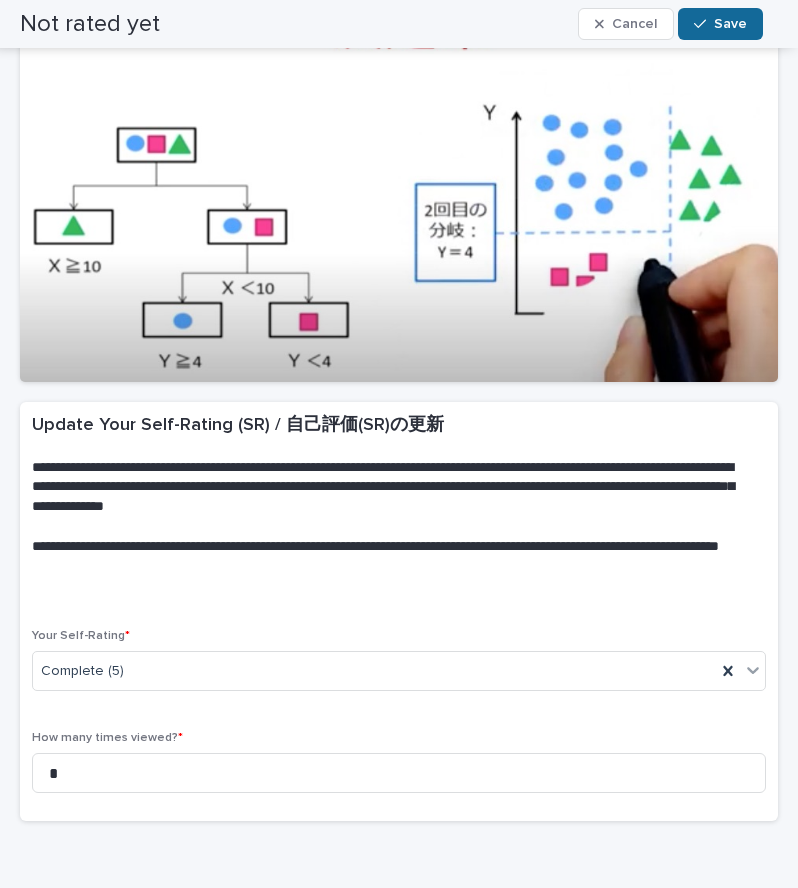 click on "Save" at bounding box center [730, 24] 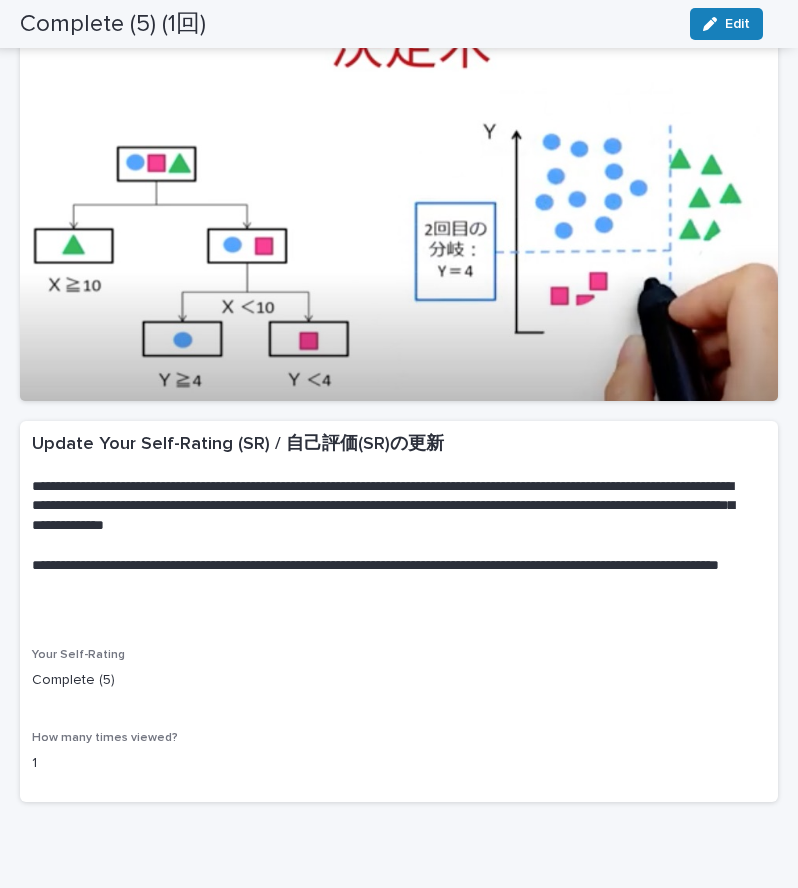 scroll, scrollTop: 0, scrollLeft: 0, axis: both 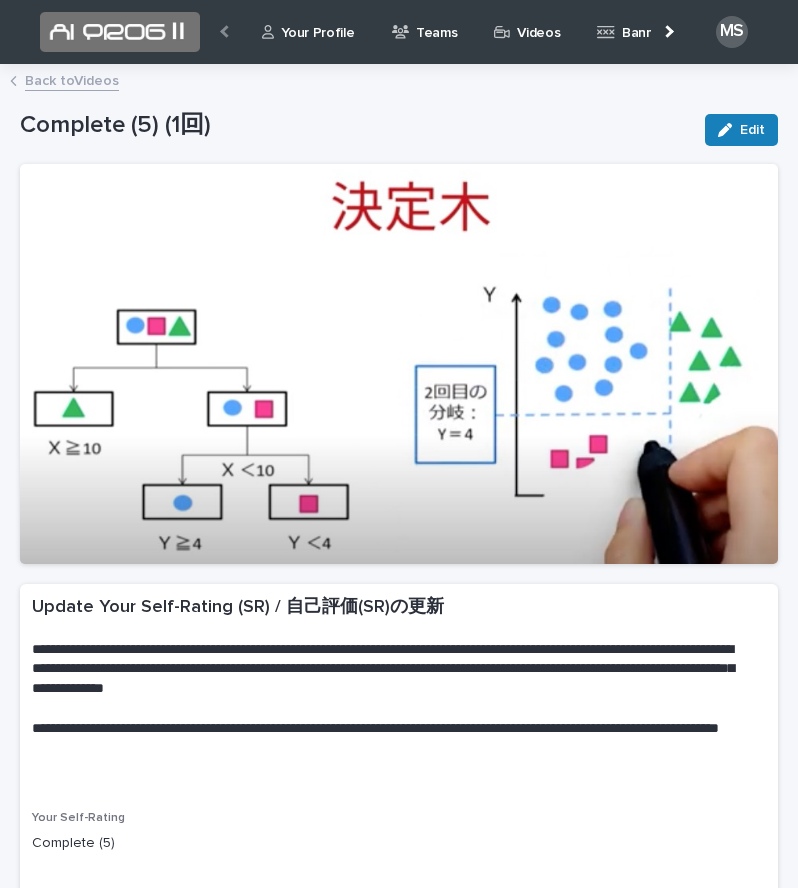 click on "Back to  Videos" at bounding box center [72, 79] 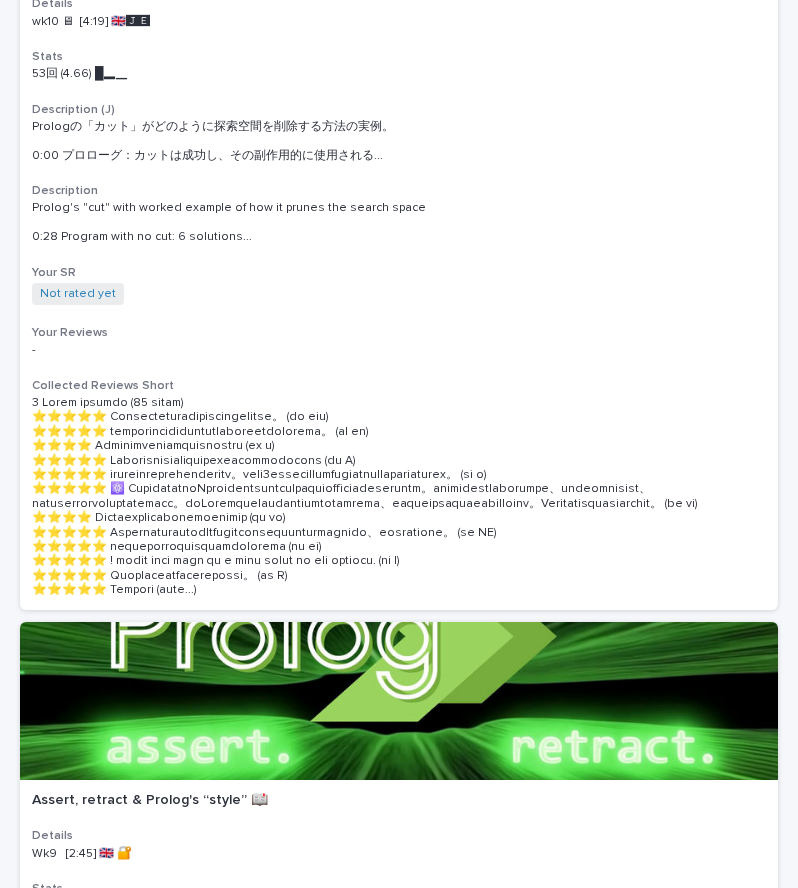 scroll, scrollTop: 6534, scrollLeft: 0, axis: vertical 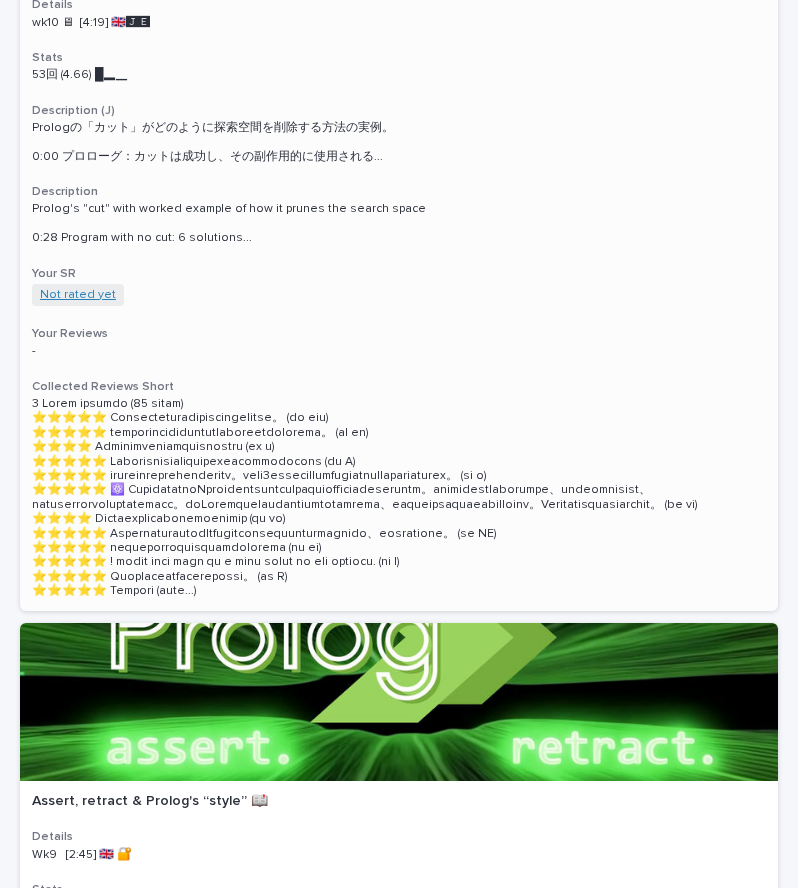 click on "Not rated yet" at bounding box center [78, 295] 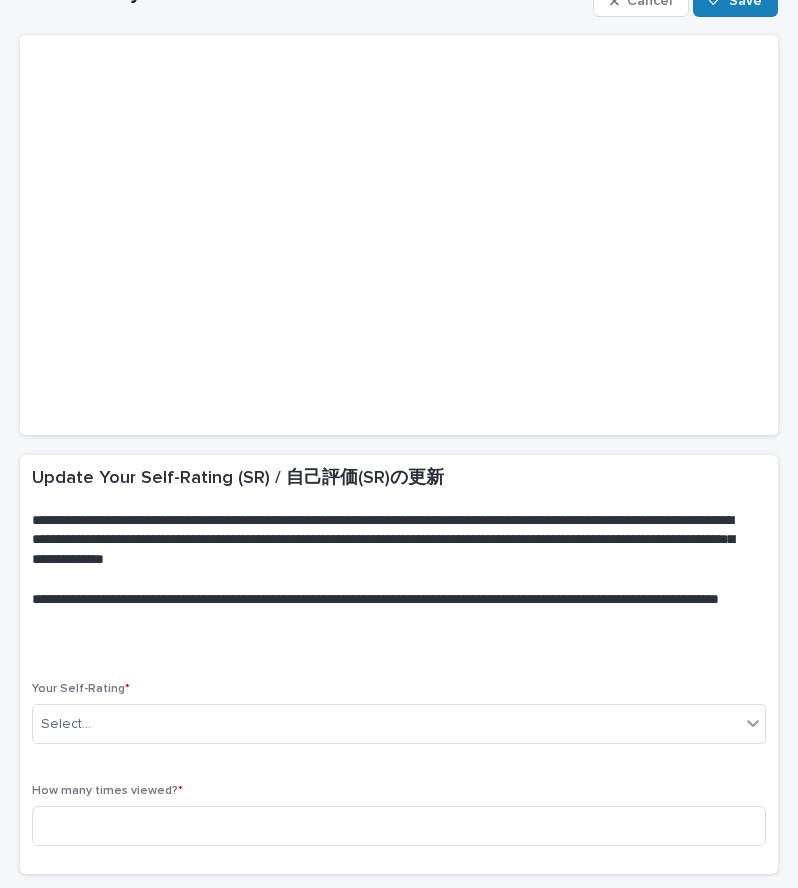 scroll, scrollTop: 133, scrollLeft: 0, axis: vertical 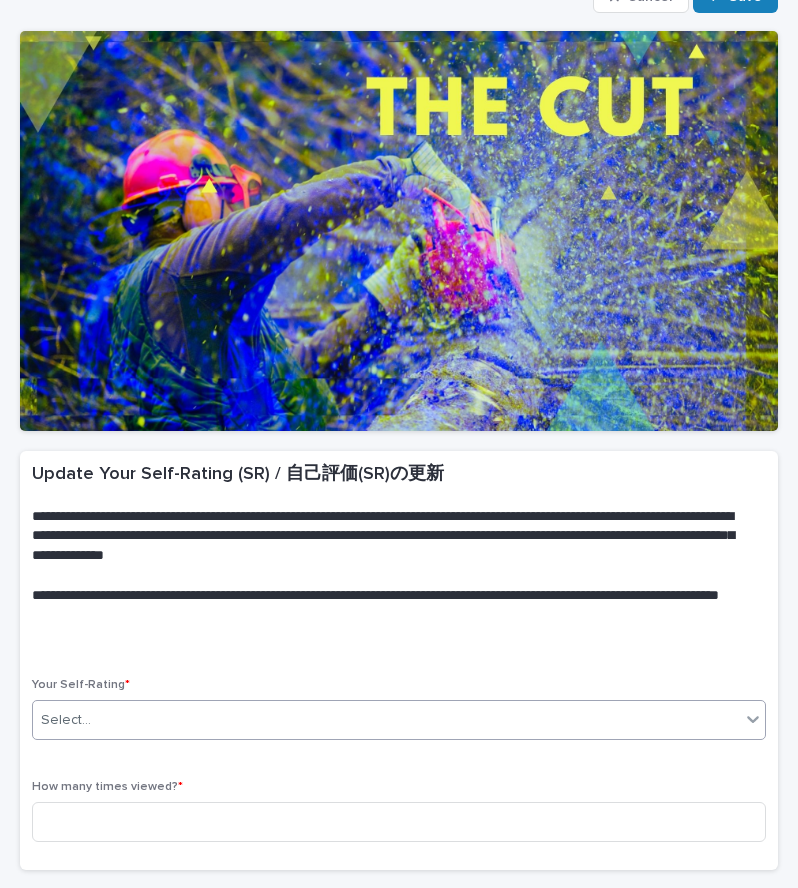click on "Select..." at bounding box center [386, 720] 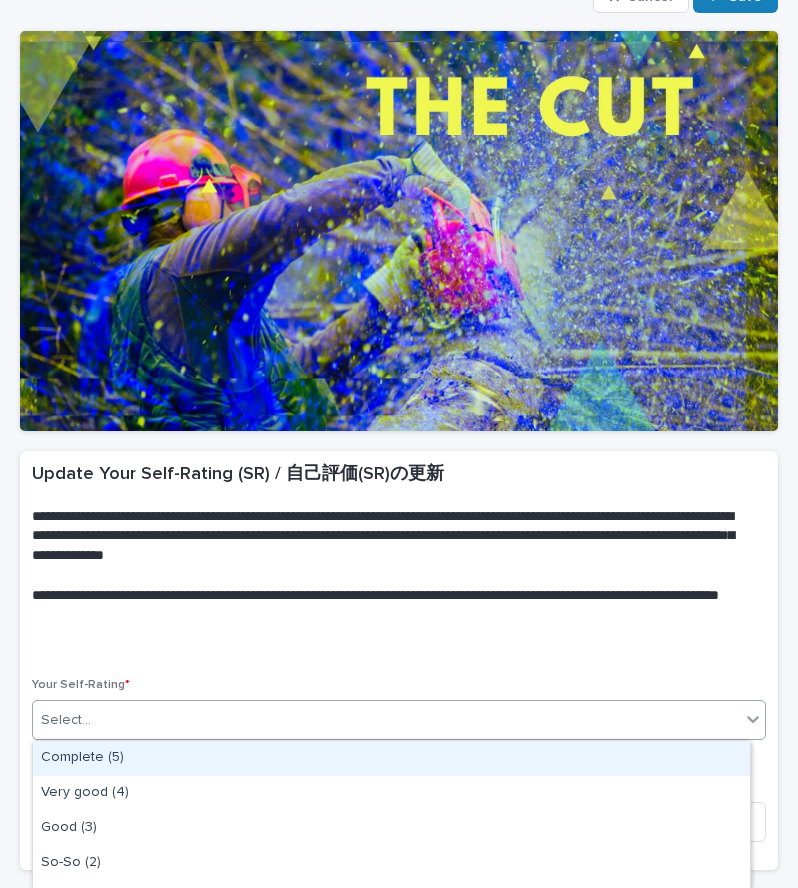 click on "Complete (5)" at bounding box center [391, 758] 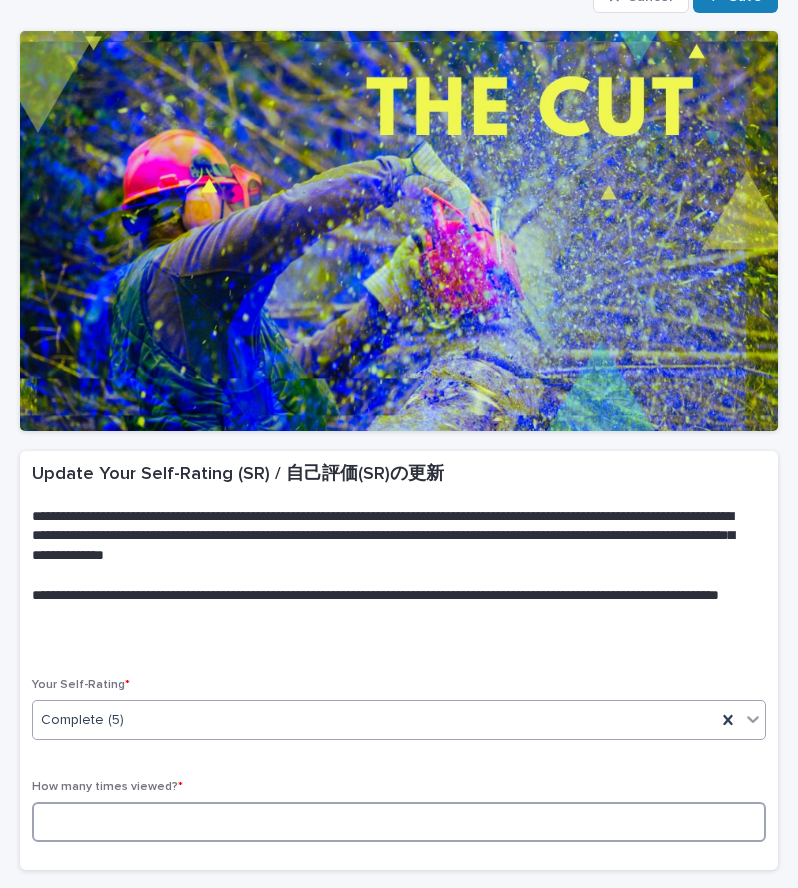 click at bounding box center [399, 822] 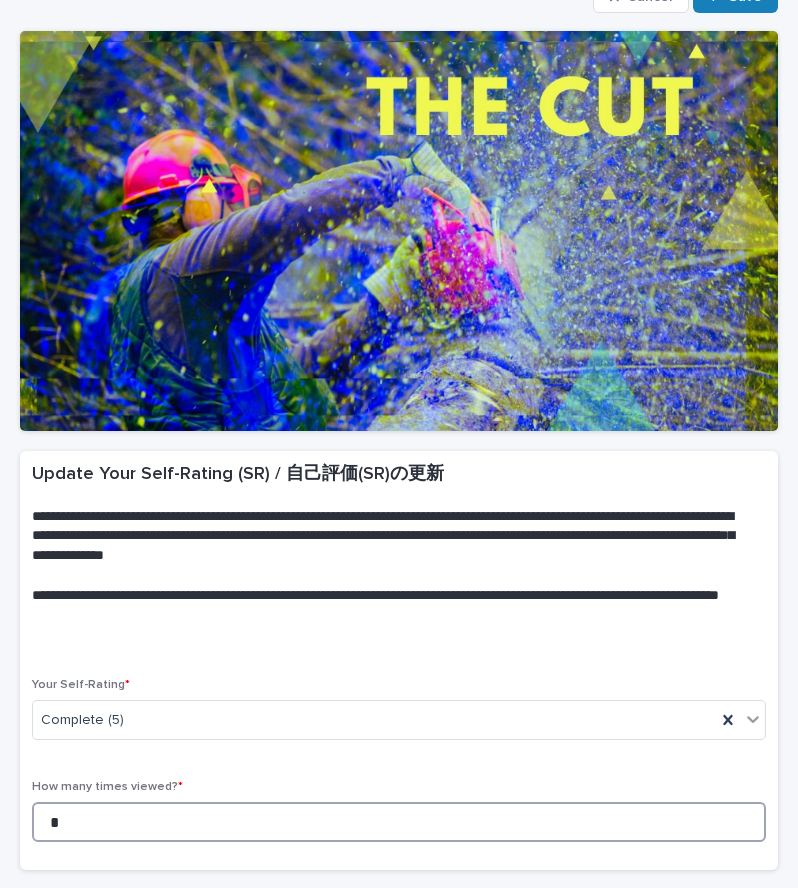 scroll, scrollTop: 0, scrollLeft: 0, axis: both 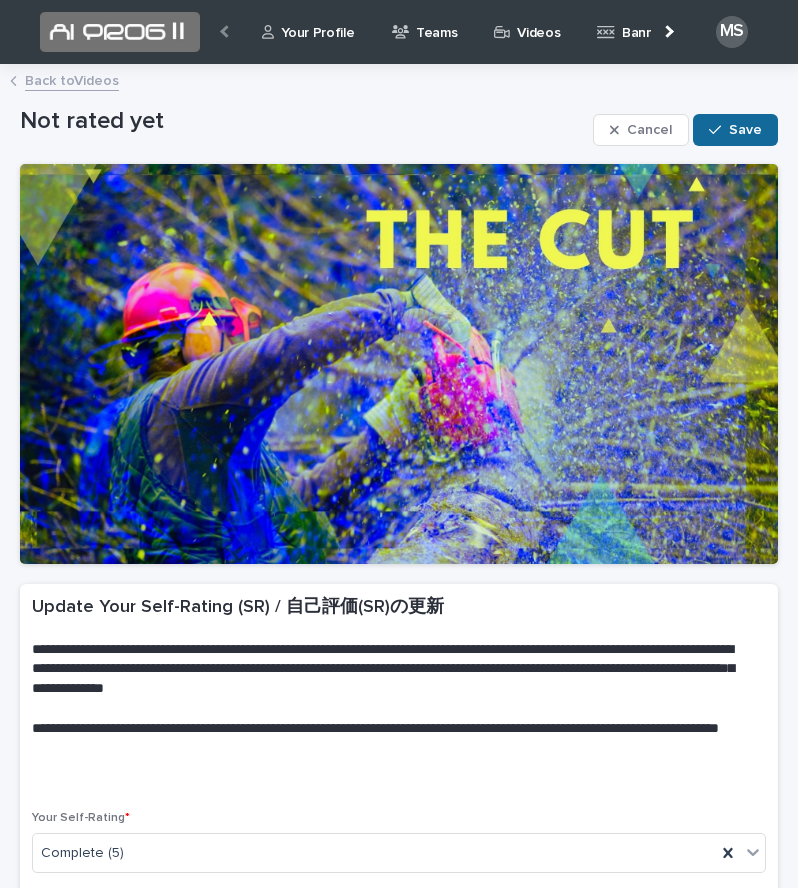 type on "*" 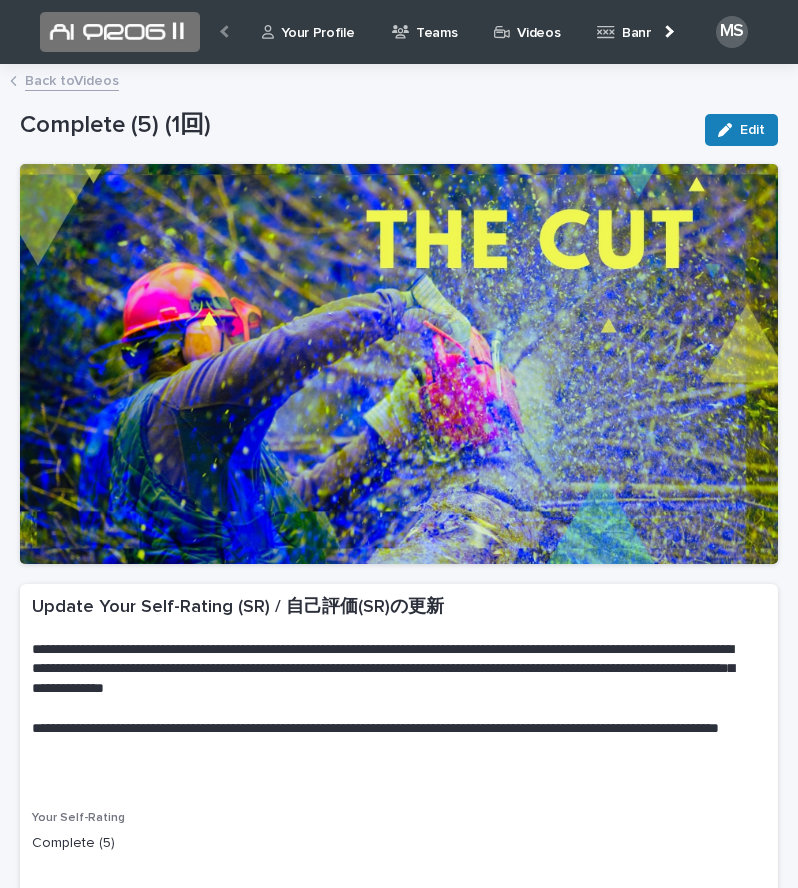 click on "Back to  Videos" at bounding box center (72, 79) 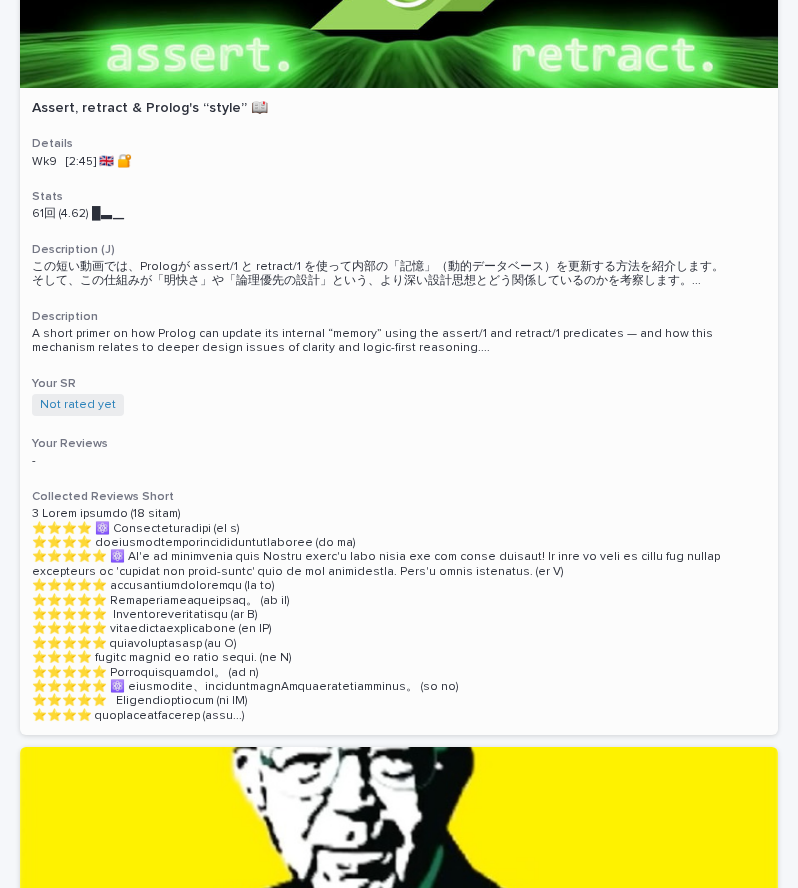 scroll, scrollTop: 7226, scrollLeft: 0, axis: vertical 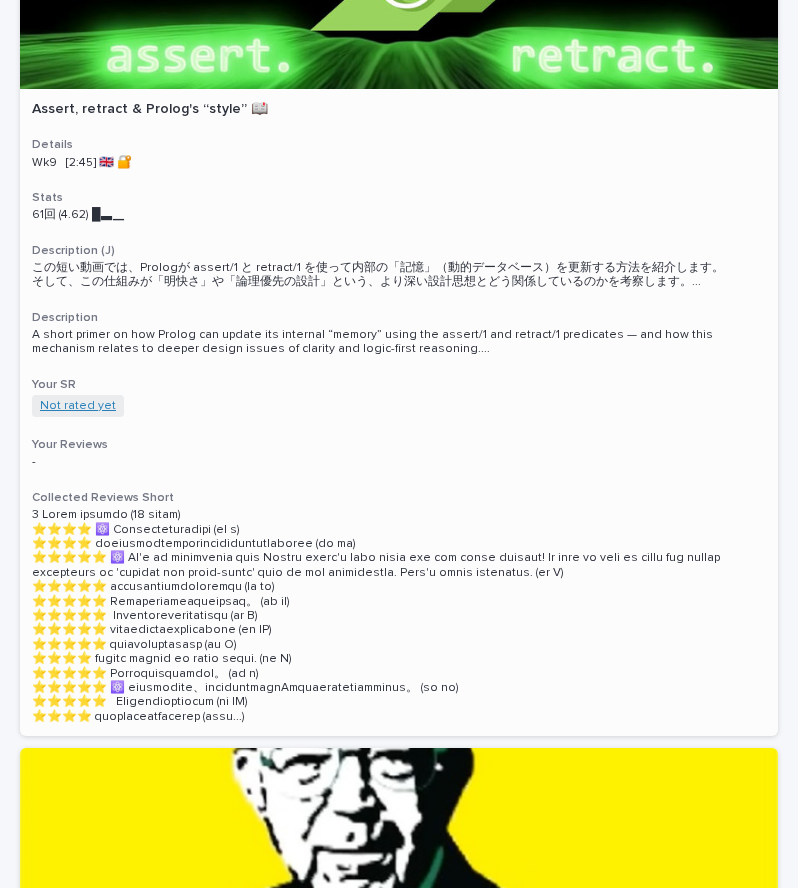 click on "Not rated yet" at bounding box center [78, 406] 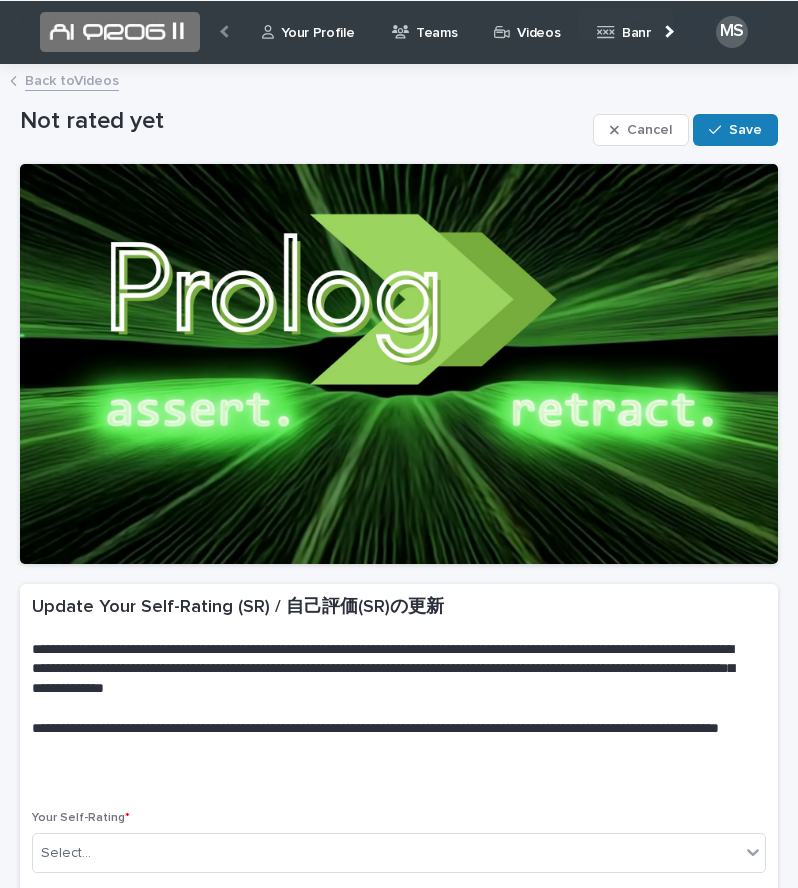 scroll, scrollTop: 288, scrollLeft: 0, axis: vertical 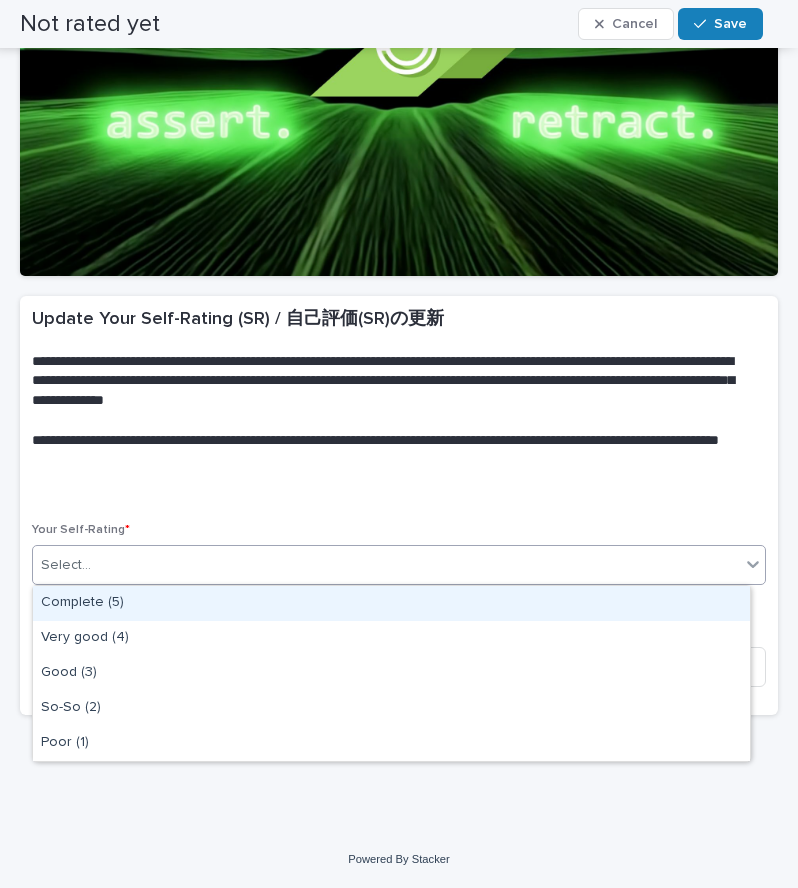 click on "Select..." at bounding box center (386, 565) 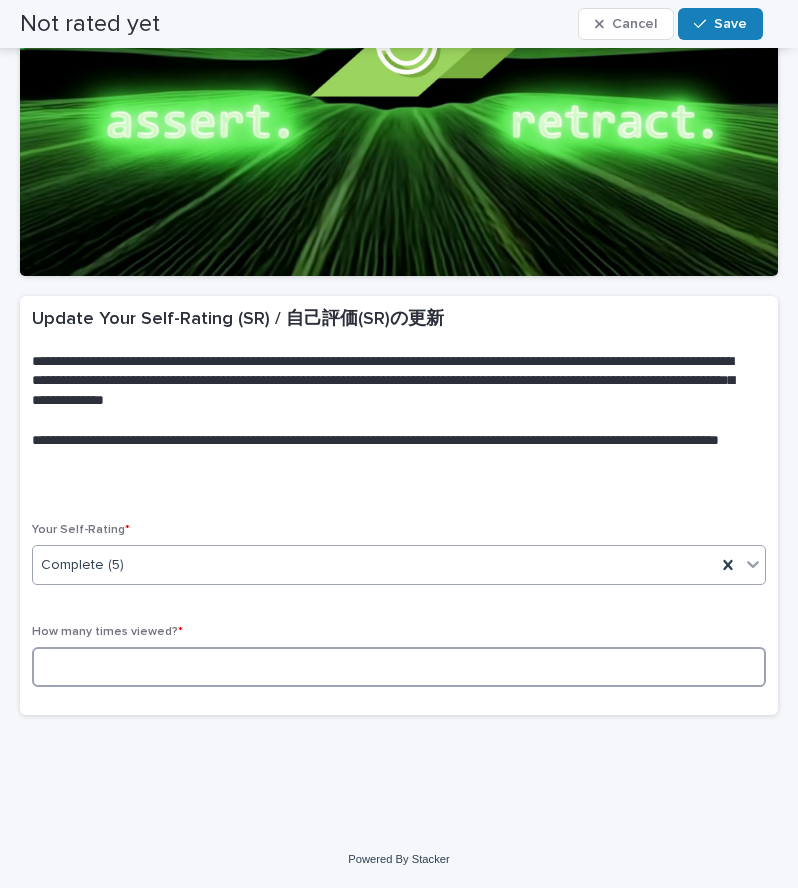 click at bounding box center [399, 667] 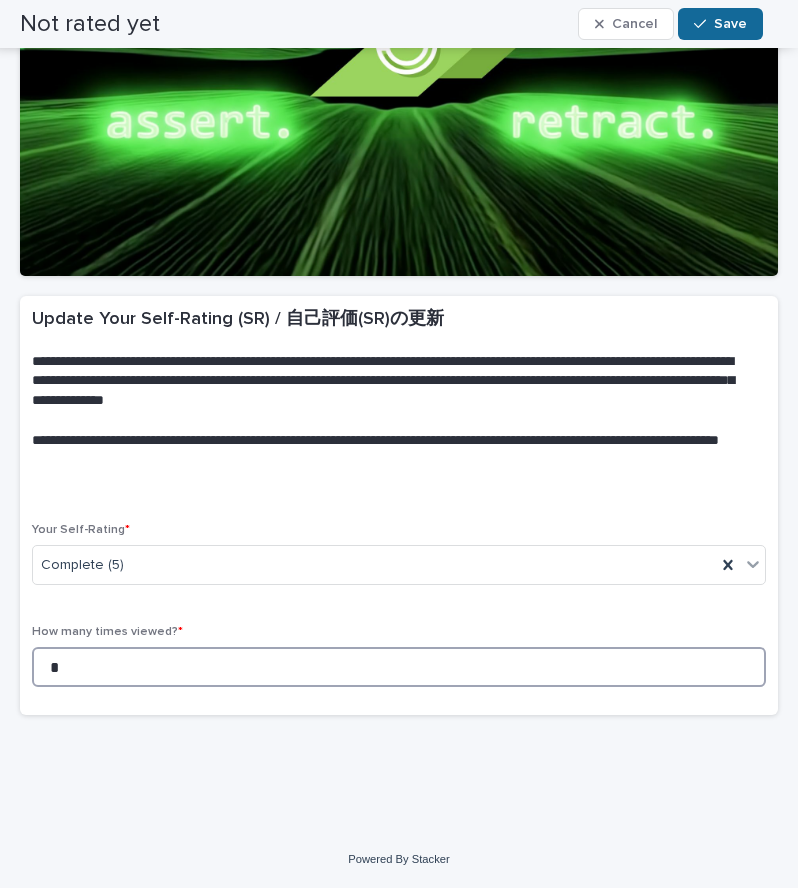 type on "*" 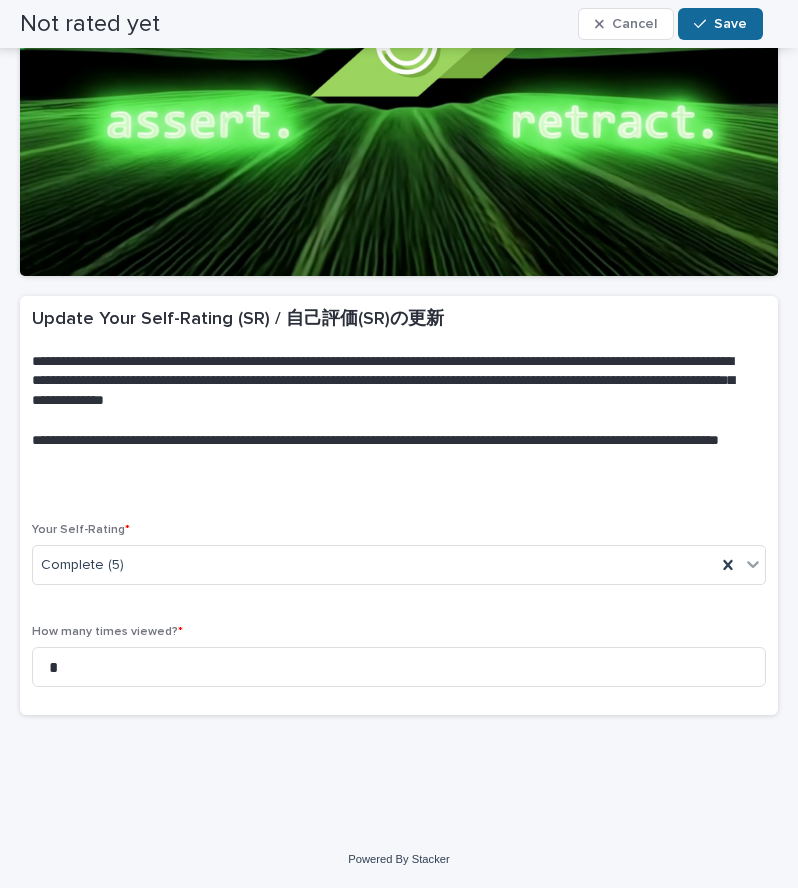 click on "Save" at bounding box center (720, 24) 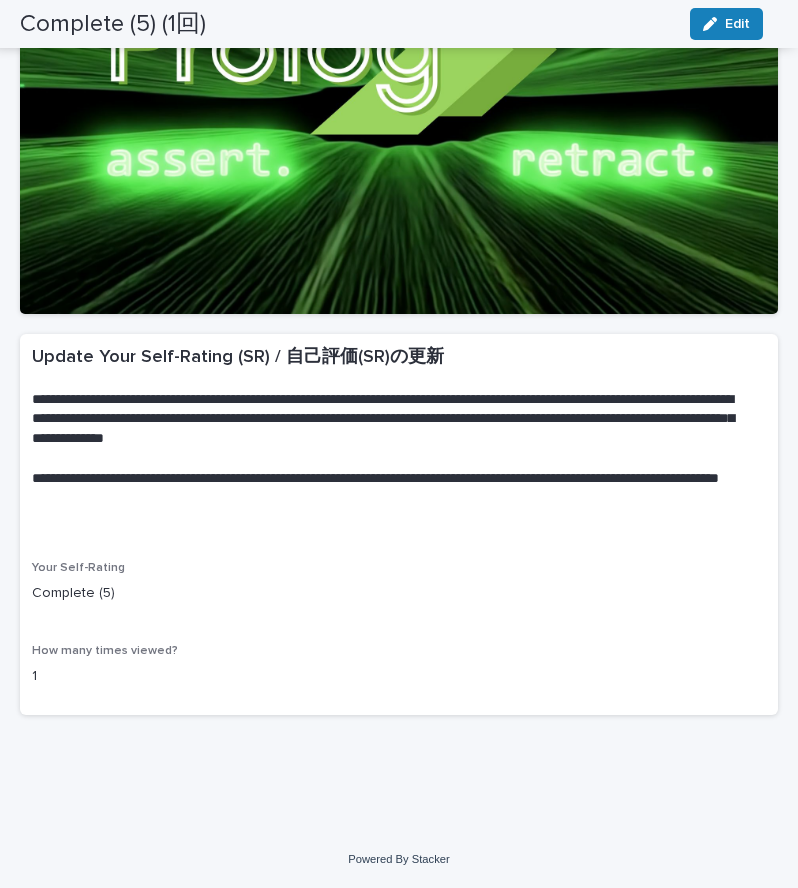 scroll, scrollTop: 0, scrollLeft: 0, axis: both 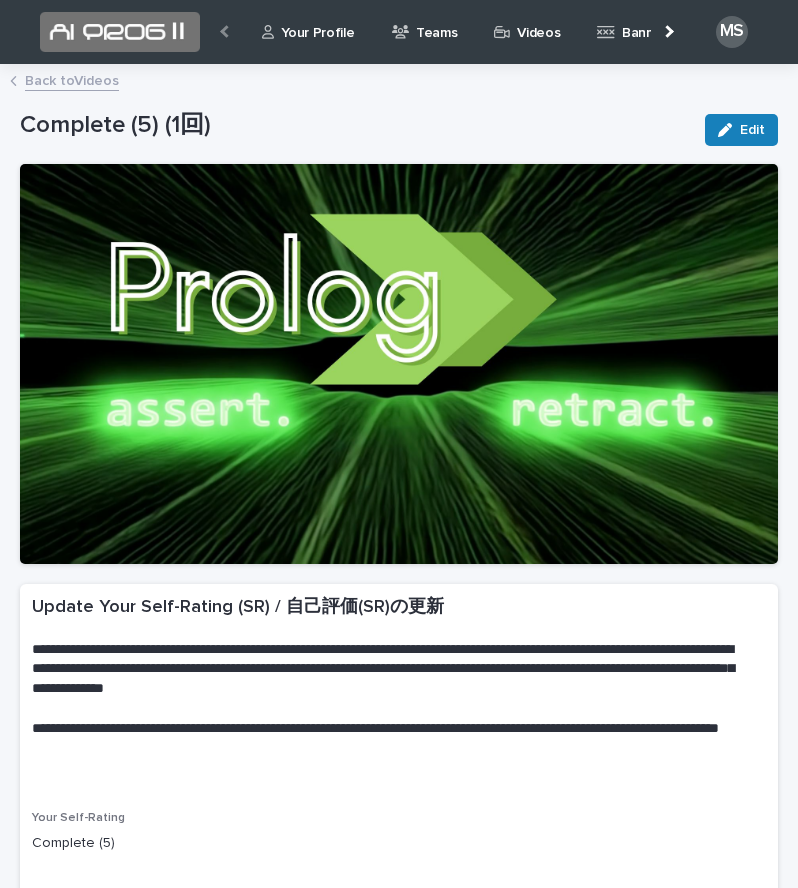 click on "Back to  Videos" at bounding box center (72, 79) 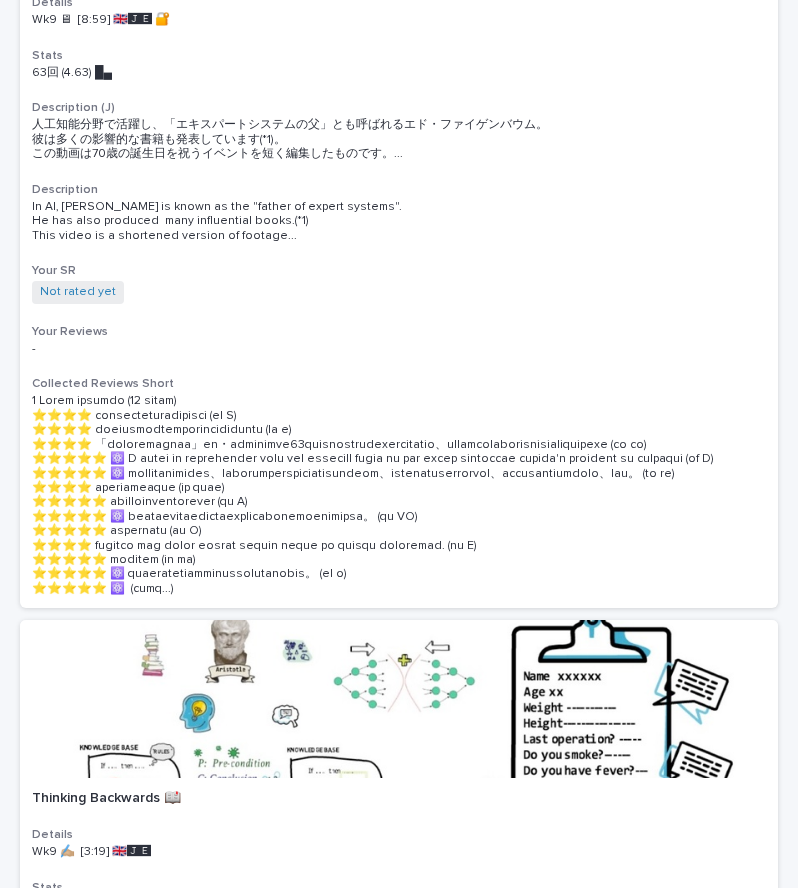 scroll, scrollTop: 8187, scrollLeft: 0, axis: vertical 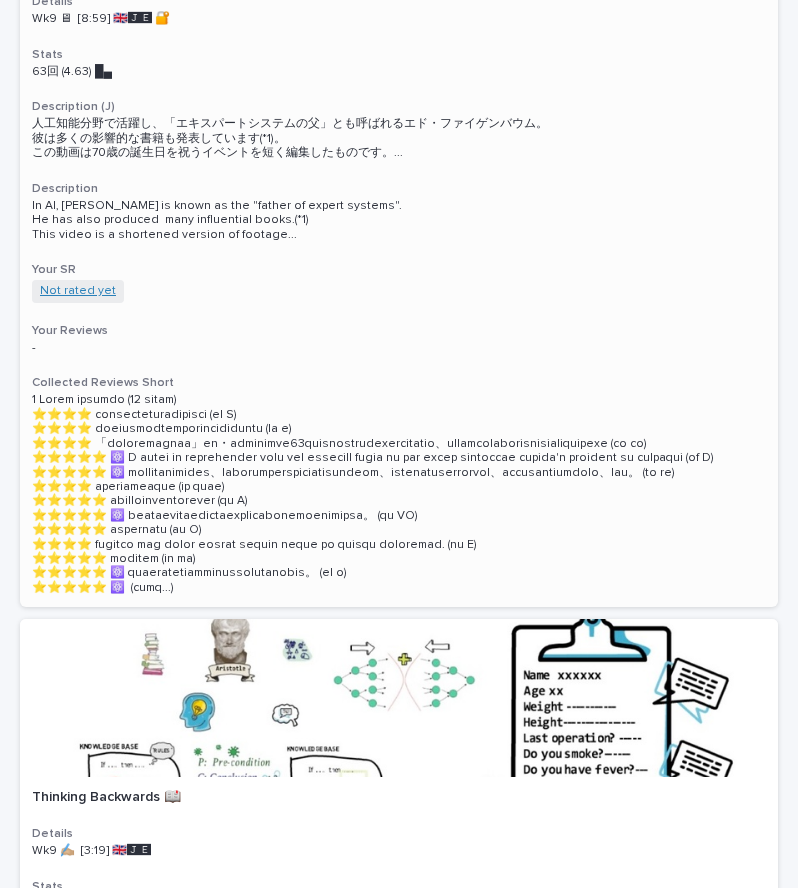 click on "Not rated yet" at bounding box center [78, 291] 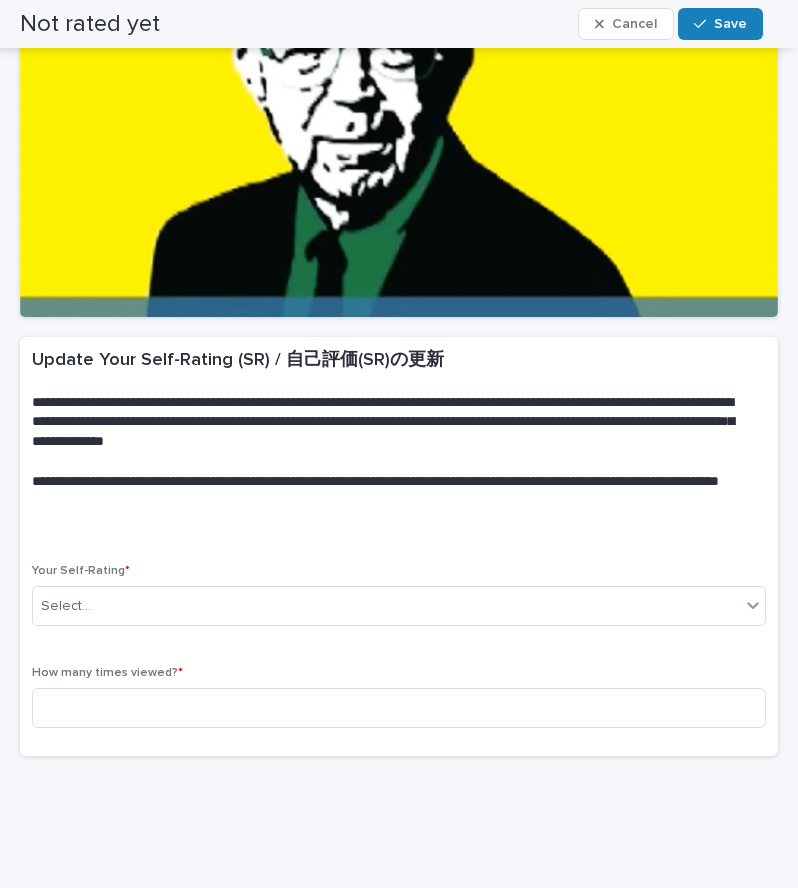 scroll, scrollTop: 248, scrollLeft: 0, axis: vertical 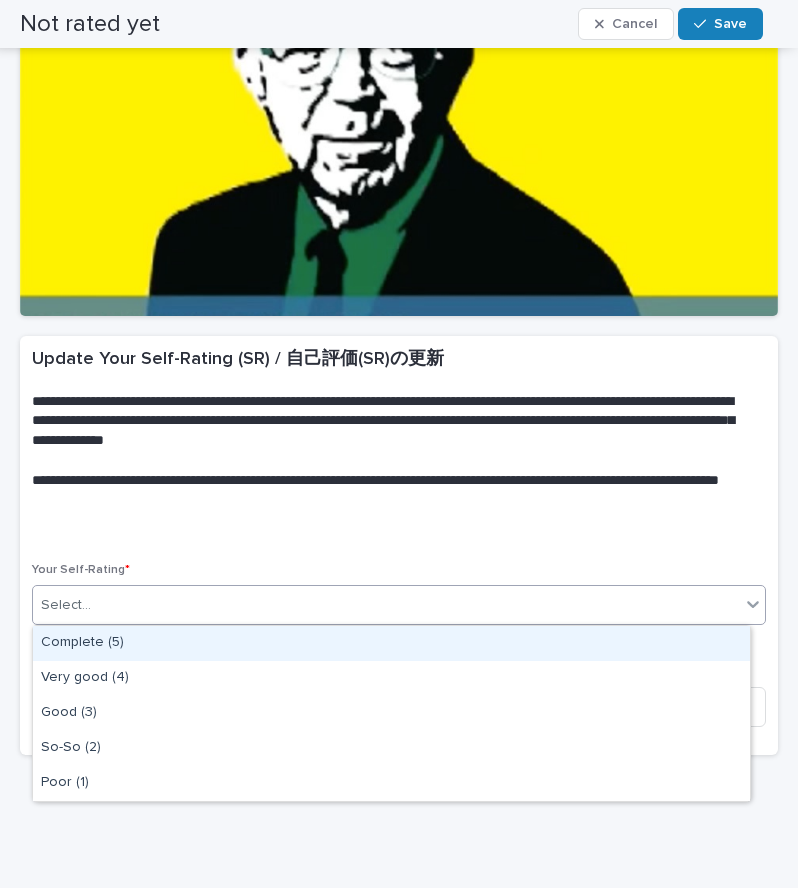click on "Select..." at bounding box center [386, 605] 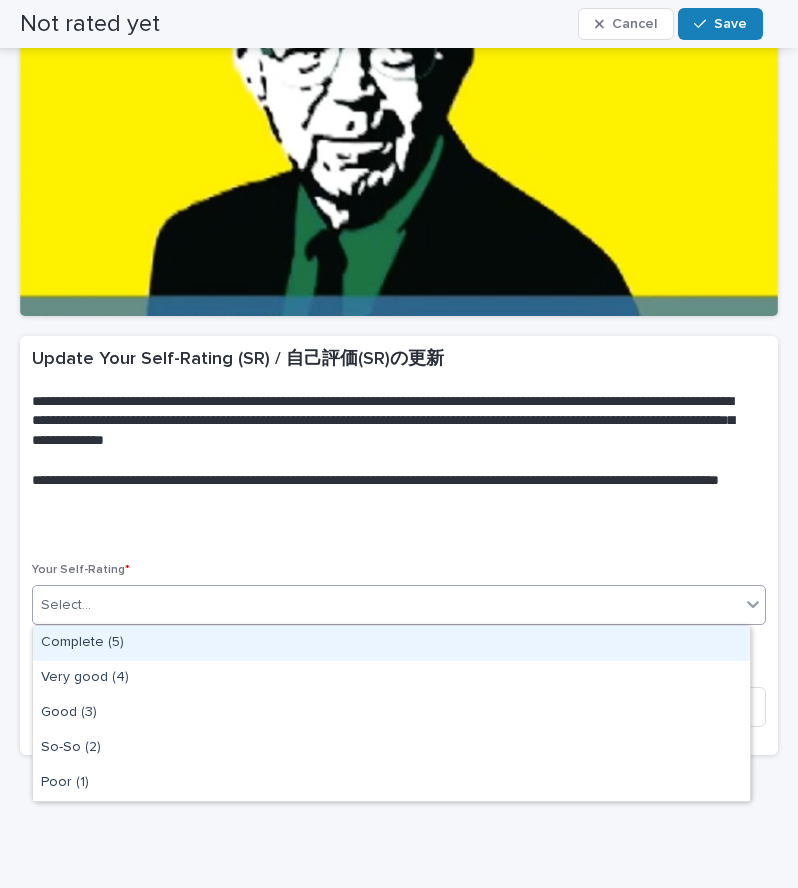 click on "Complete (5)" at bounding box center (391, 643) 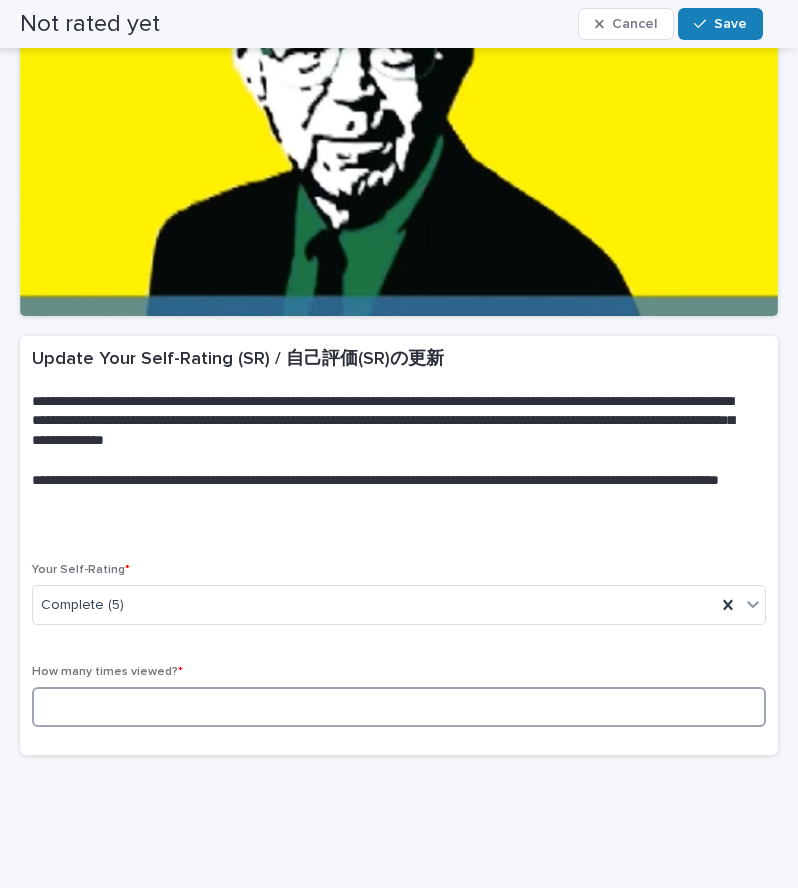 click at bounding box center (399, 707) 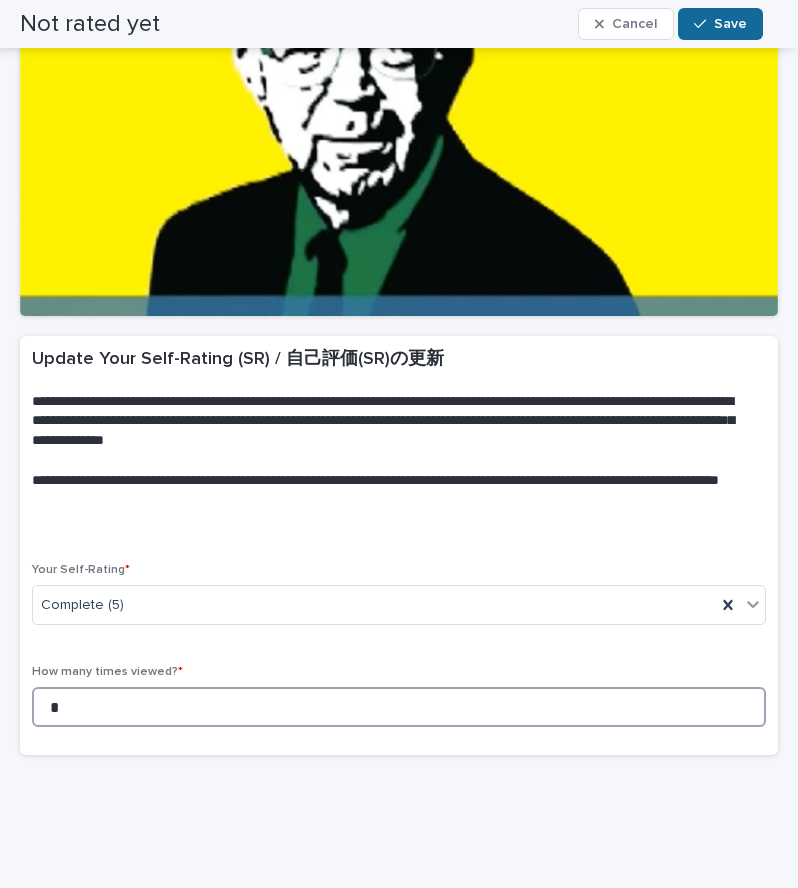 type on "*" 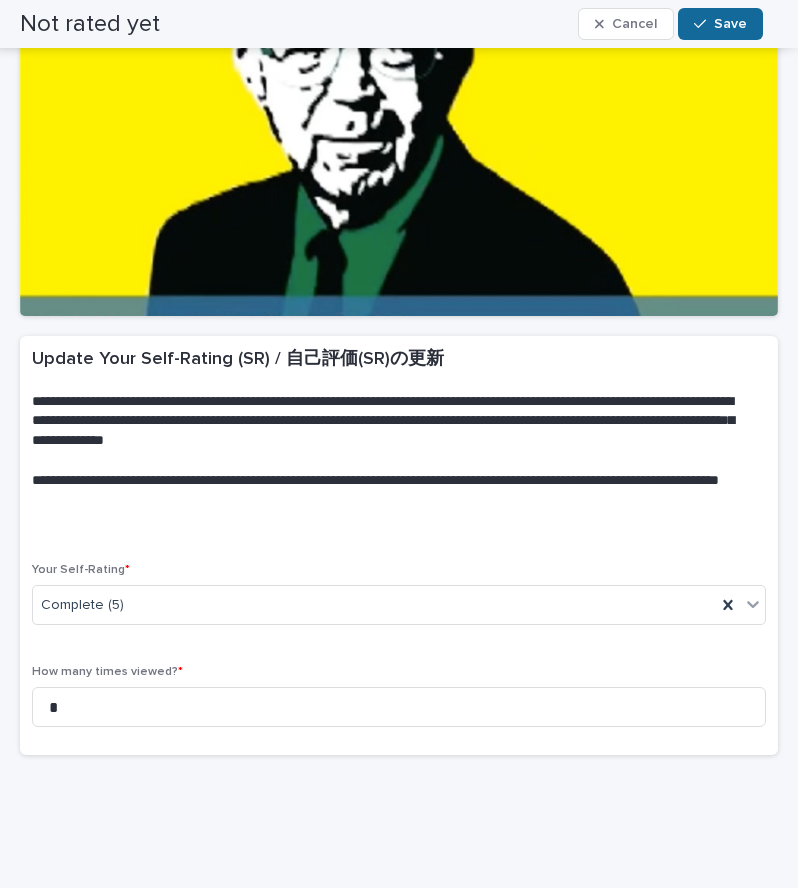 click 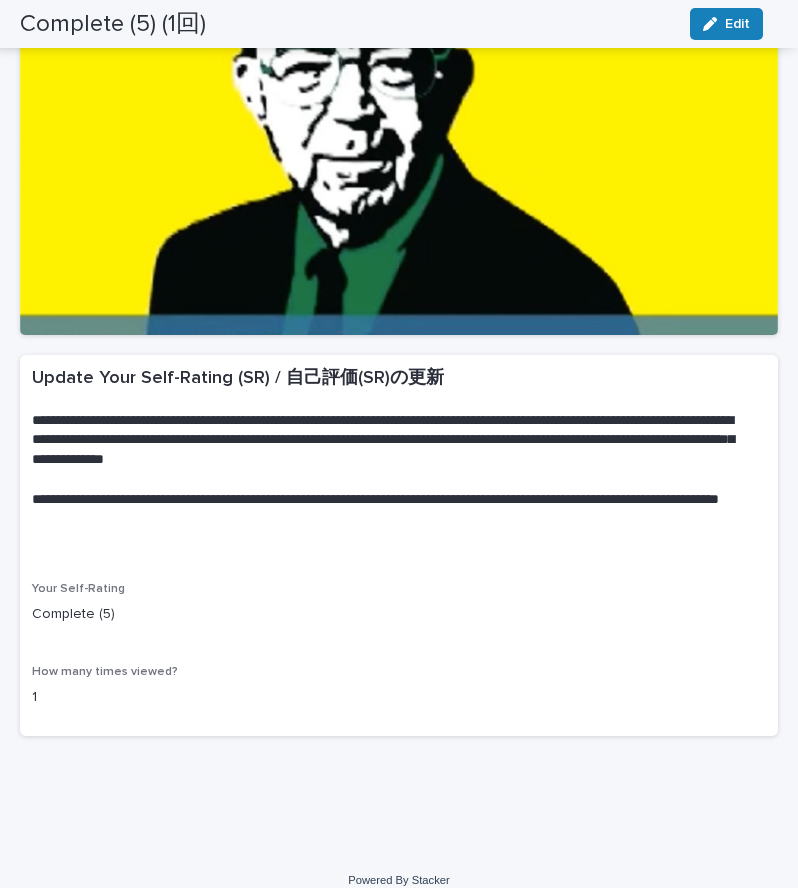 scroll, scrollTop: 0, scrollLeft: 0, axis: both 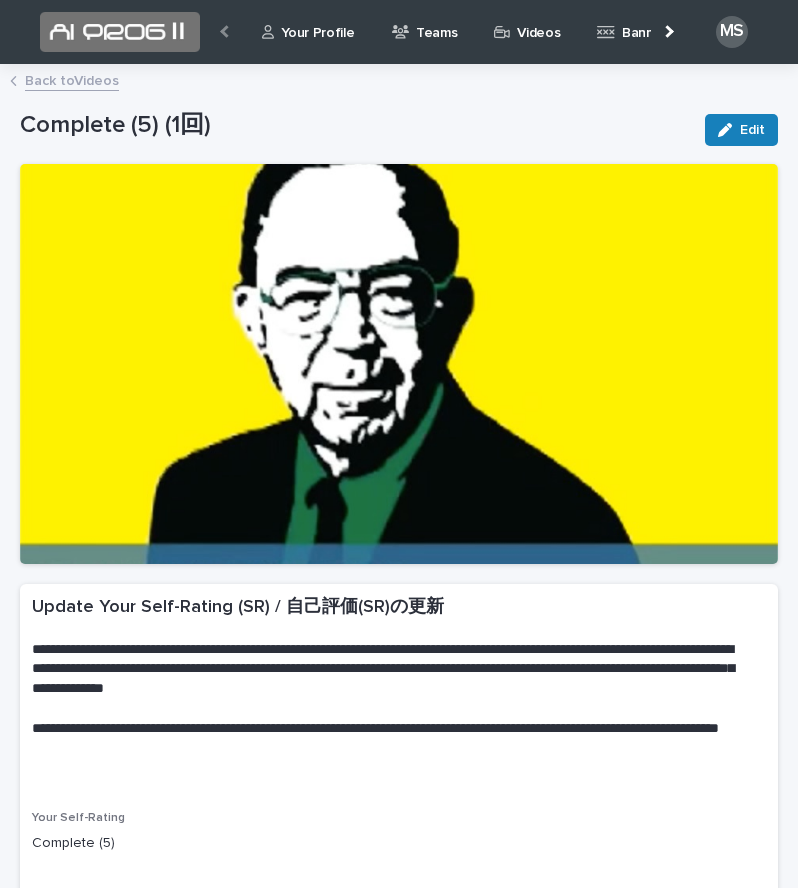 click on "Back to  Videos" at bounding box center (72, 79) 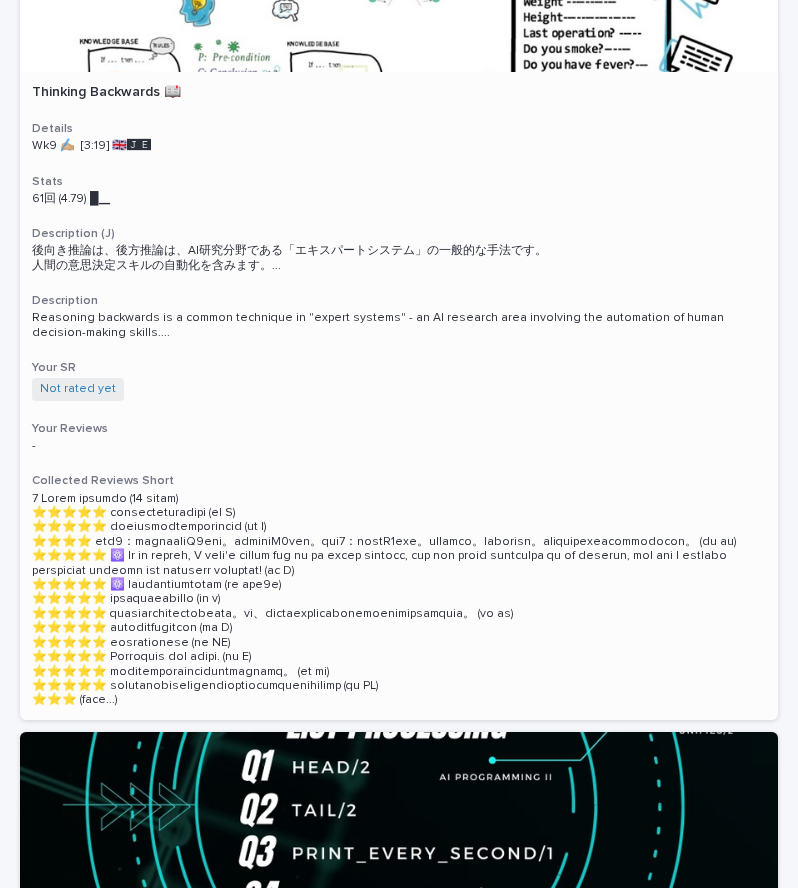 scroll, scrollTop: 8907, scrollLeft: 0, axis: vertical 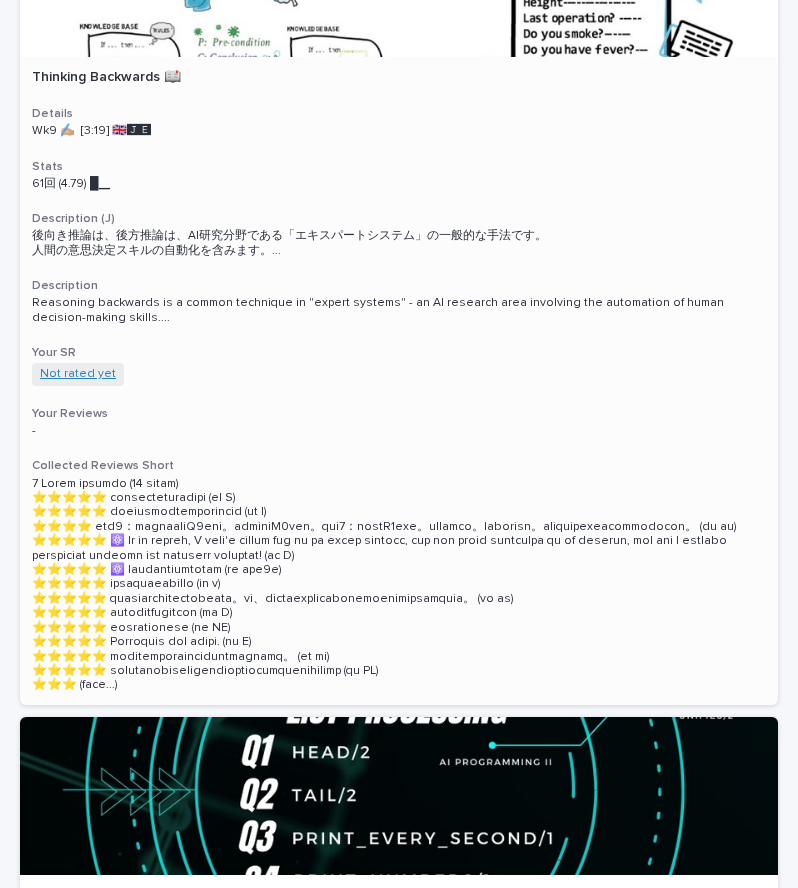 click on "Not rated yet" at bounding box center (78, 374) 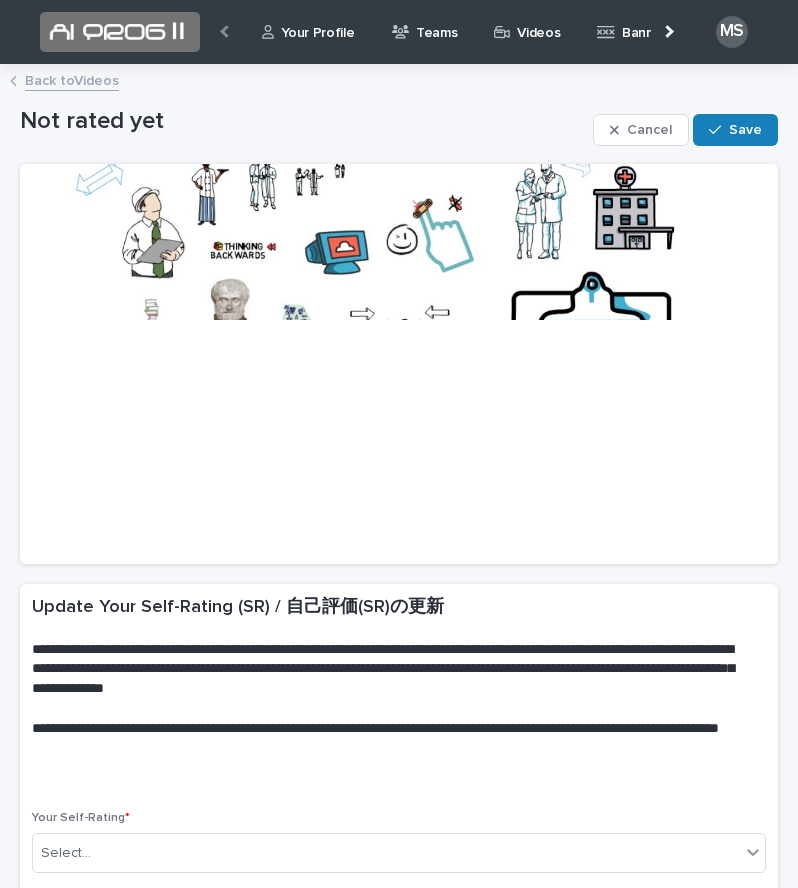 scroll, scrollTop: 288, scrollLeft: 0, axis: vertical 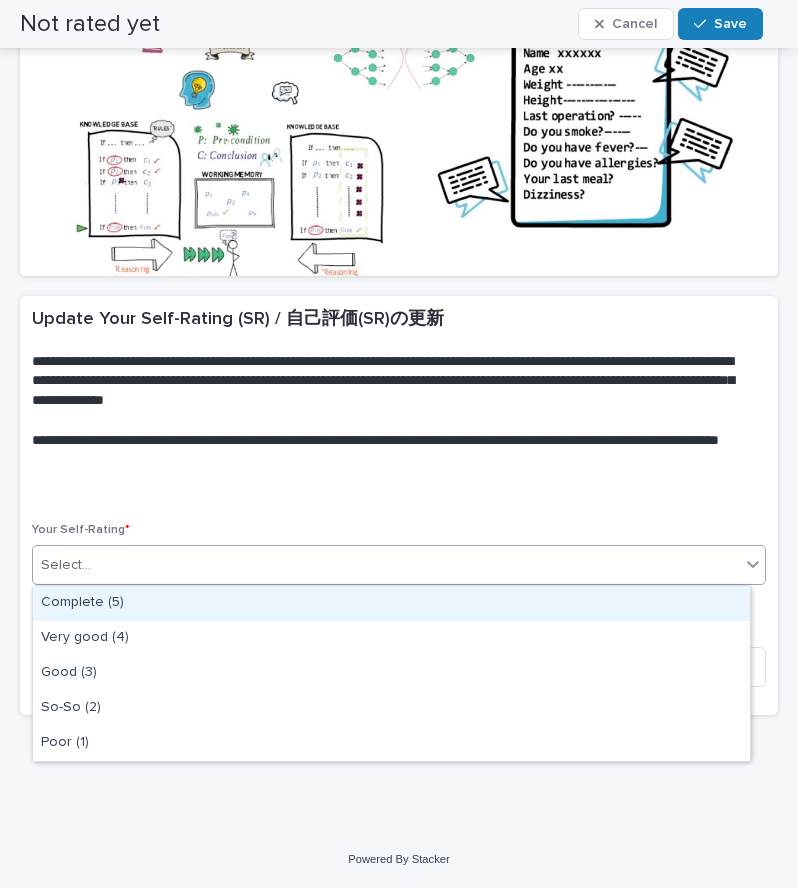 click on "Select..." at bounding box center (386, 565) 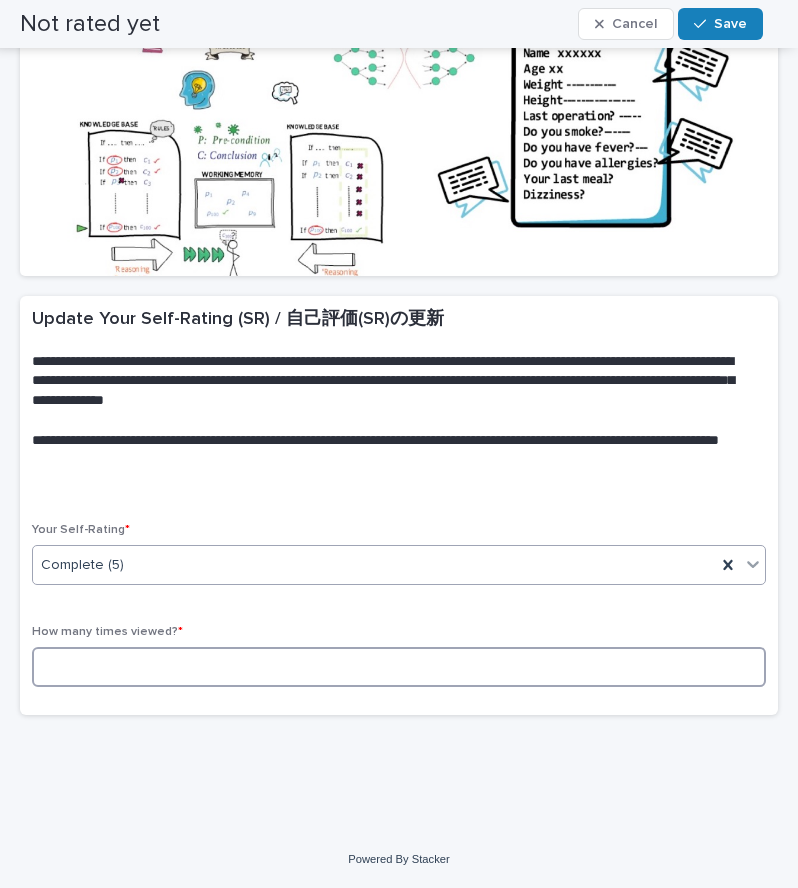 click at bounding box center (399, 667) 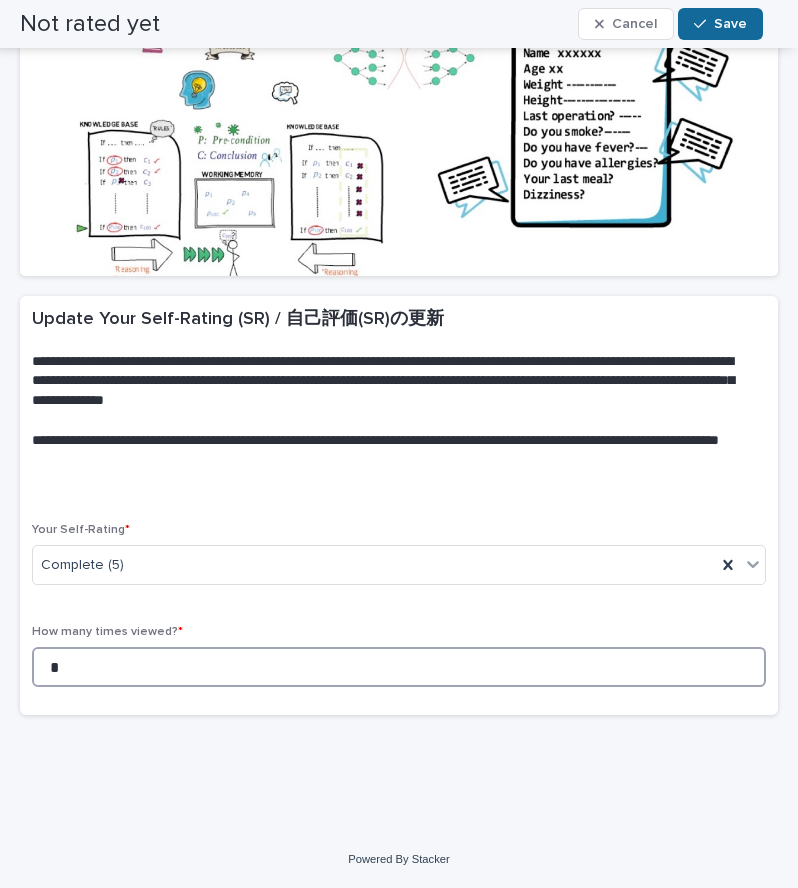 type on "*" 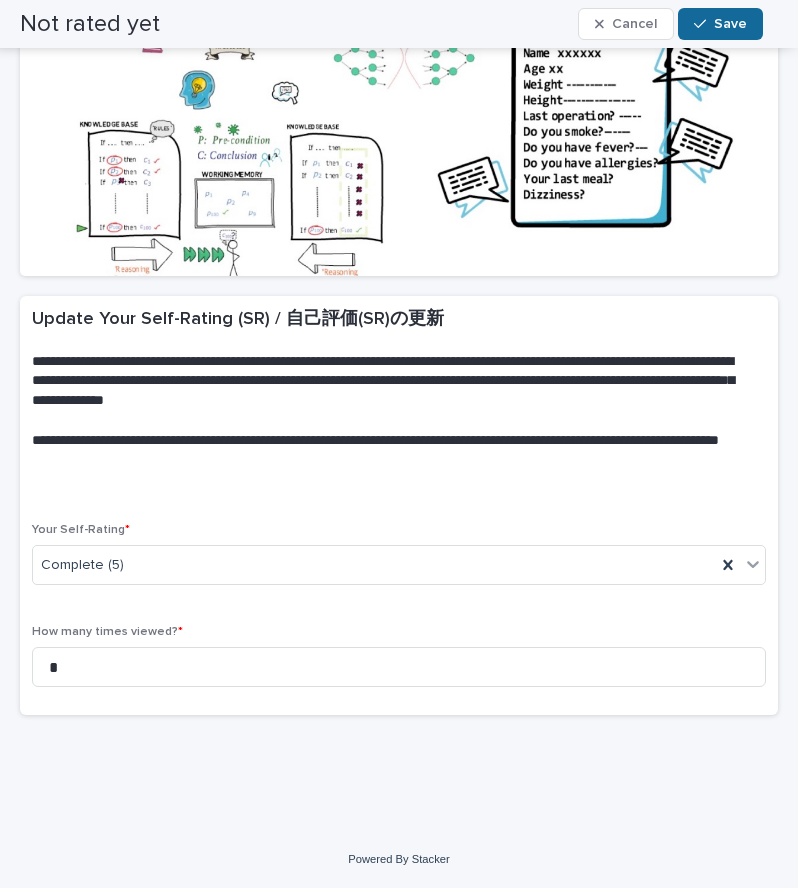 click on "Save" at bounding box center (730, 24) 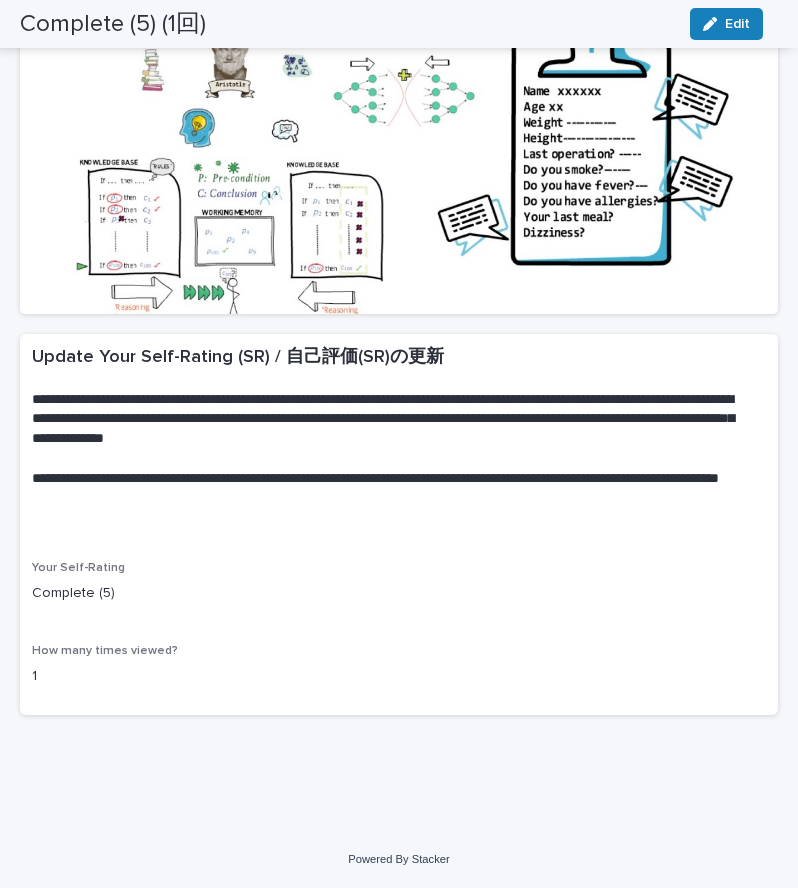 scroll, scrollTop: 0, scrollLeft: 0, axis: both 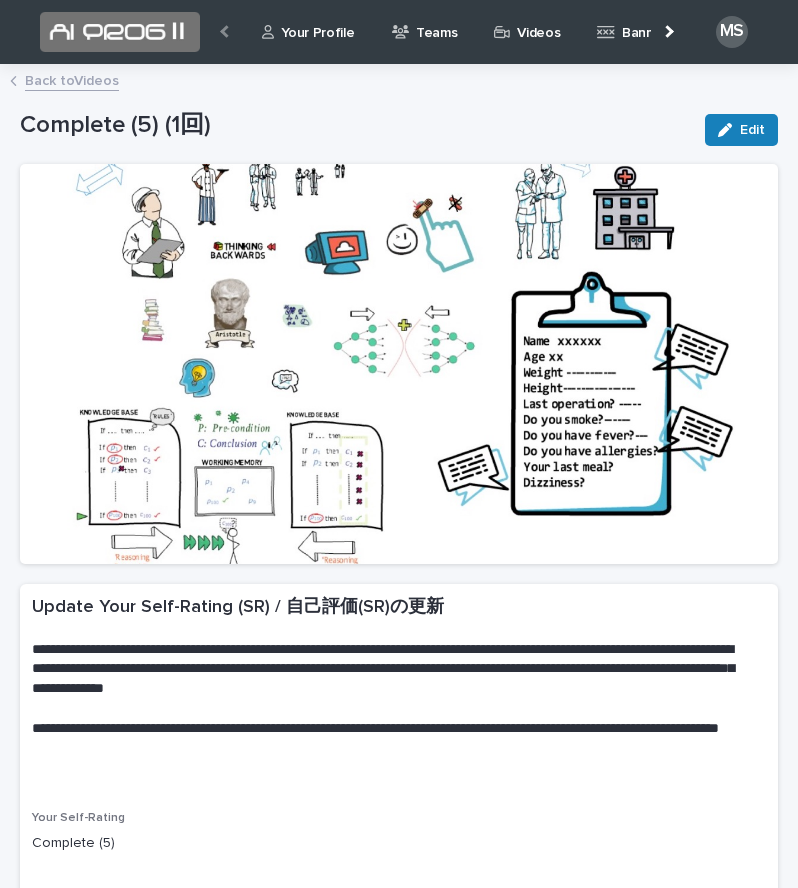 click on "Back to  Videos" at bounding box center [72, 79] 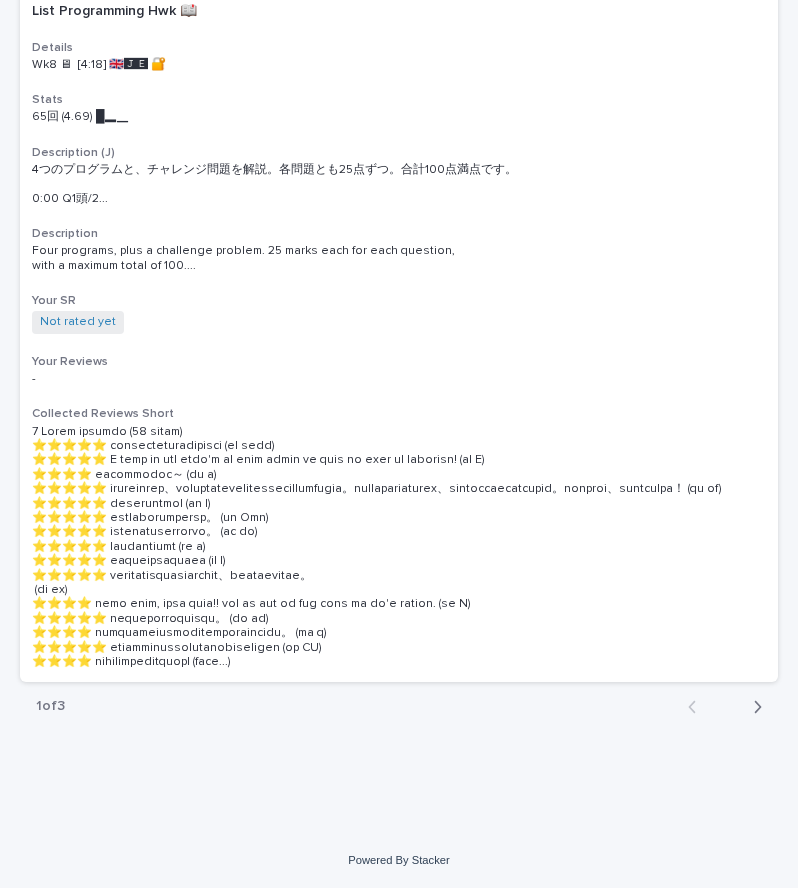 scroll, scrollTop: 10030, scrollLeft: 0, axis: vertical 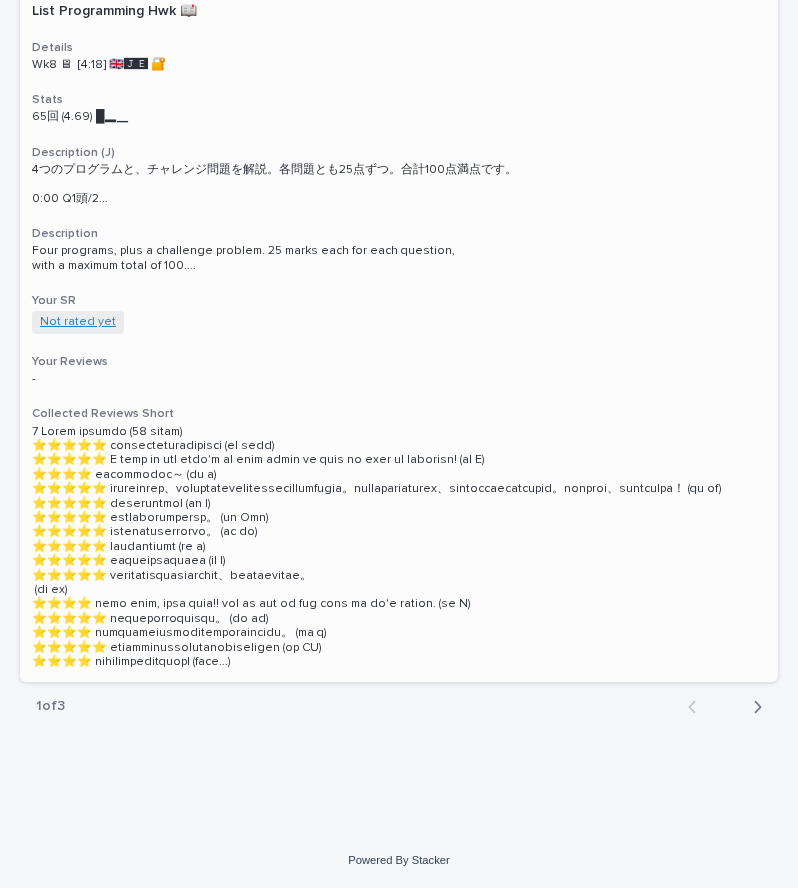 click on "Not rated yet" at bounding box center [78, 322] 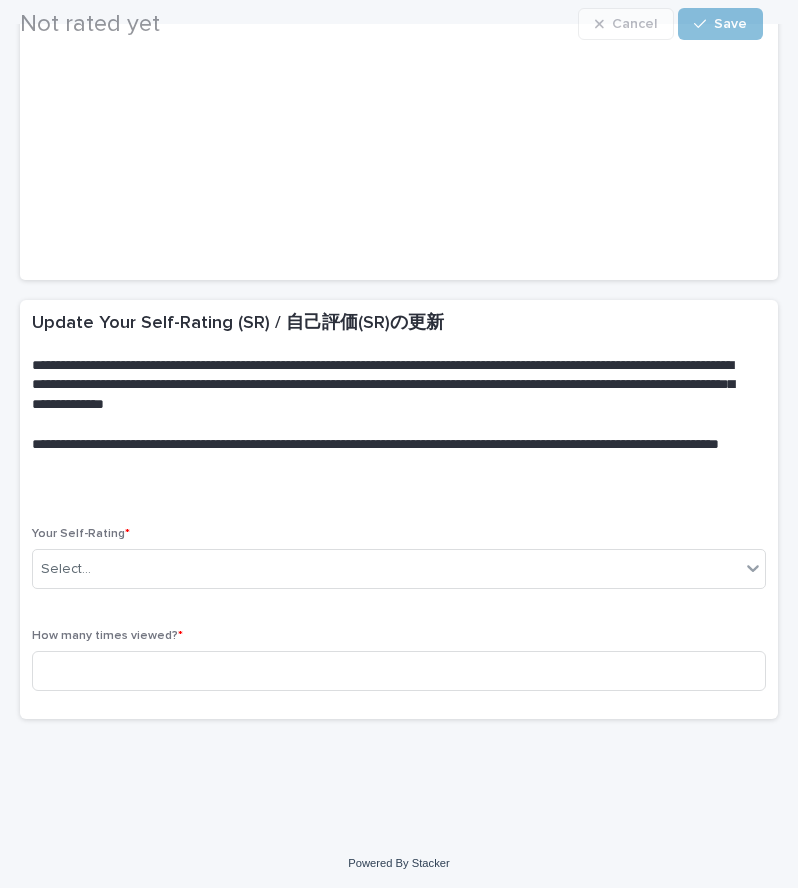 scroll, scrollTop: 288, scrollLeft: 0, axis: vertical 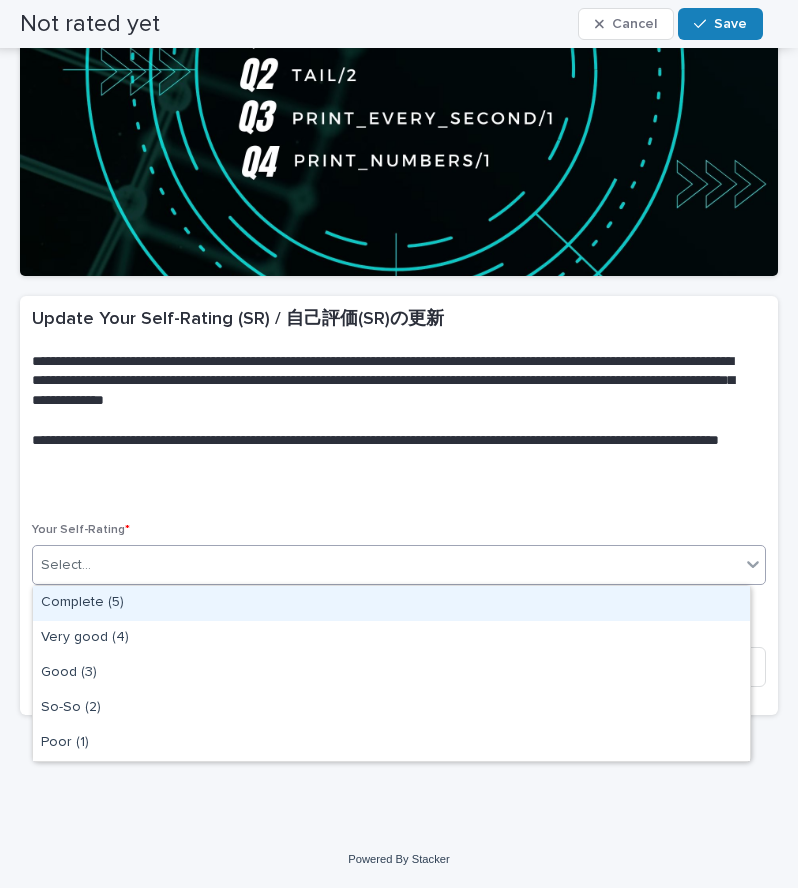 click on "Select..." at bounding box center (386, 565) 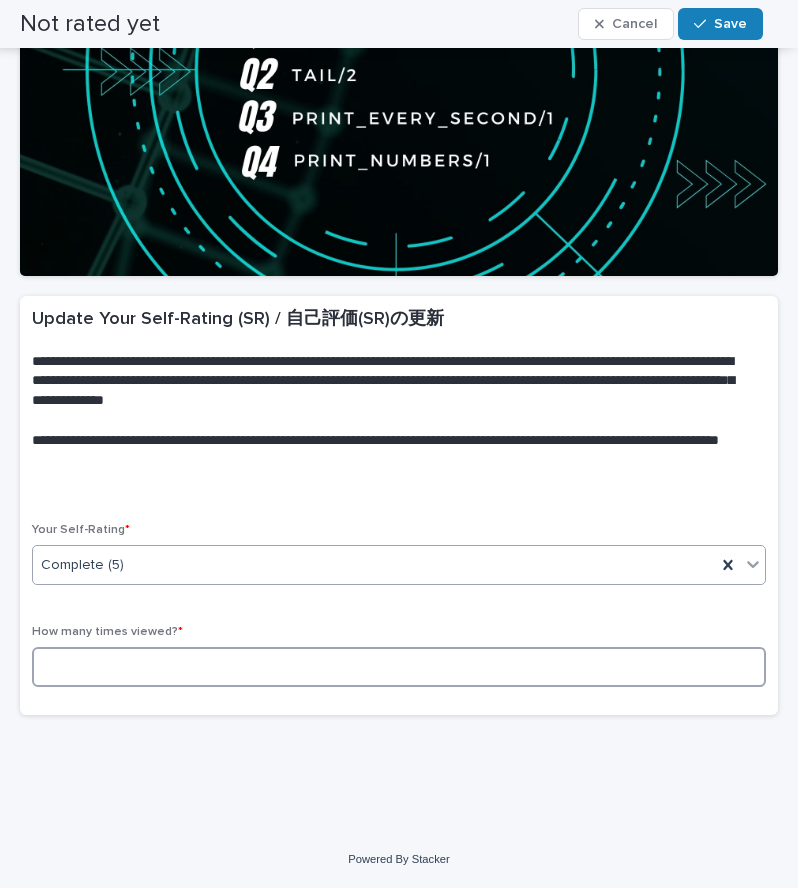 click at bounding box center [399, 667] 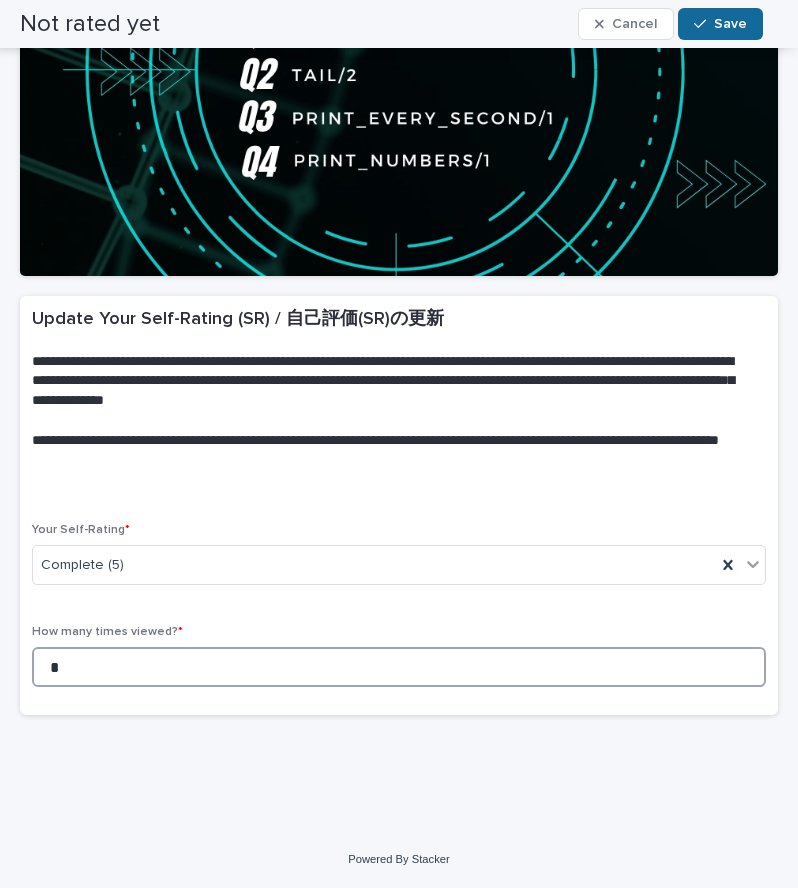 type on "*" 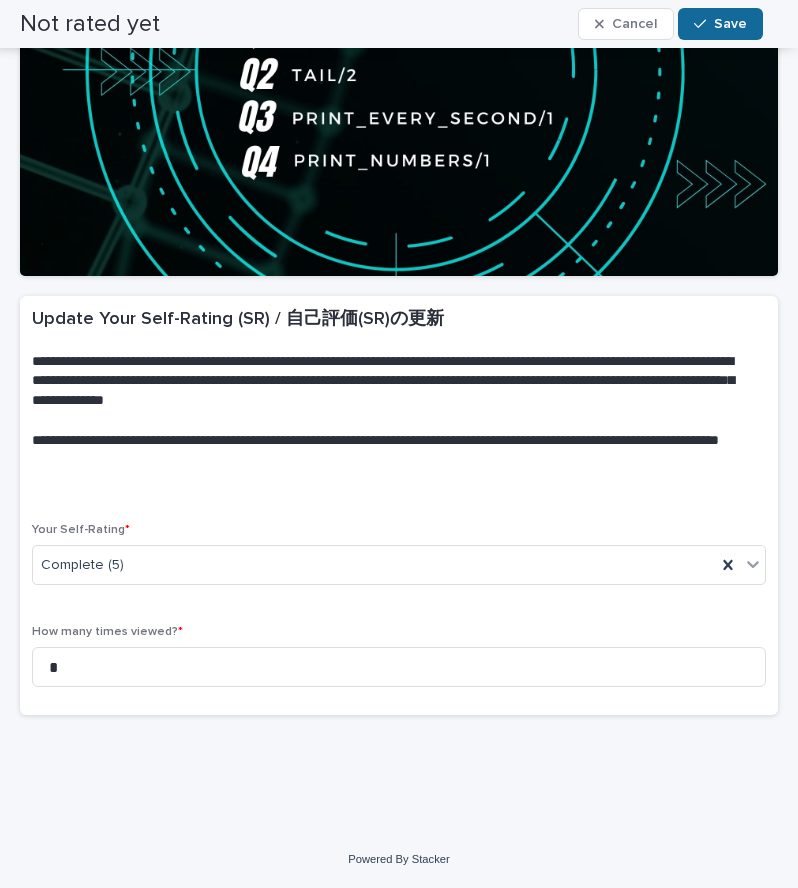 click on "Save" at bounding box center [720, 24] 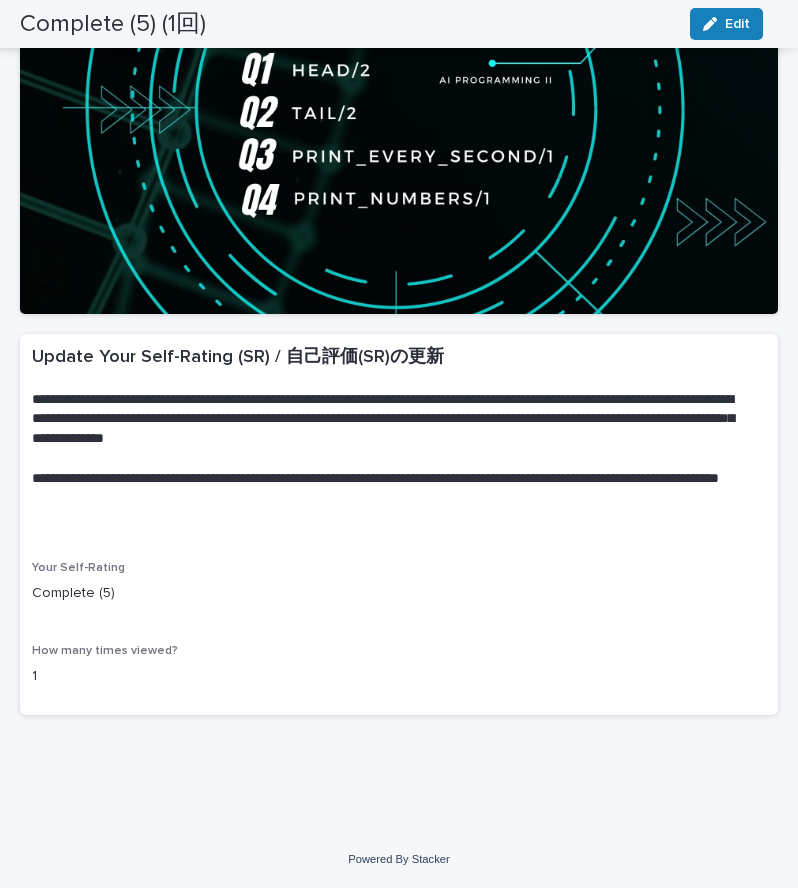 scroll, scrollTop: 0, scrollLeft: 0, axis: both 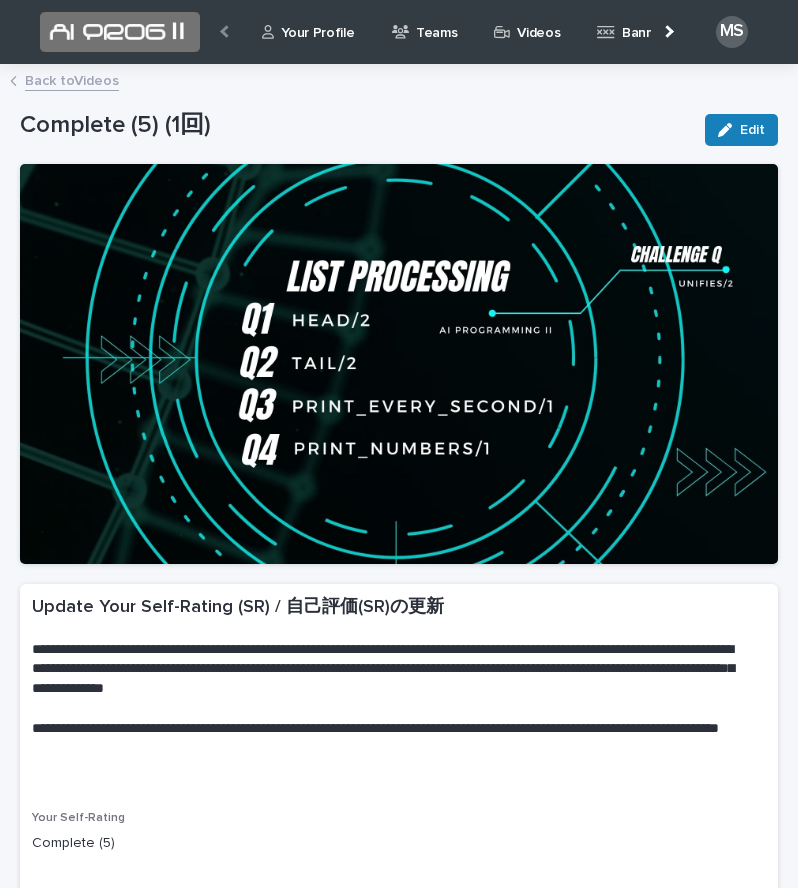 click on "Back to  Videos" at bounding box center (72, 79) 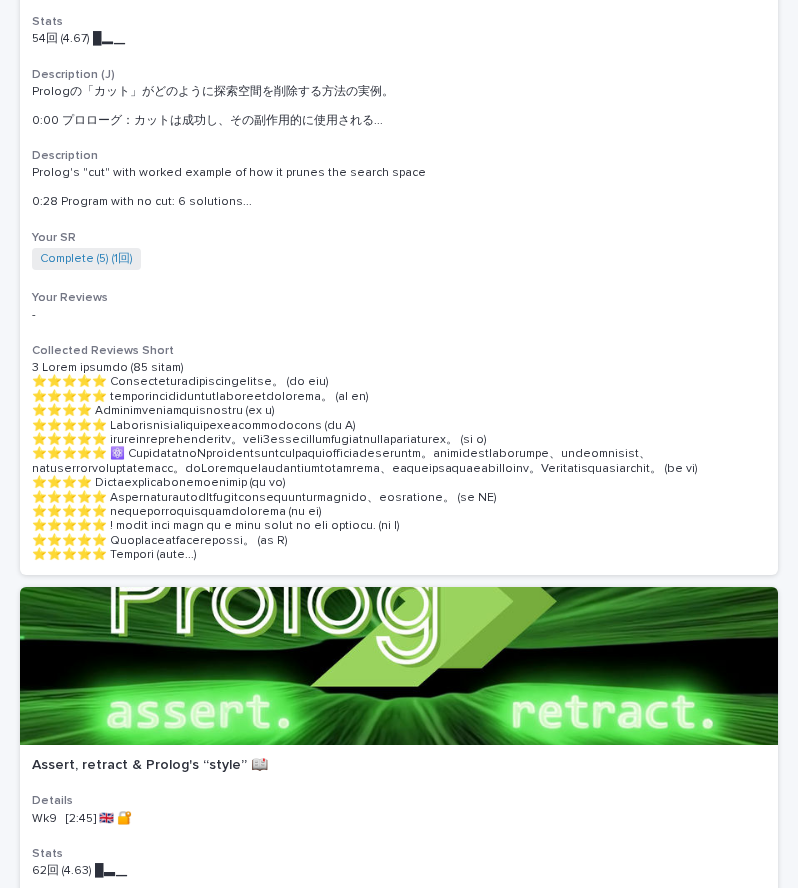 scroll, scrollTop: 10108, scrollLeft: 0, axis: vertical 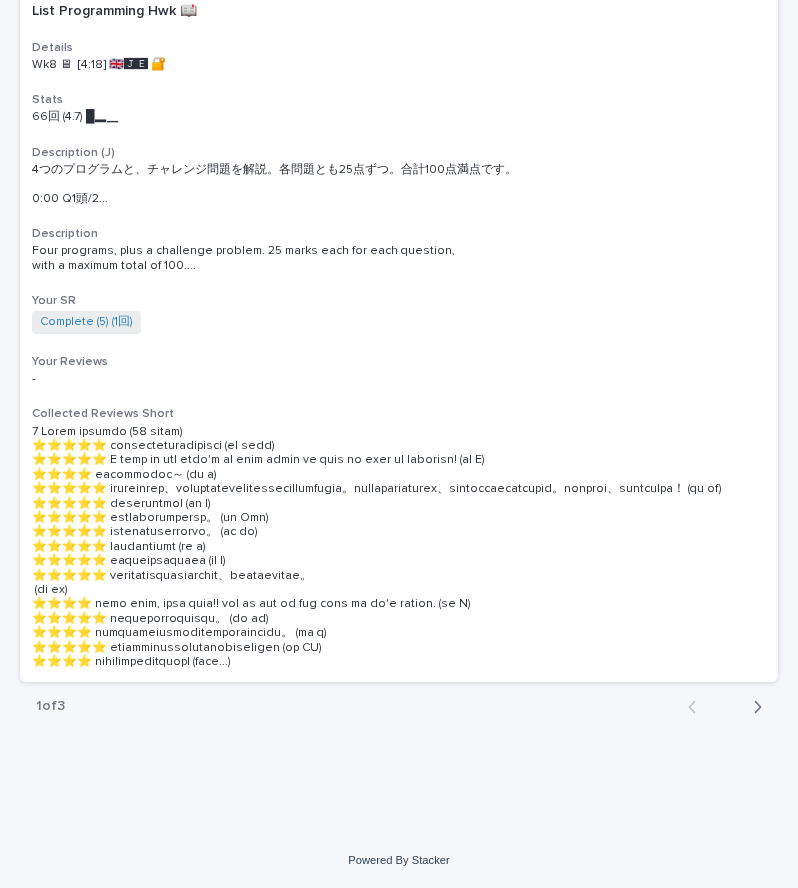 click 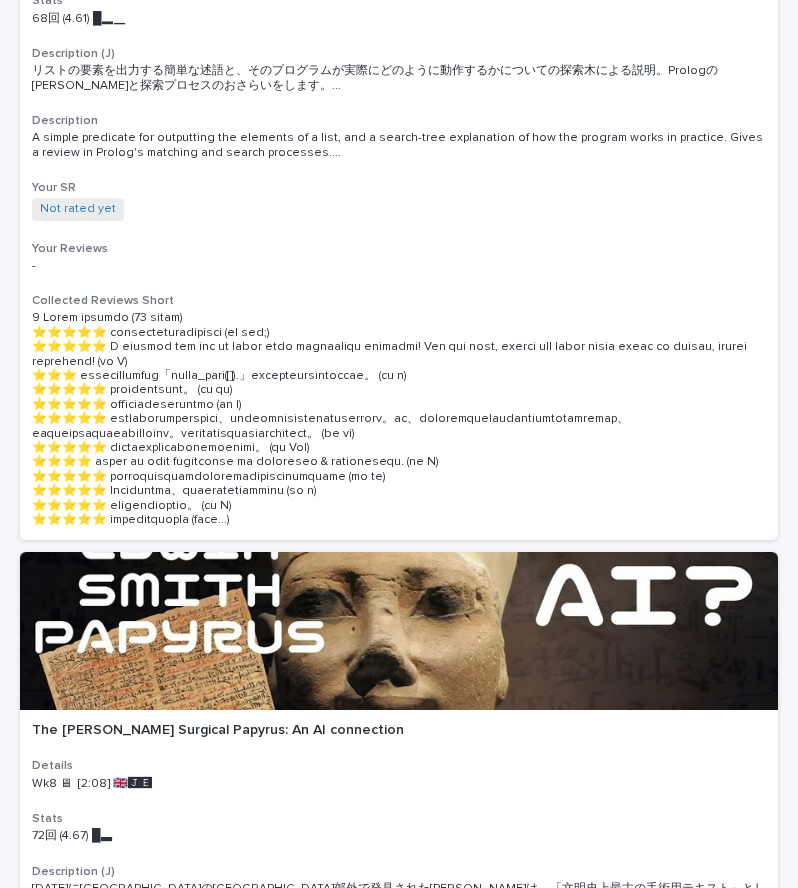 scroll, scrollTop: 0, scrollLeft: 0, axis: both 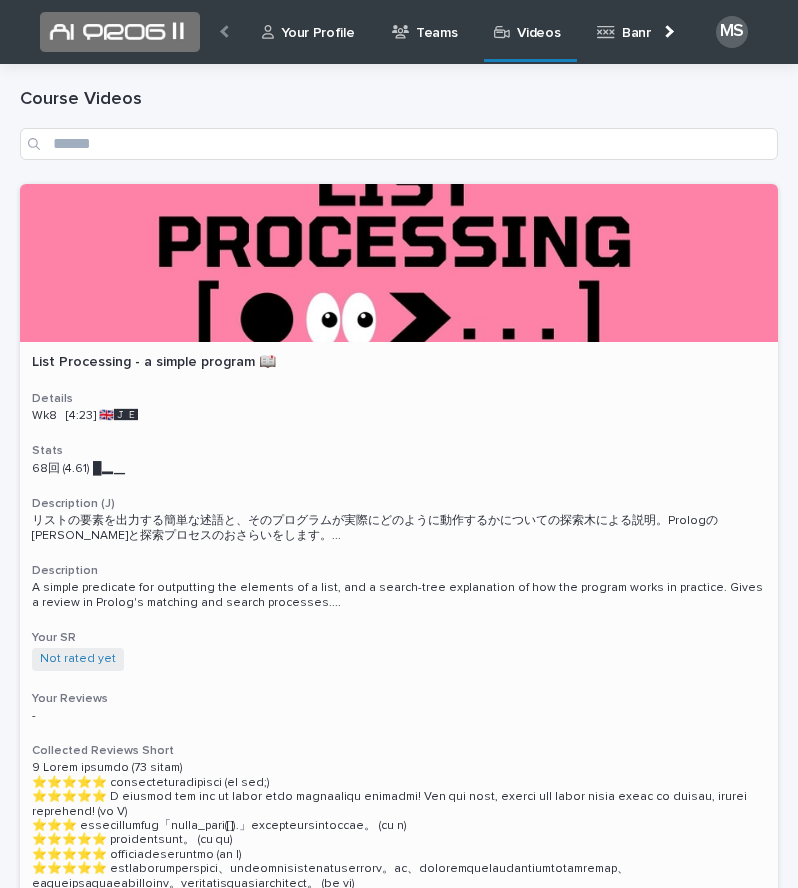 click on "Not rated yet" at bounding box center (78, 659) 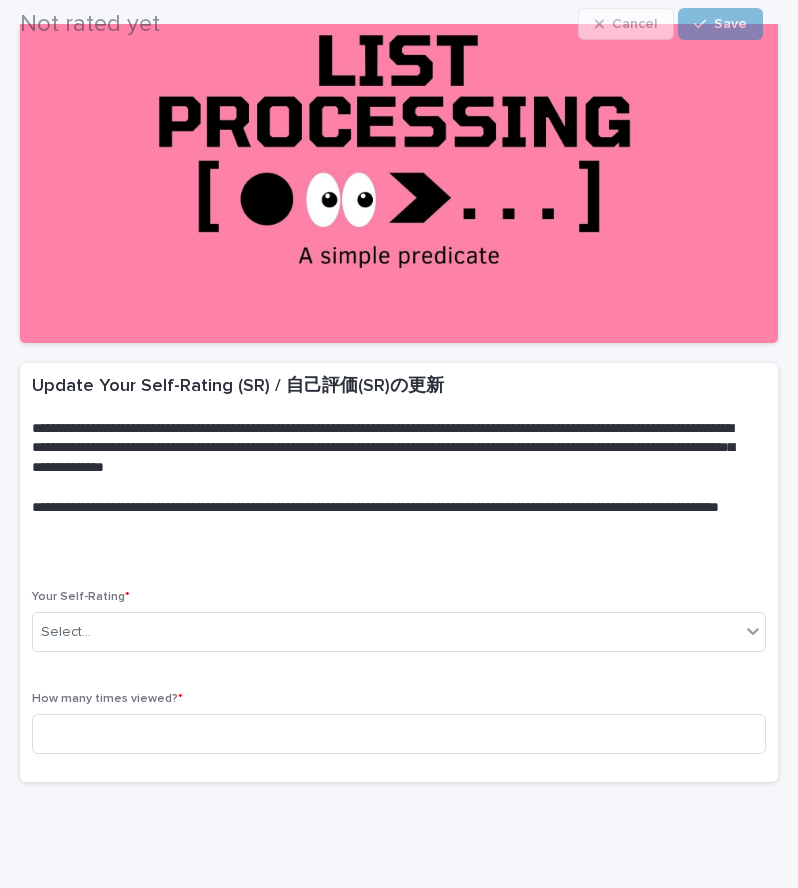 scroll, scrollTop: 238, scrollLeft: 0, axis: vertical 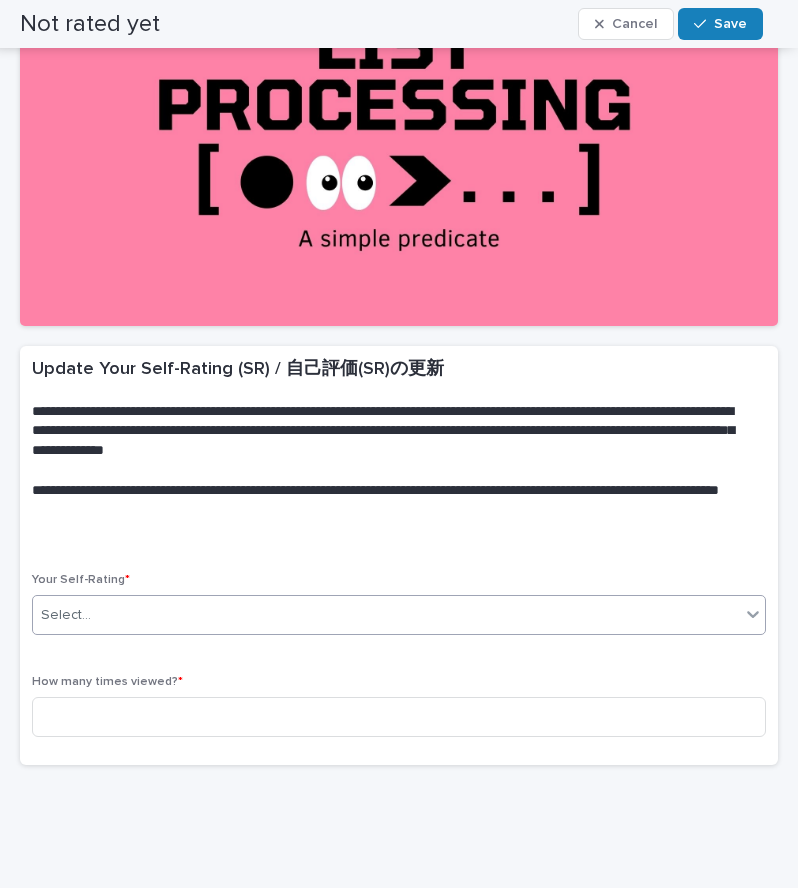 click on "Select..." at bounding box center [386, 615] 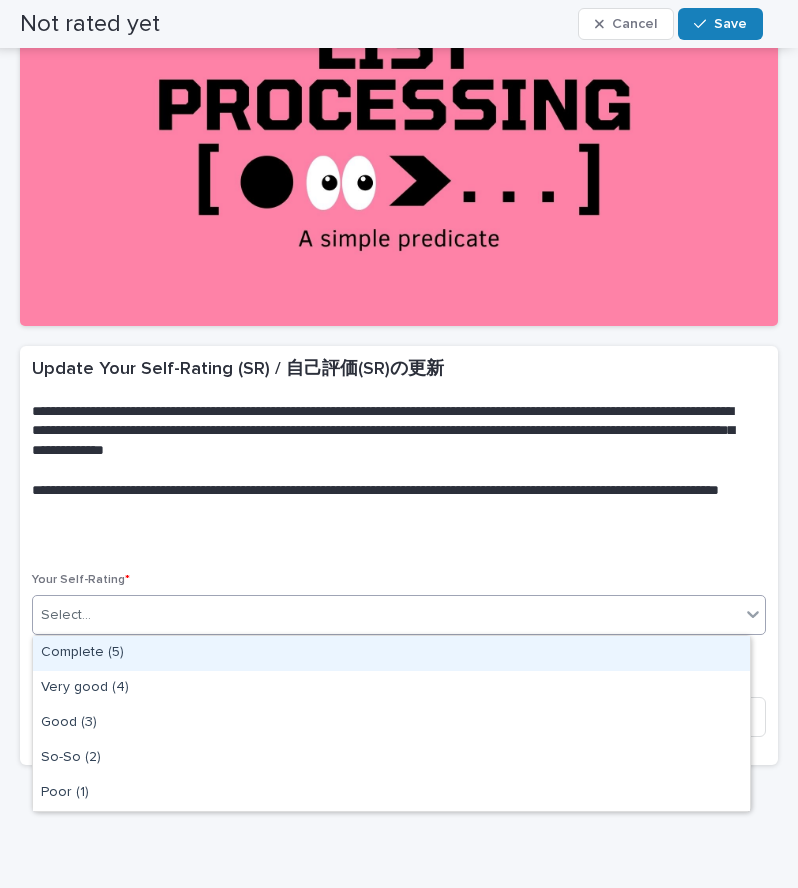 click on "Complete (5)" at bounding box center [391, 653] 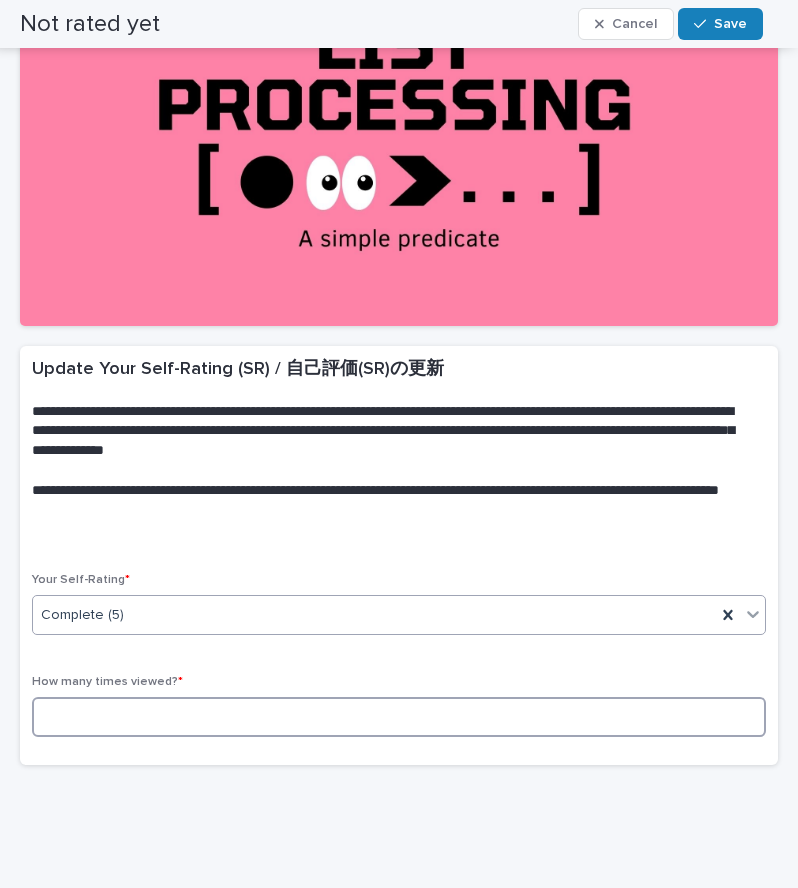 click at bounding box center (399, 717) 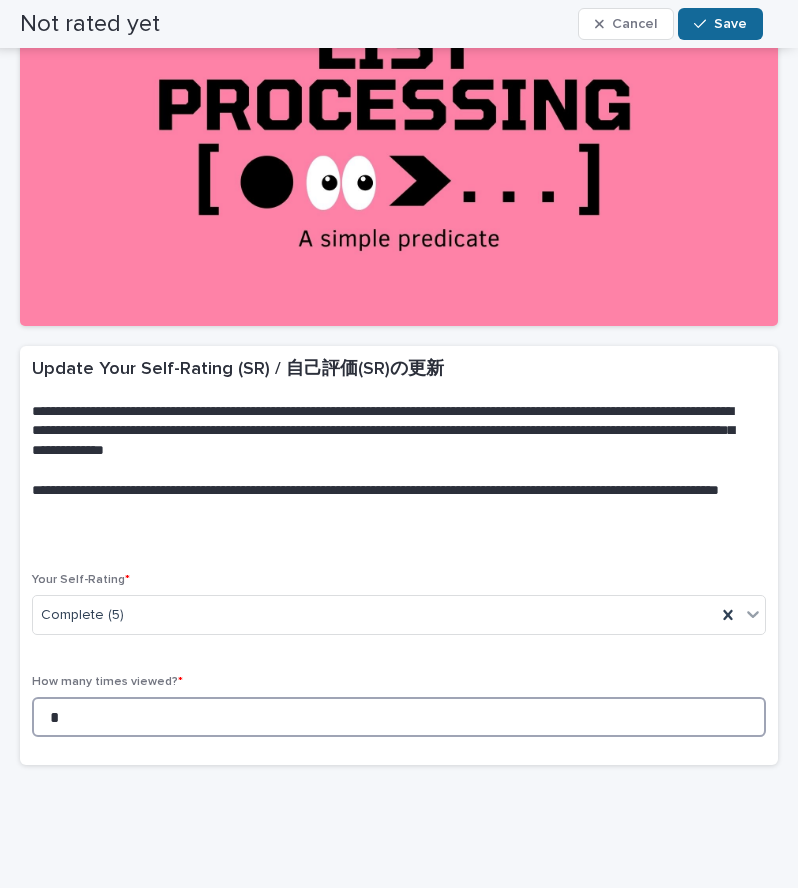 type on "*" 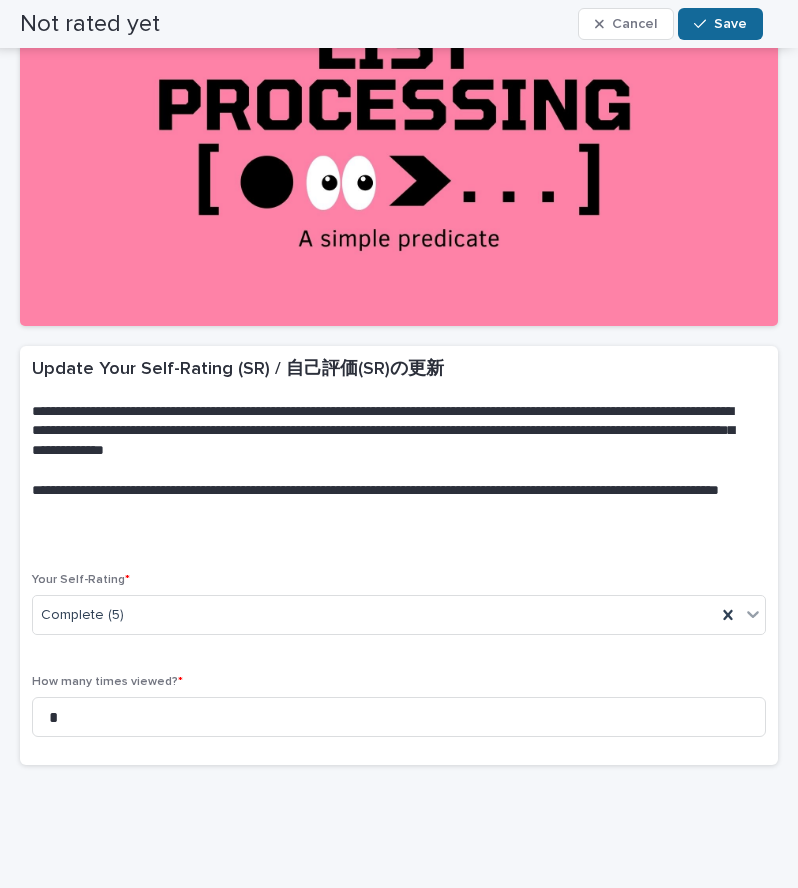 click 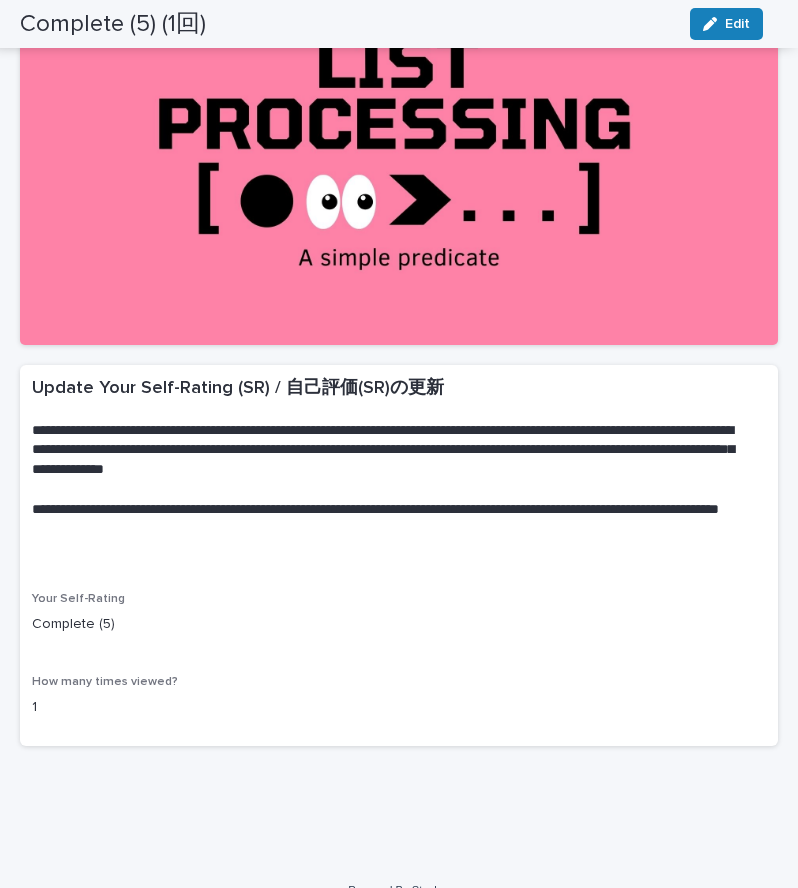 scroll, scrollTop: 0, scrollLeft: 0, axis: both 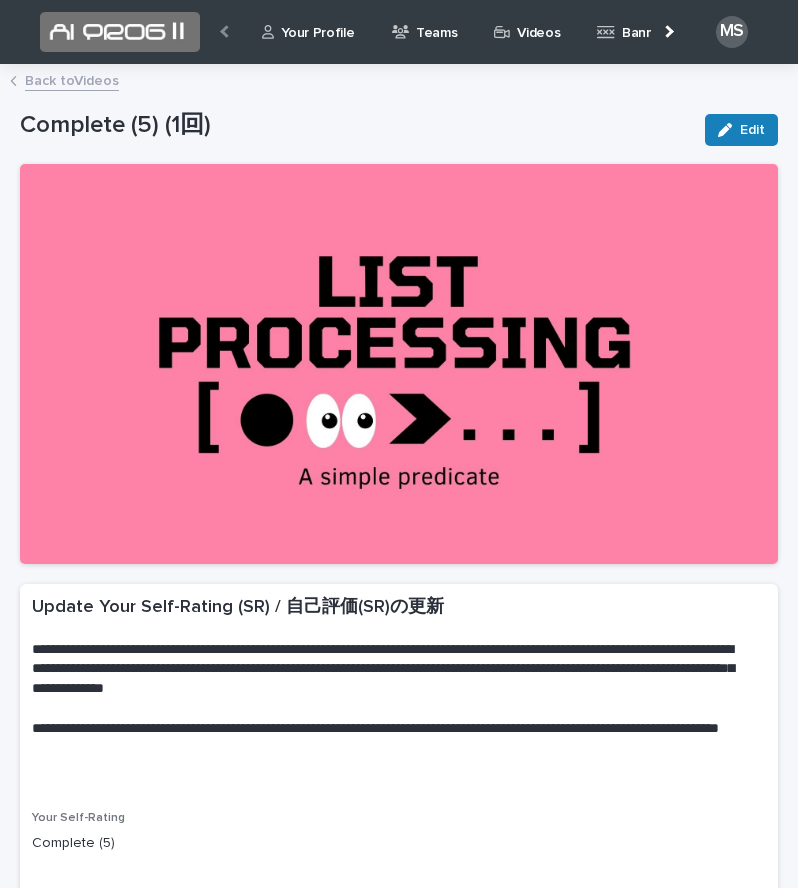 click on "Back to  Videos" at bounding box center [72, 79] 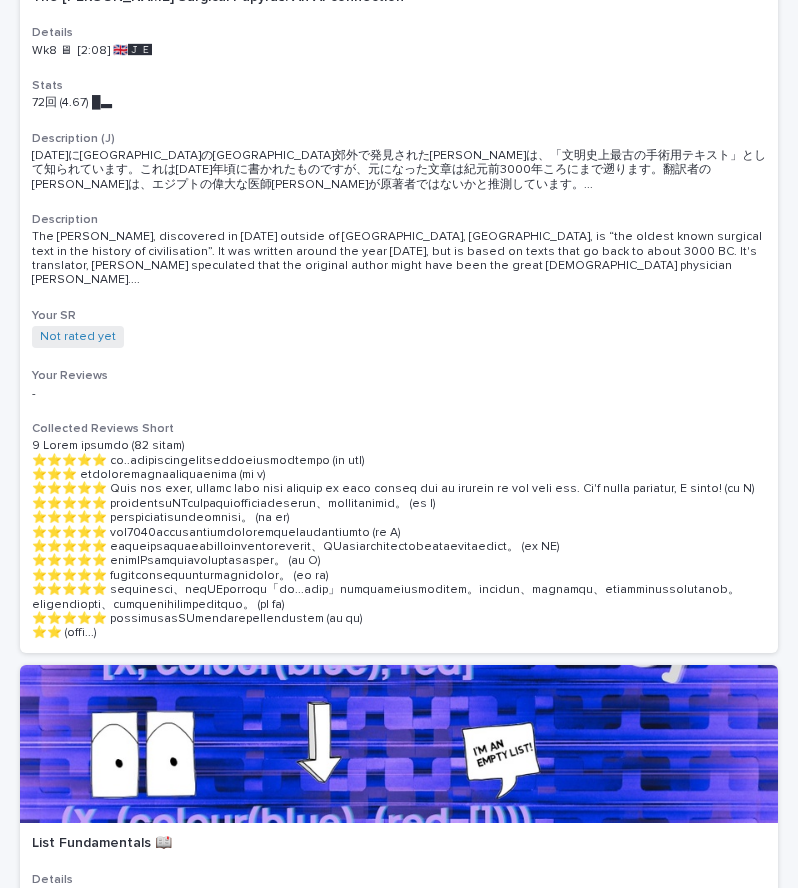 scroll, scrollTop: 1183, scrollLeft: 0, axis: vertical 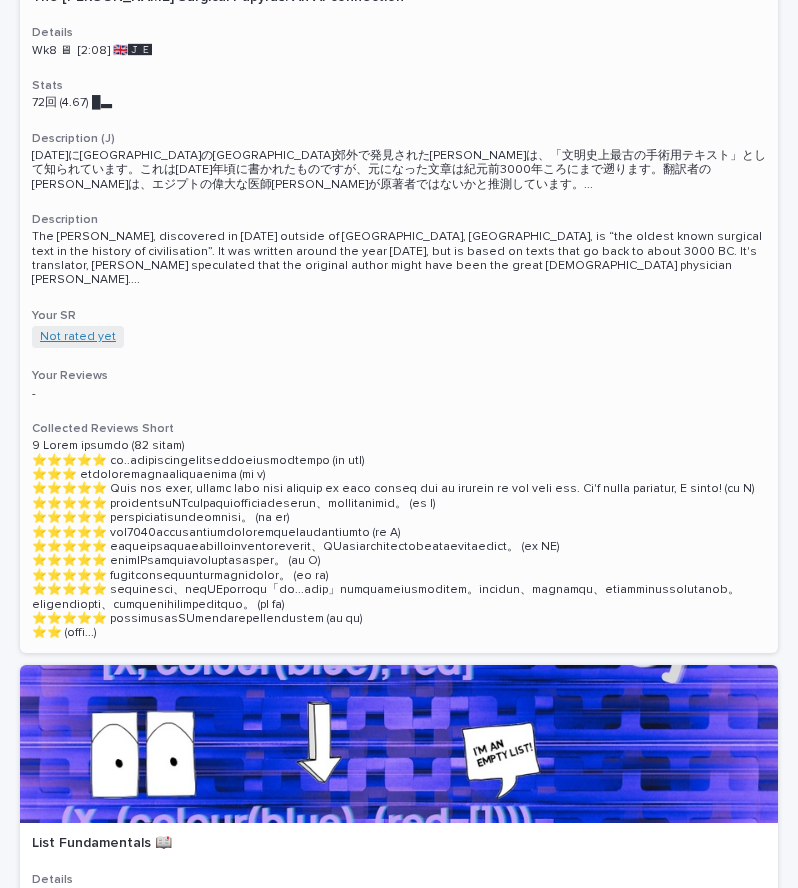 click on "Not rated yet" at bounding box center [78, 337] 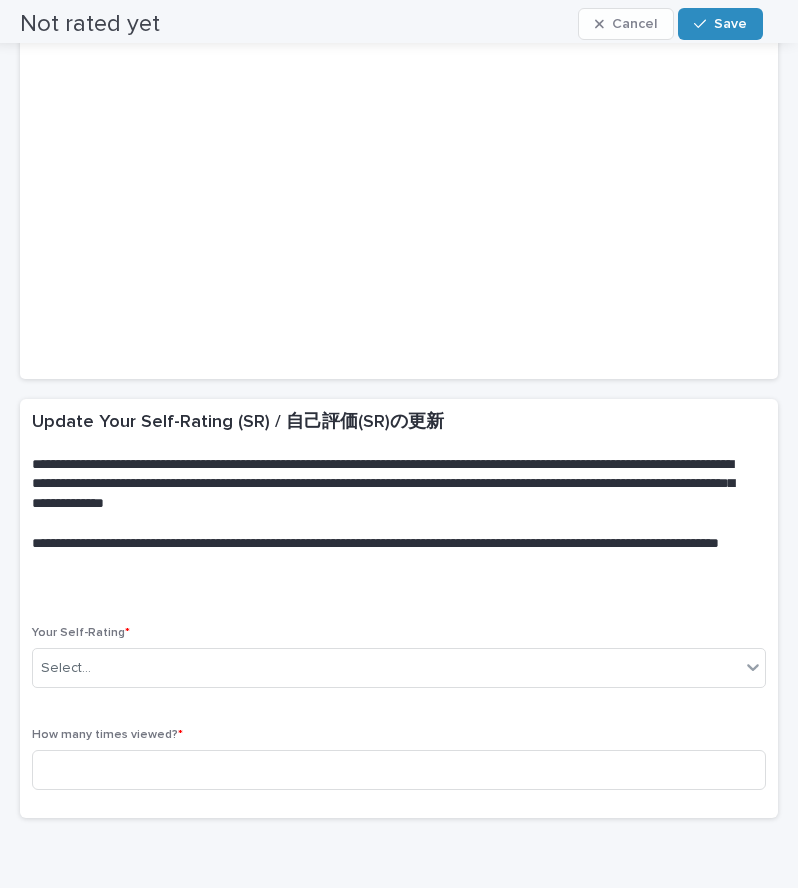 scroll, scrollTop: 186, scrollLeft: 0, axis: vertical 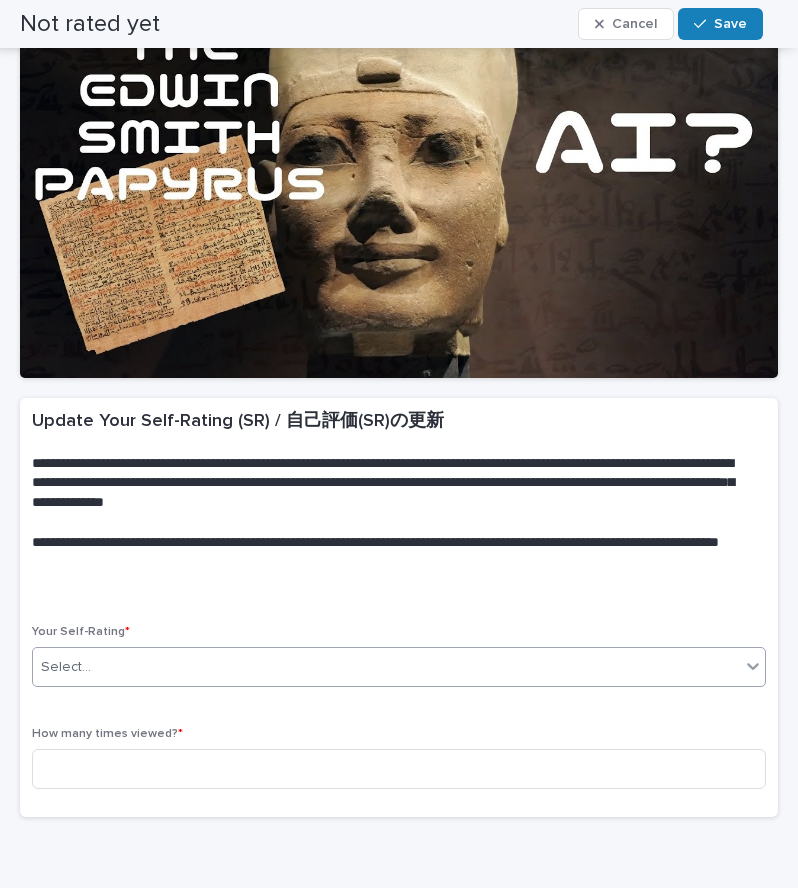 click on "Select..." at bounding box center [386, 667] 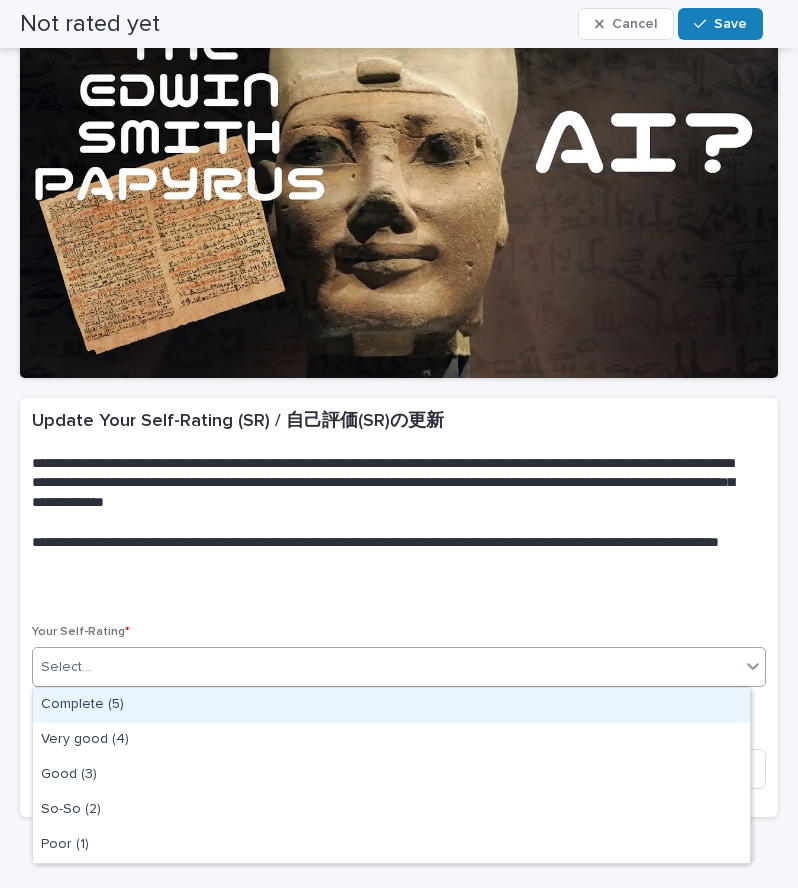 click on "Complete (5)" at bounding box center [391, 705] 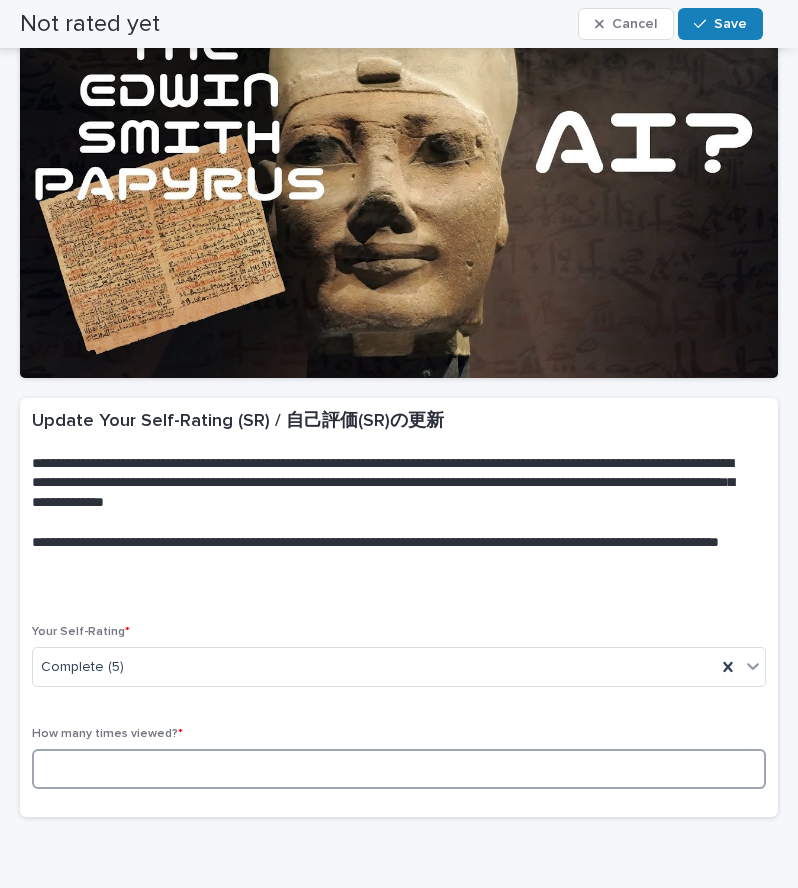 click at bounding box center (399, 769) 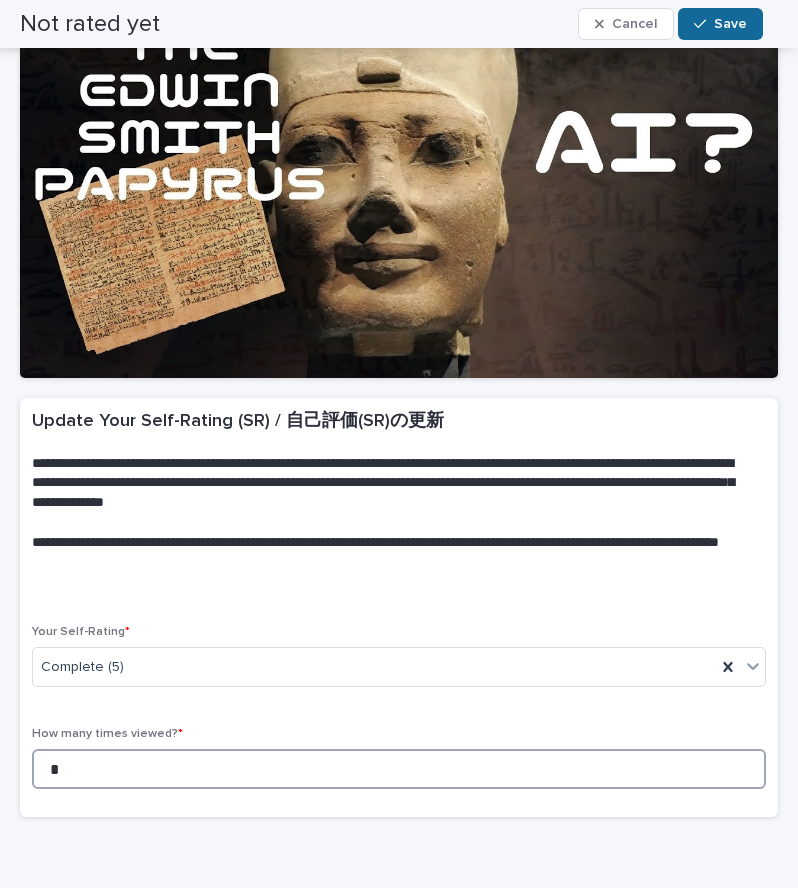 type on "*" 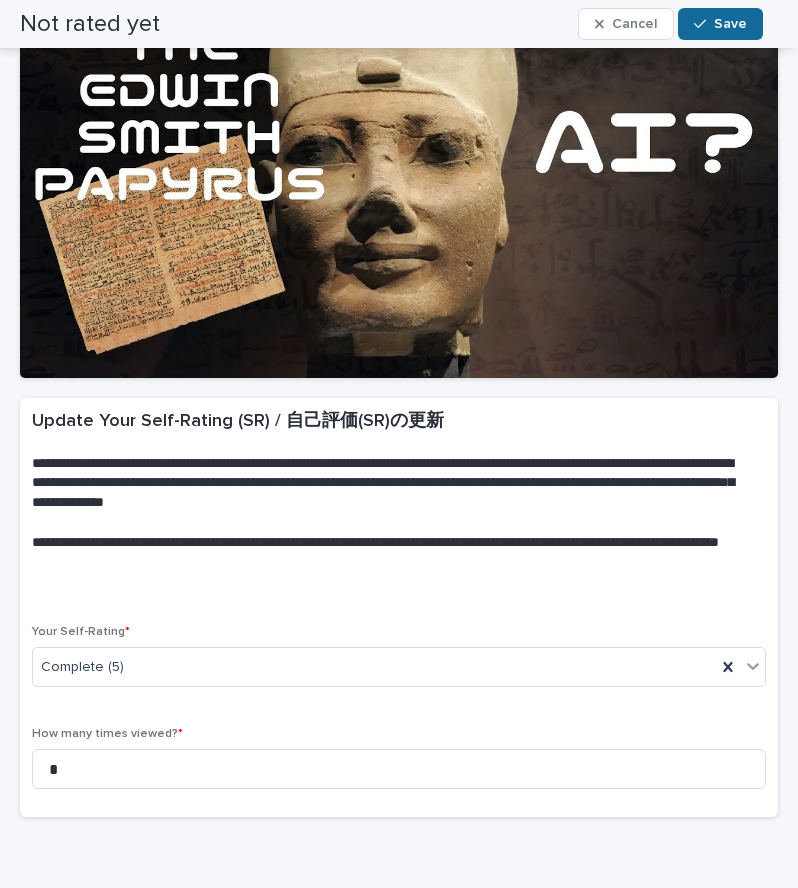 click on "Save" at bounding box center [730, 24] 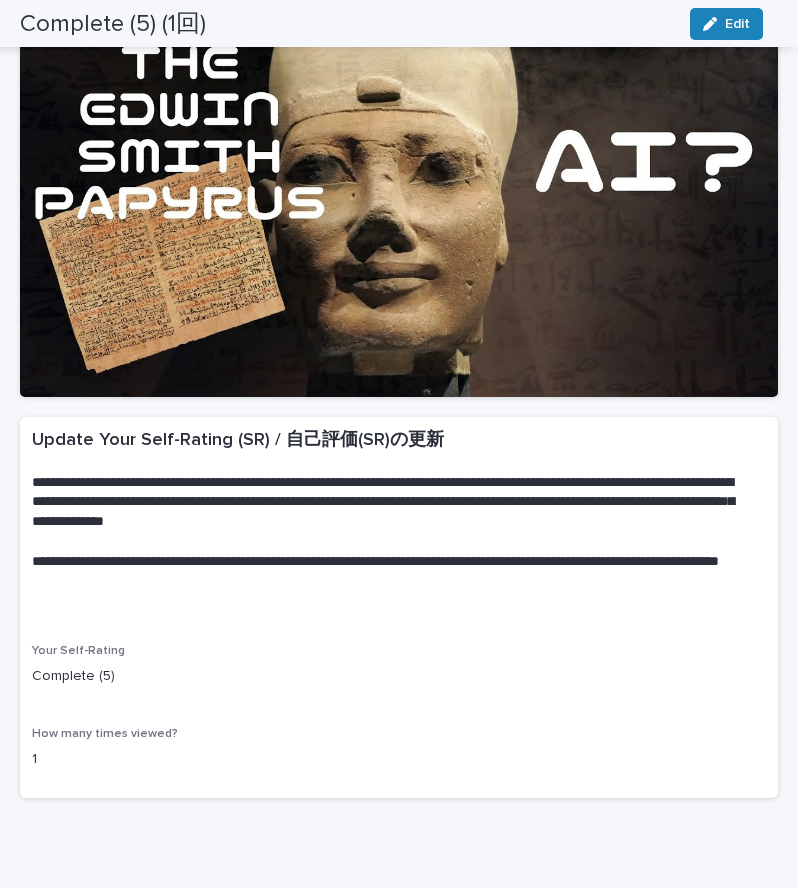 scroll, scrollTop: 0, scrollLeft: 0, axis: both 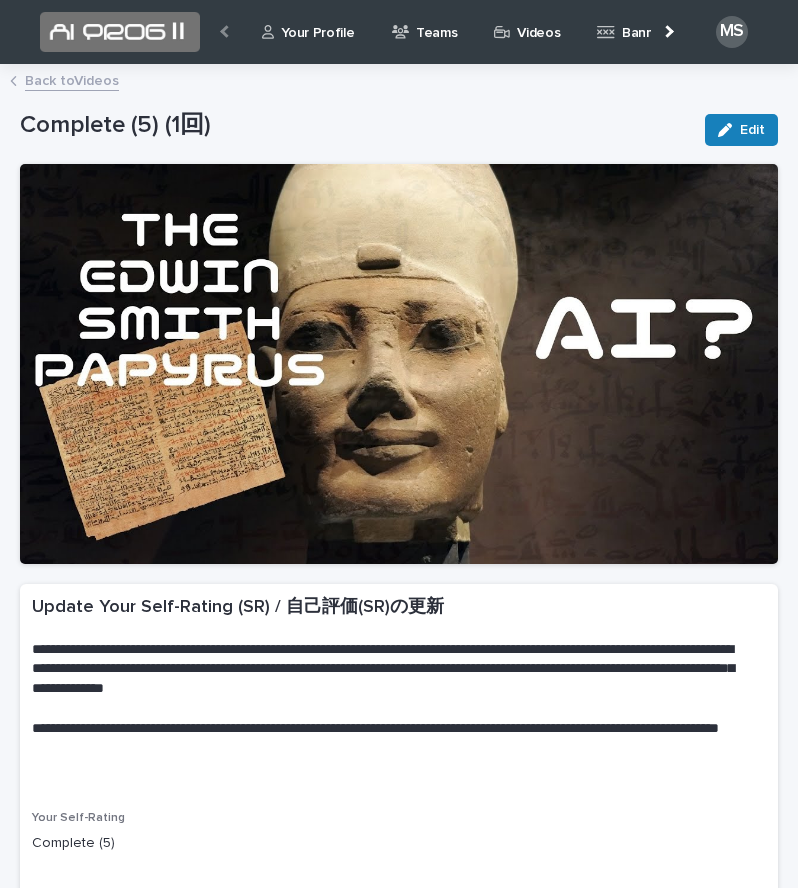 click on "Back to  Videos" at bounding box center (72, 79) 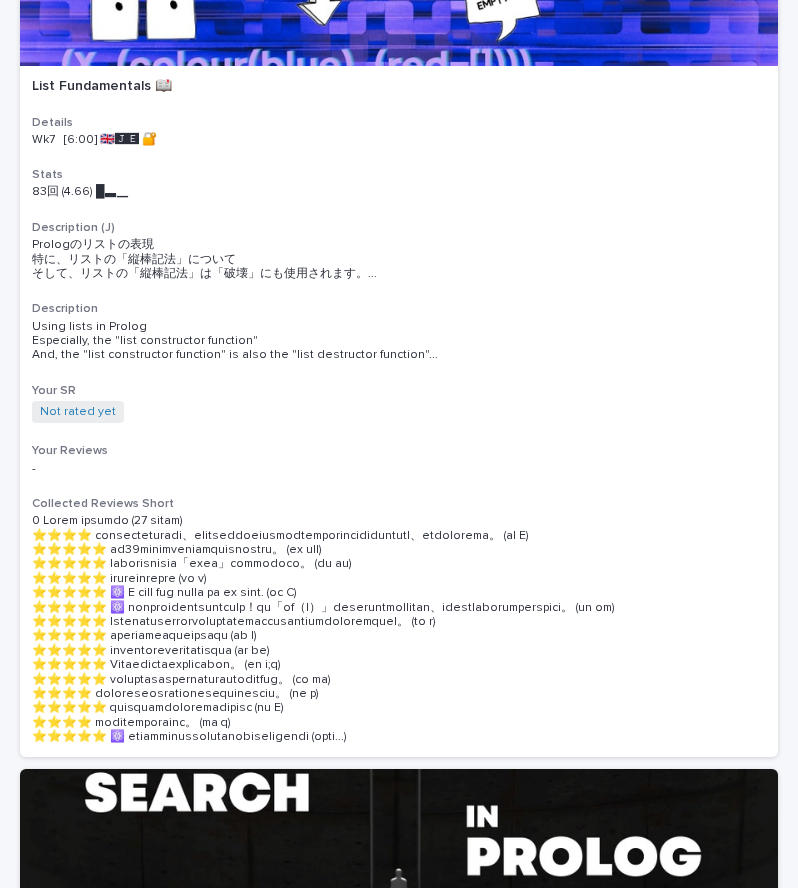 scroll, scrollTop: 1941, scrollLeft: 0, axis: vertical 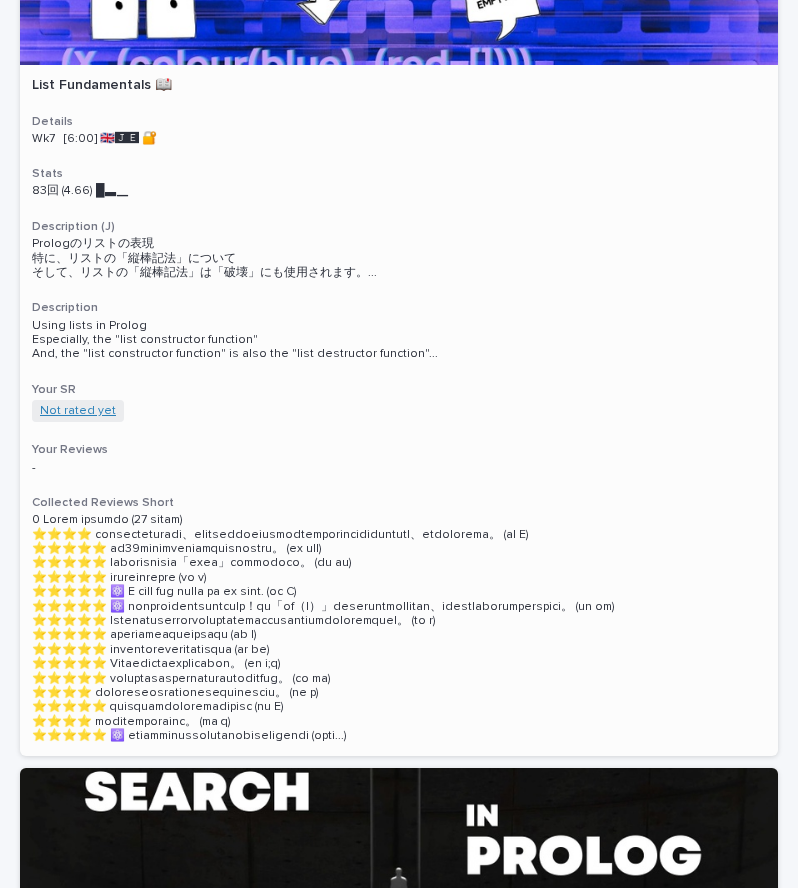 click on "Not rated yet" at bounding box center (78, 411) 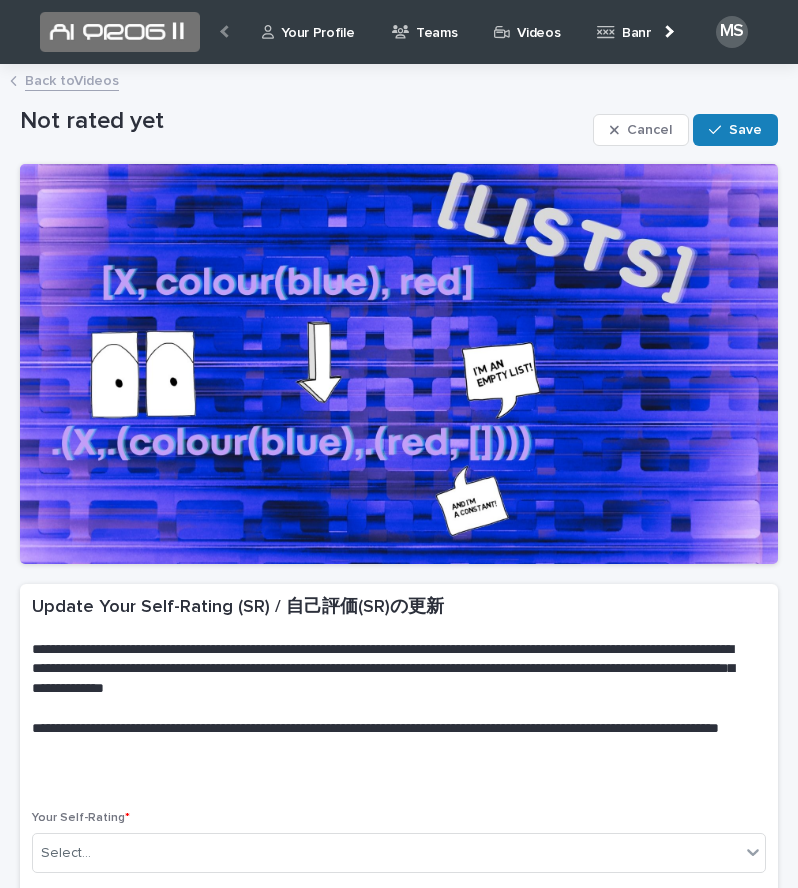 scroll, scrollTop: 288, scrollLeft: 0, axis: vertical 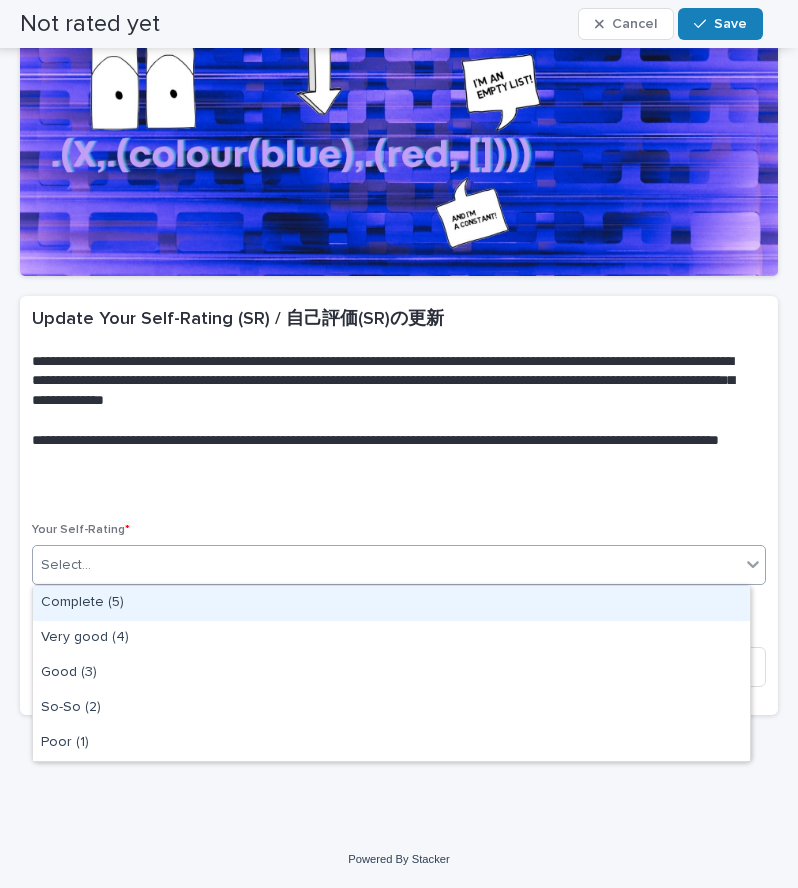 click on "Select..." at bounding box center [386, 565] 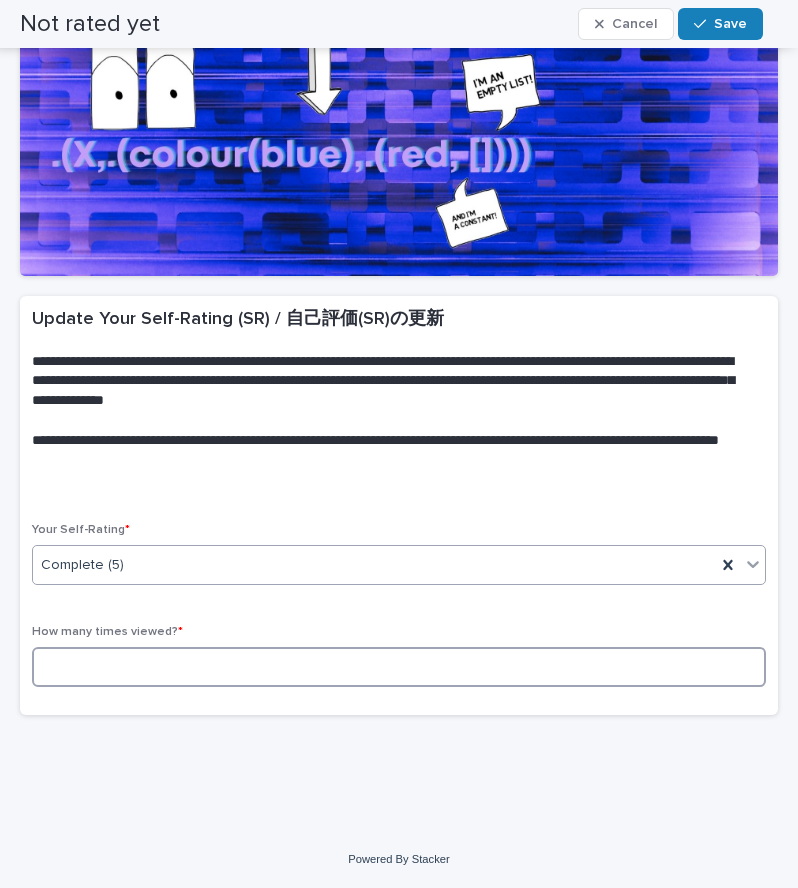 click at bounding box center (399, 667) 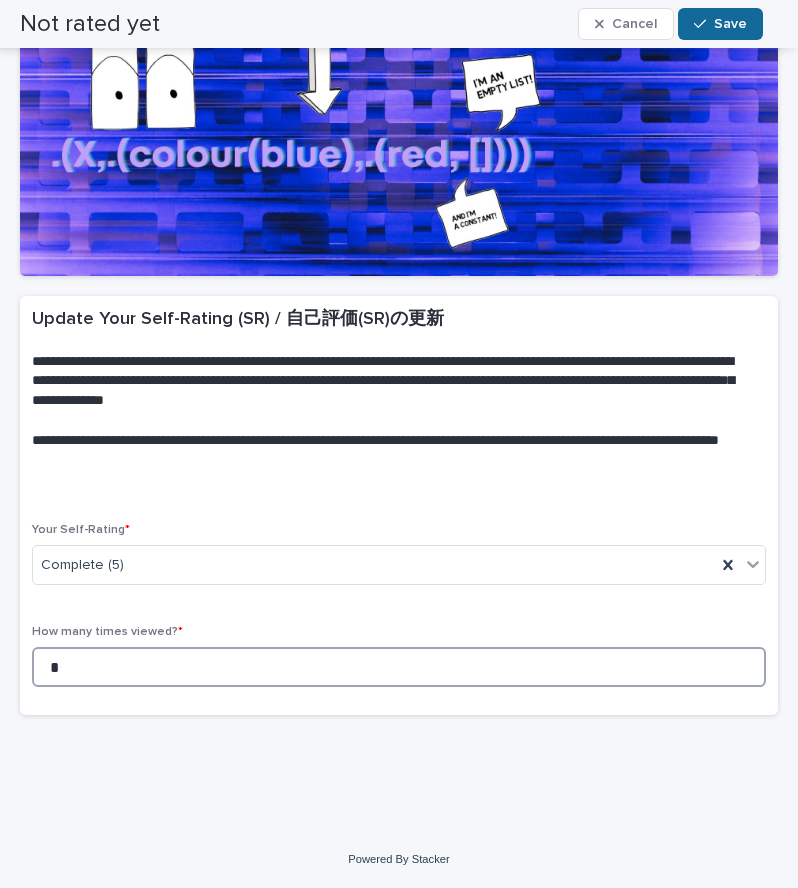 type on "*" 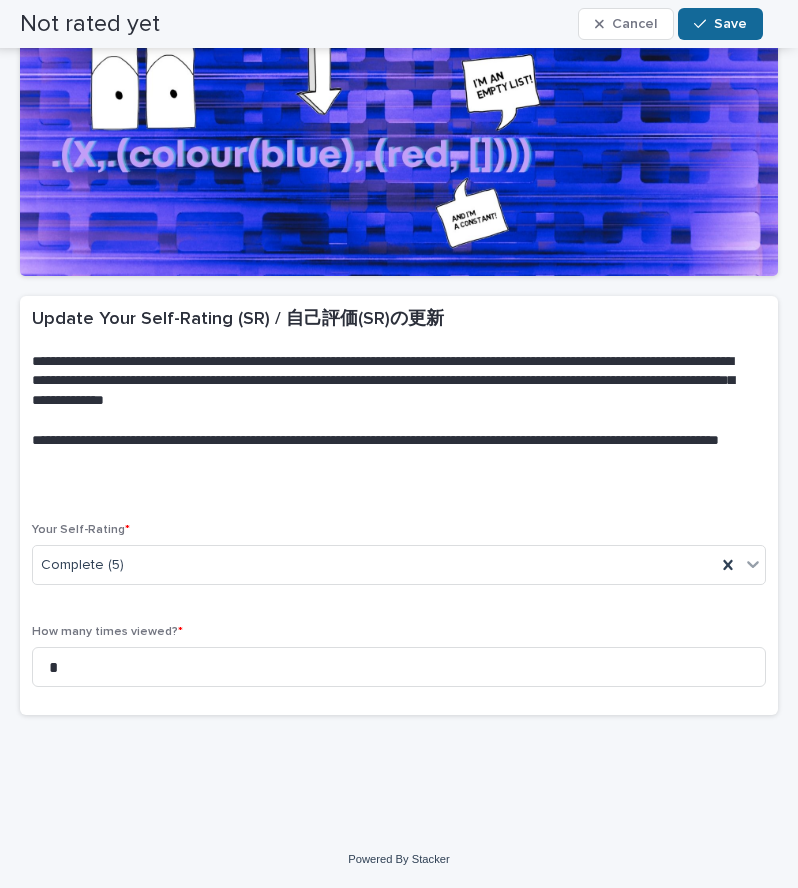click on "Save" at bounding box center (720, 24) 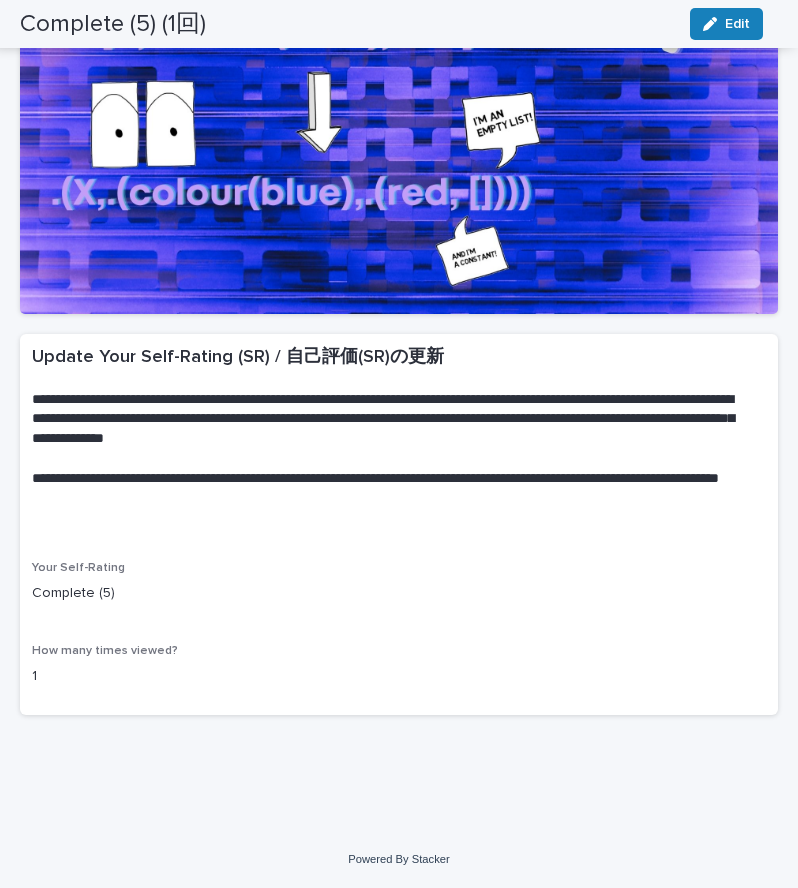 scroll, scrollTop: 0, scrollLeft: 0, axis: both 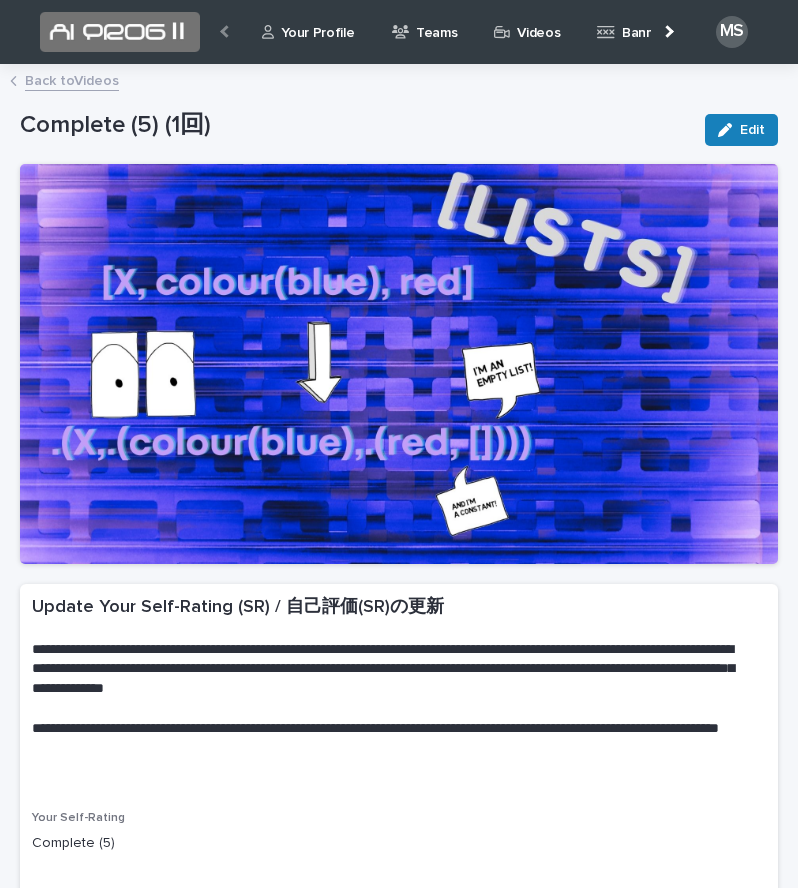 click on "Back to  Videos" at bounding box center (72, 79) 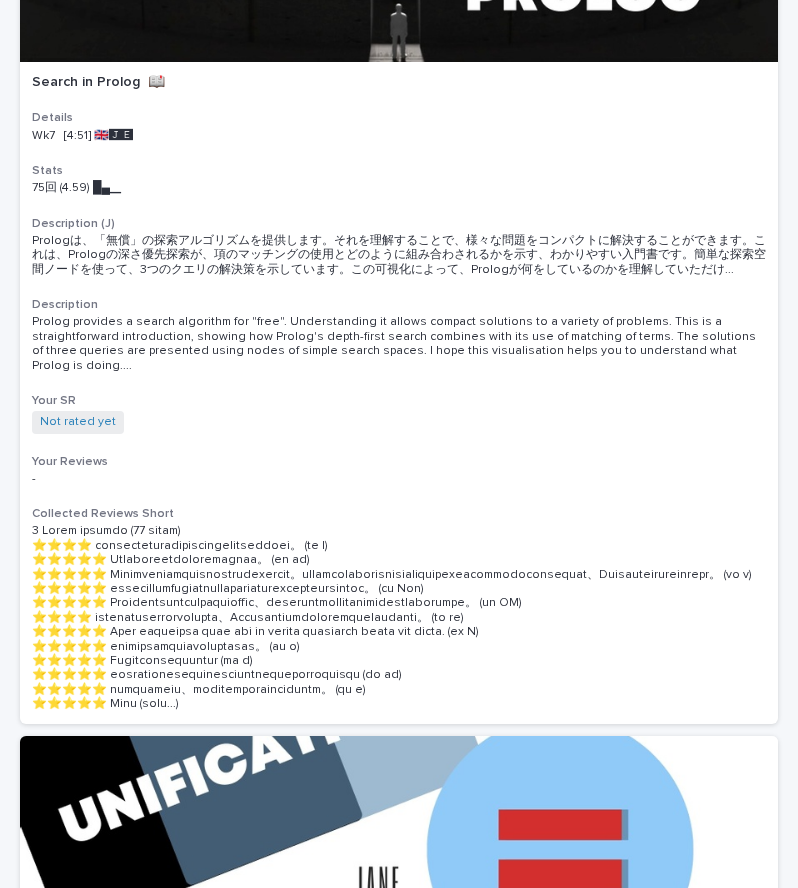 scroll, scrollTop: 2806, scrollLeft: 0, axis: vertical 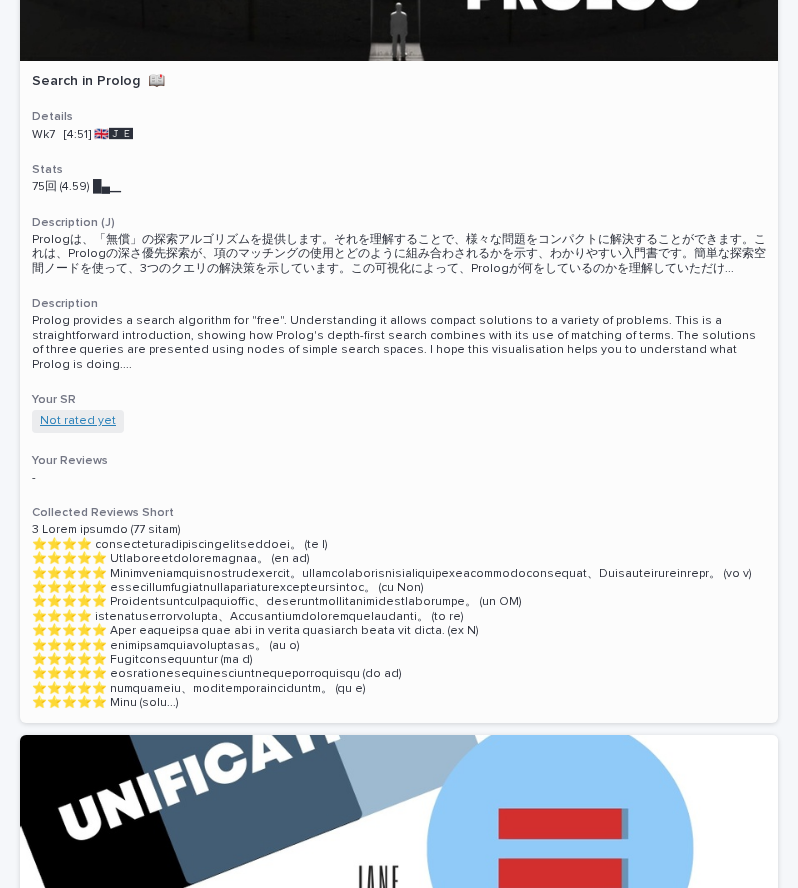 click on "Not rated yet" at bounding box center (78, 421) 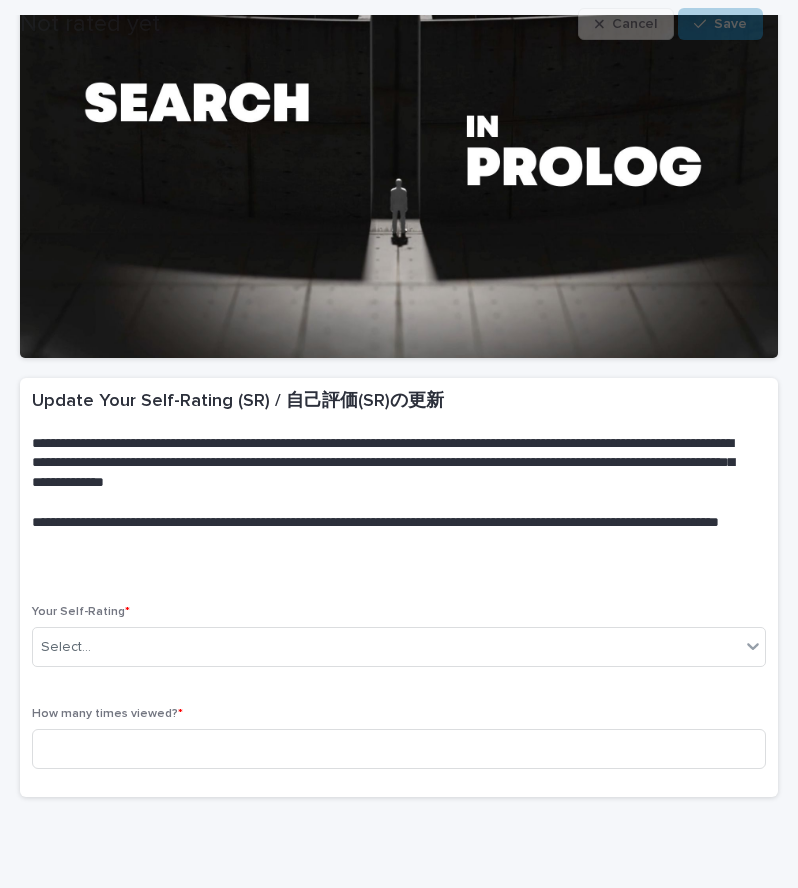 scroll, scrollTop: 288, scrollLeft: 0, axis: vertical 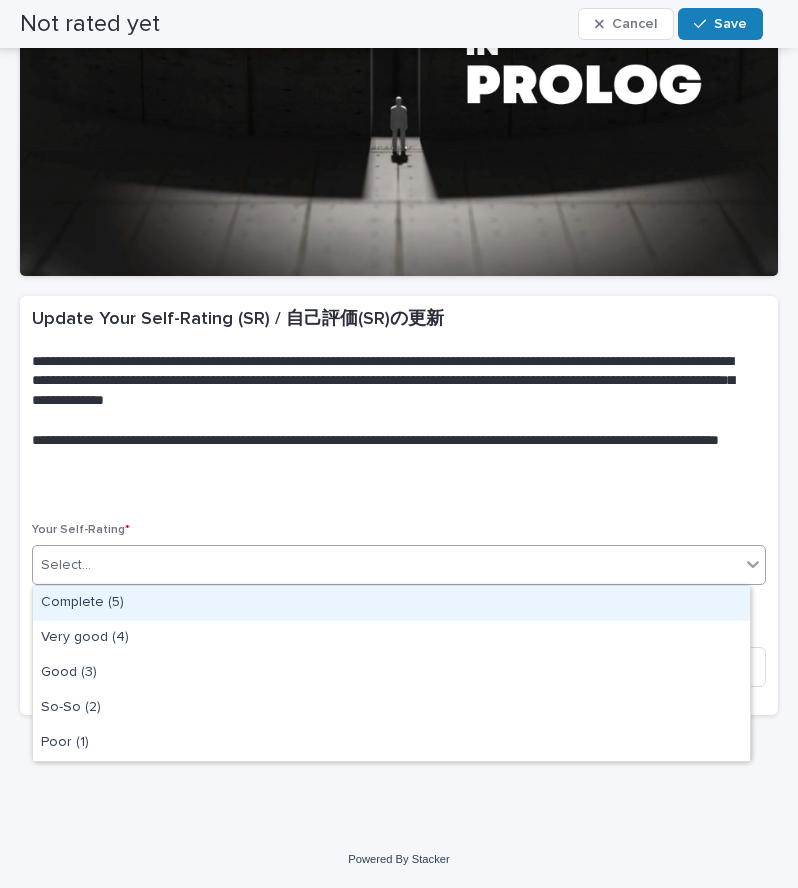 click on "Select..." at bounding box center (386, 565) 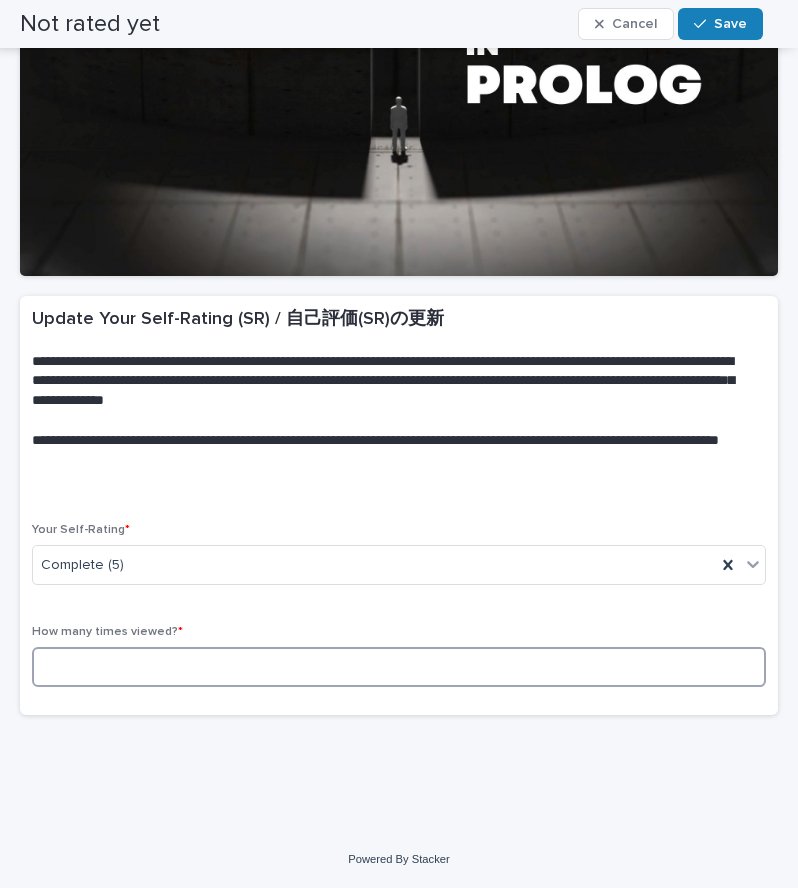 click at bounding box center (399, 667) 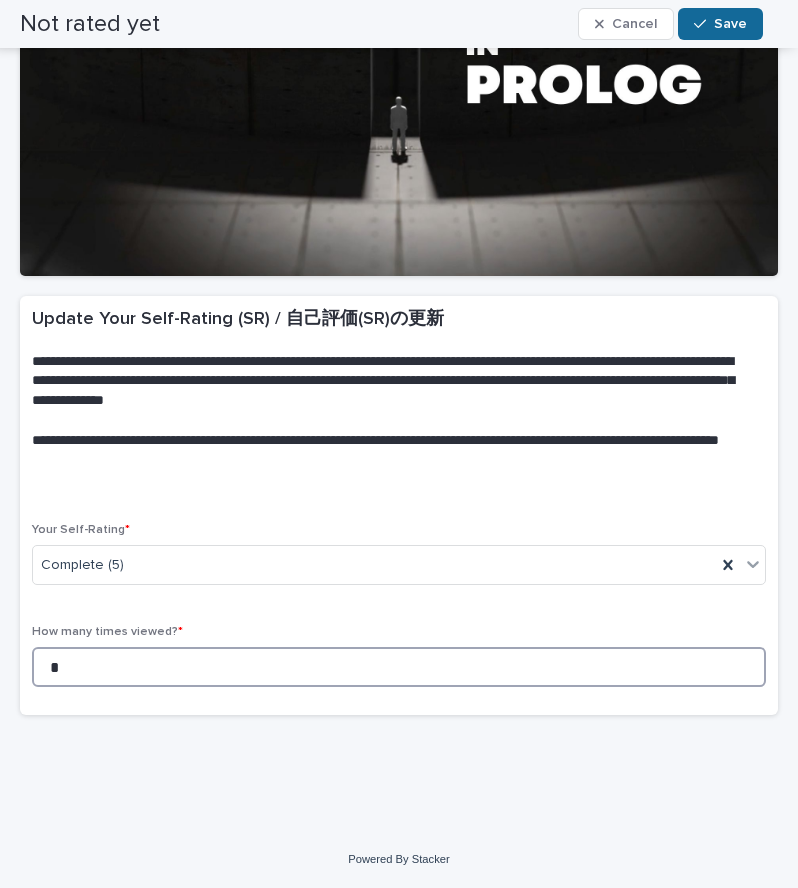 type on "*" 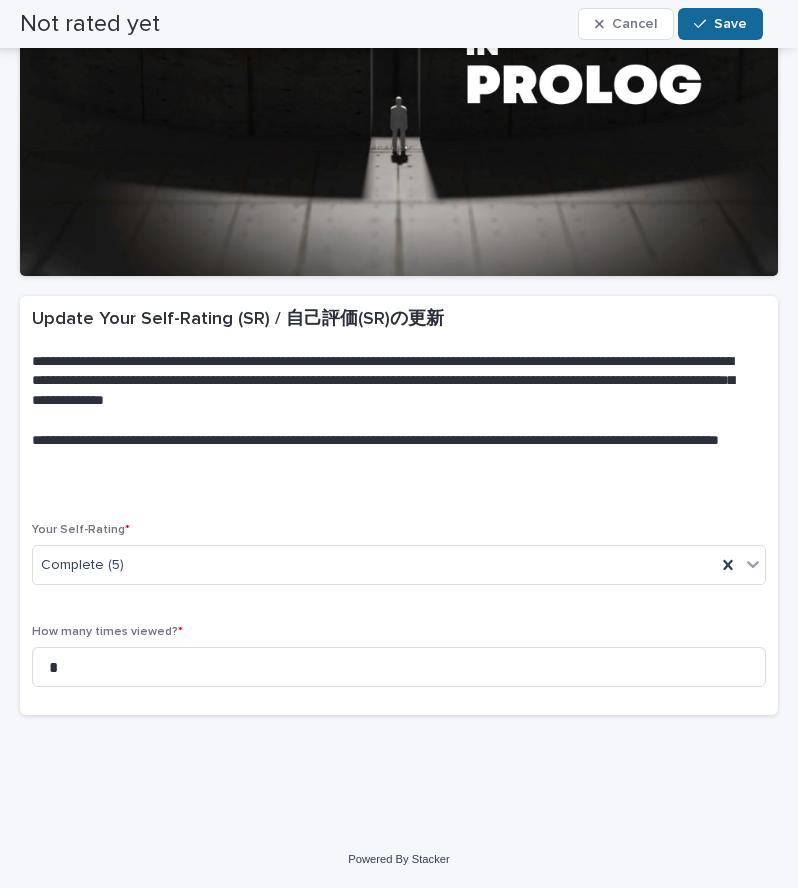 click on "Save" at bounding box center (730, 24) 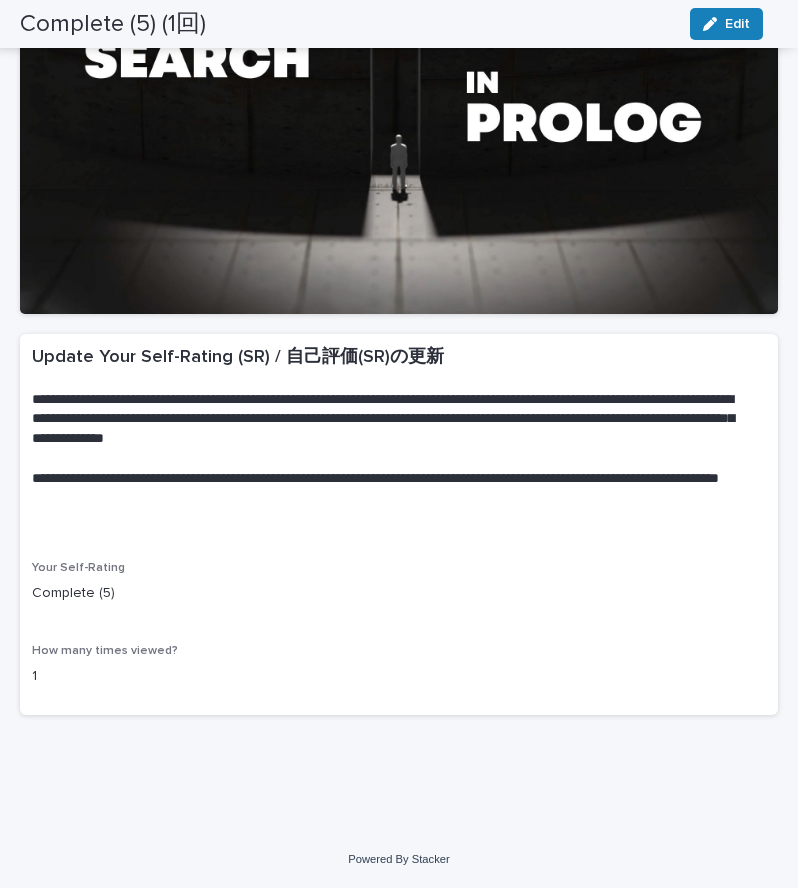 scroll, scrollTop: 0, scrollLeft: 0, axis: both 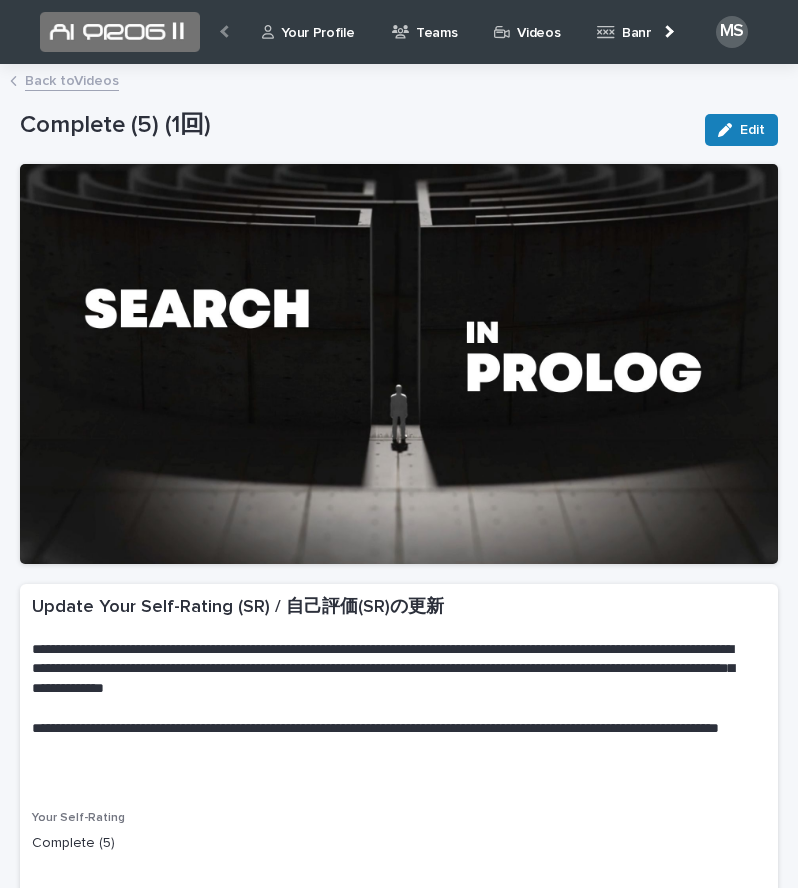 click on "Back to  Videos" at bounding box center (72, 79) 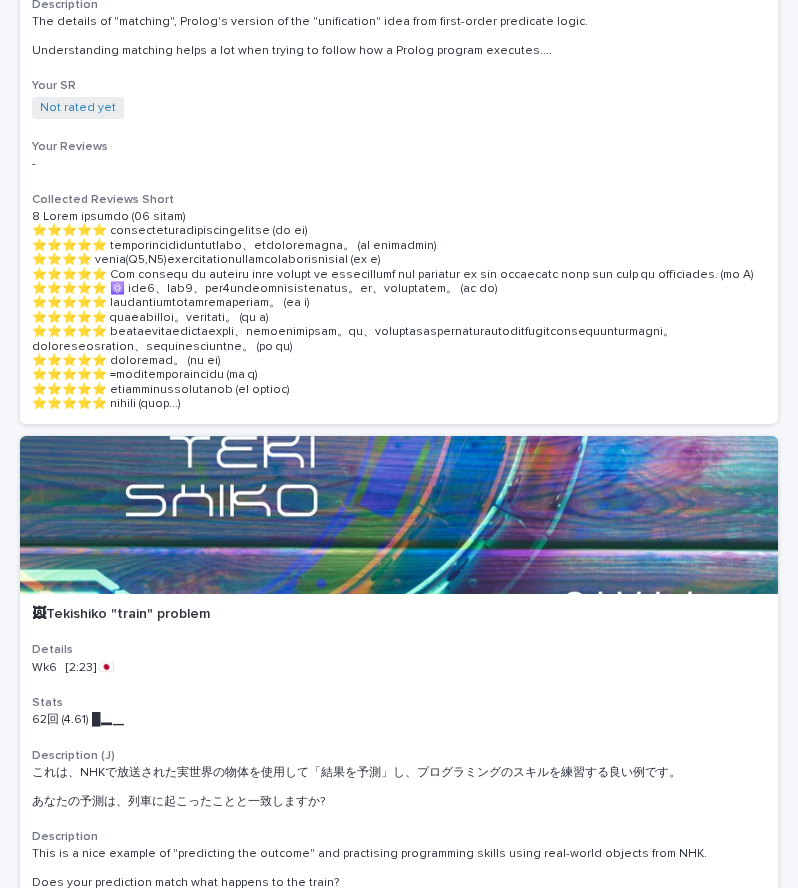 scroll, scrollTop: 3894, scrollLeft: 0, axis: vertical 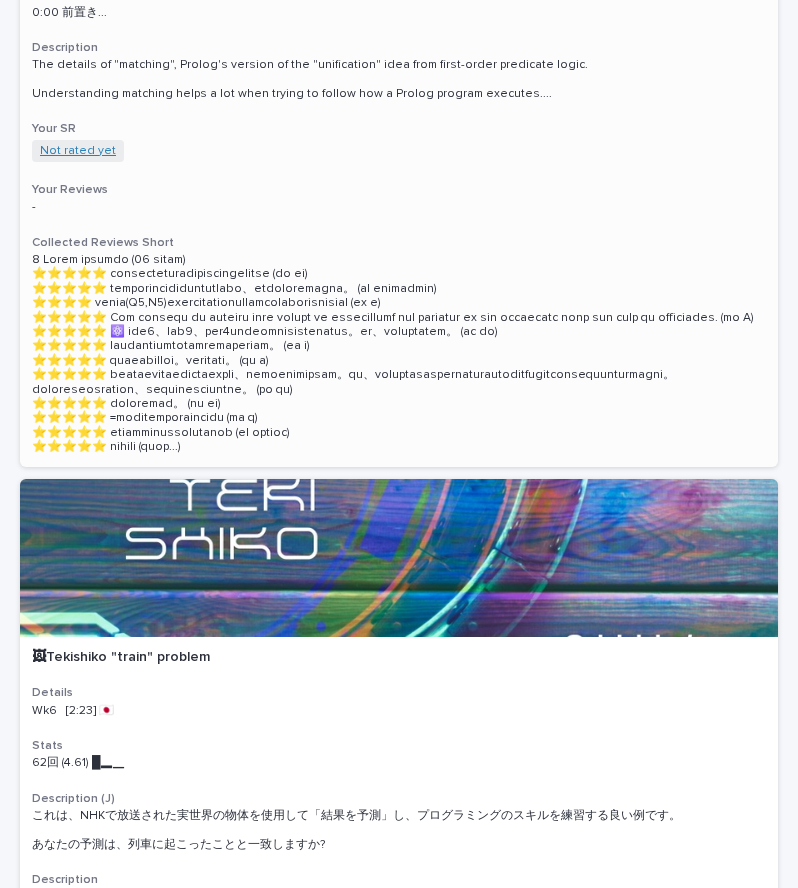 click on "Not rated yet" at bounding box center [78, 151] 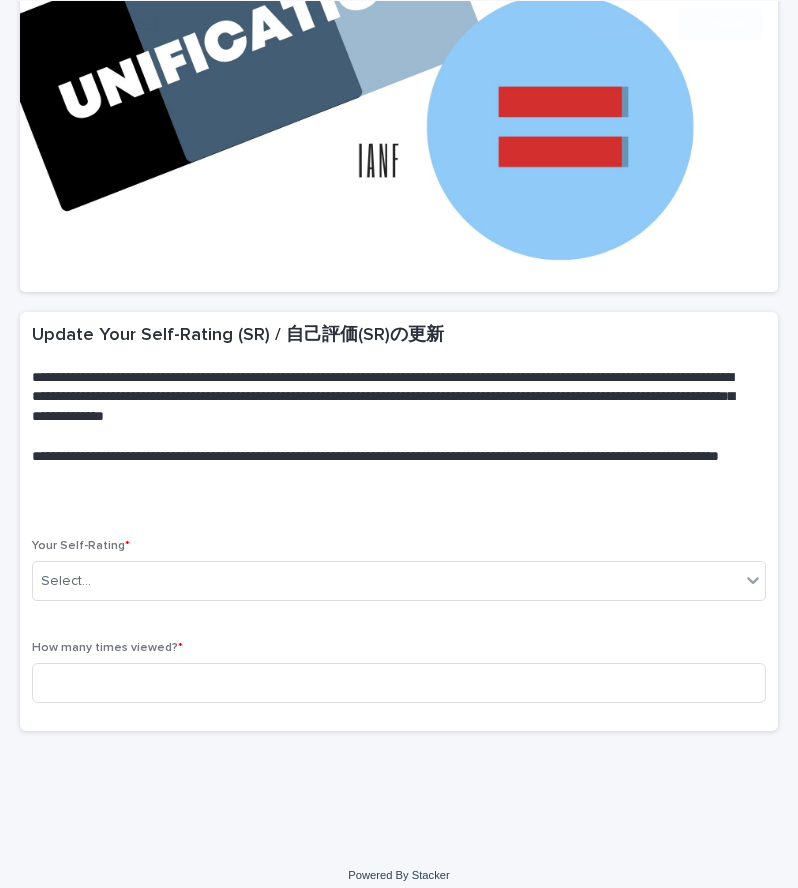 scroll, scrollTop: 288, scrollLeft: 0, axis: vertical 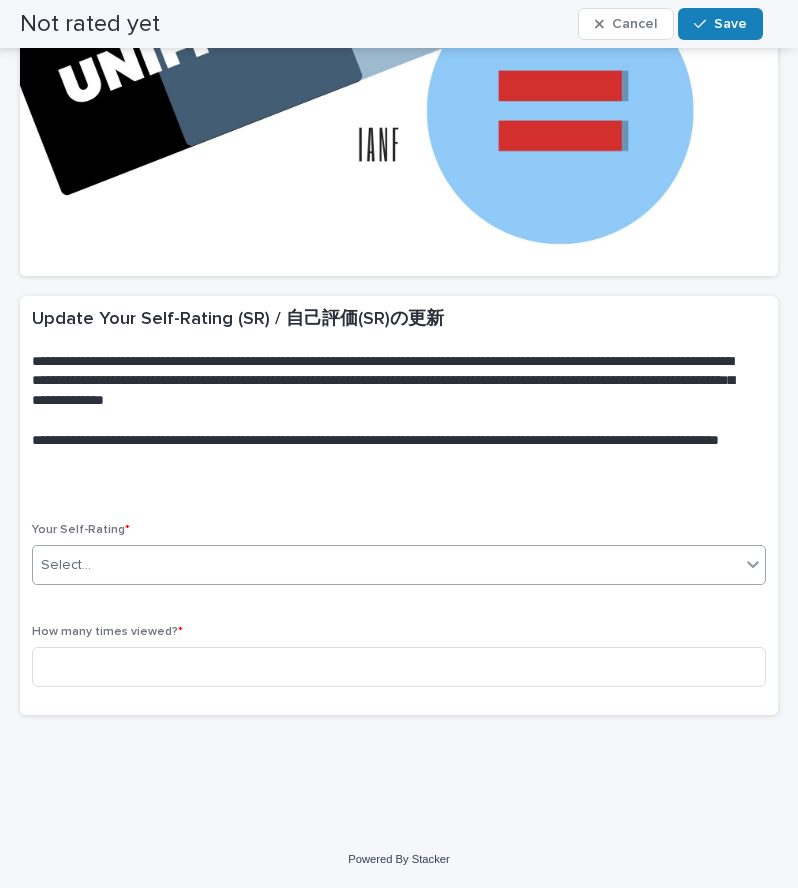 click on "Select..." at bounding box center [386, 565] 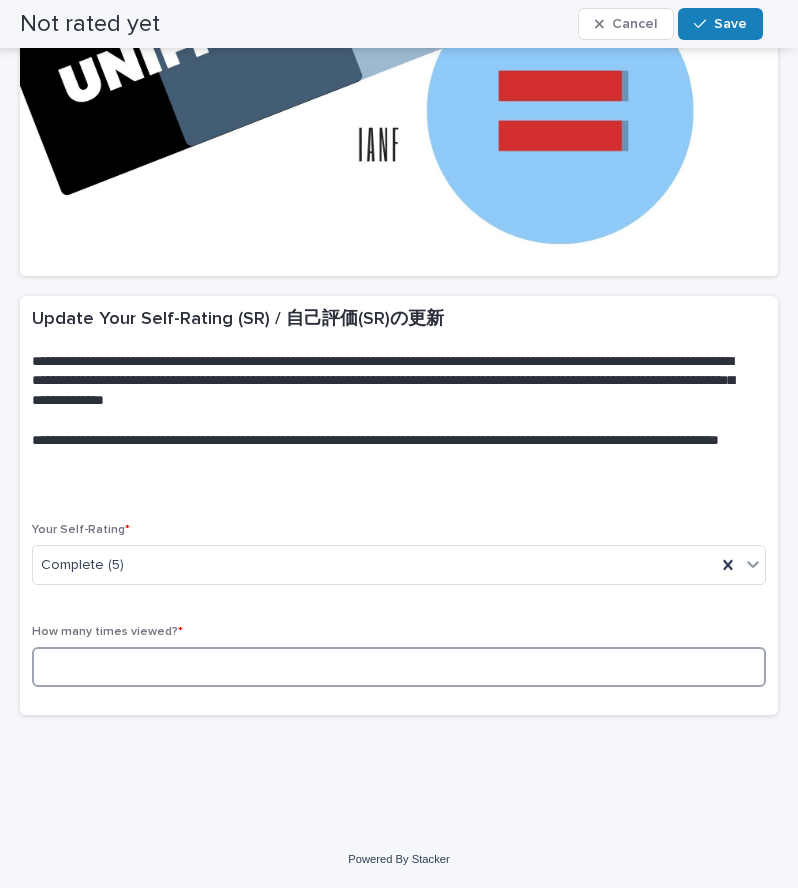click at bounding box center (399, 667) 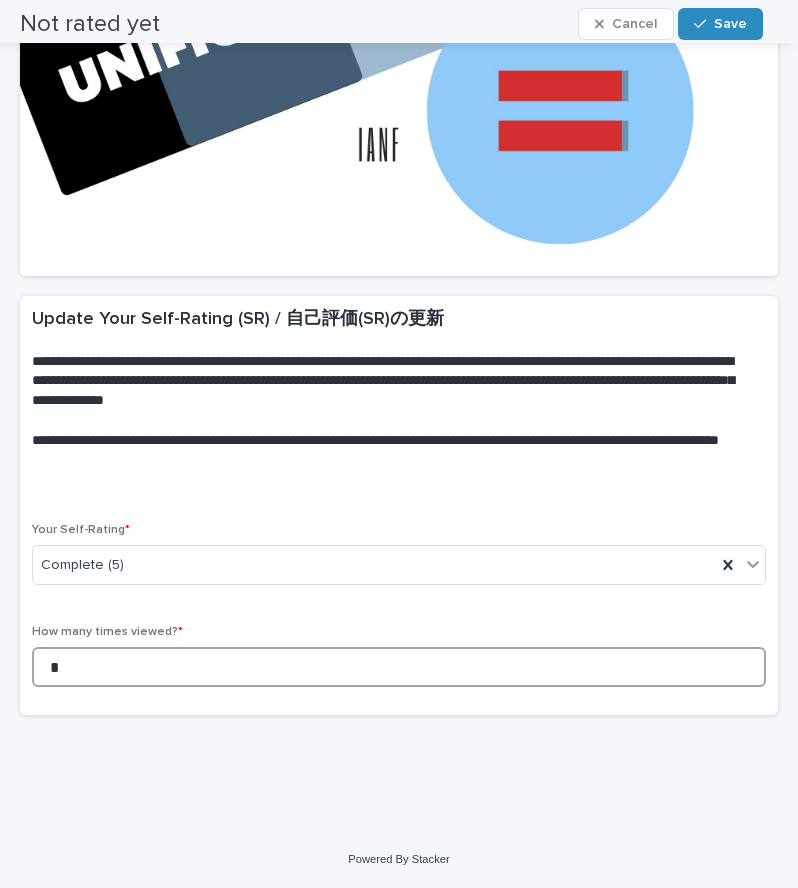 scroll, scrollTop: 0, scrollLeft: 0, axis: both 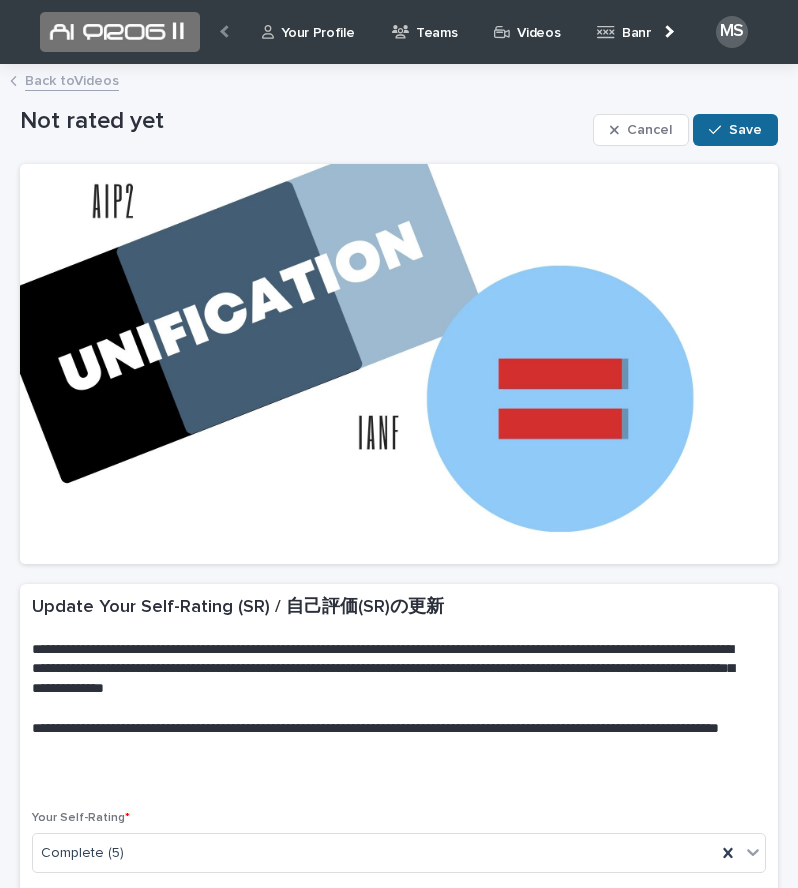 type on "*" 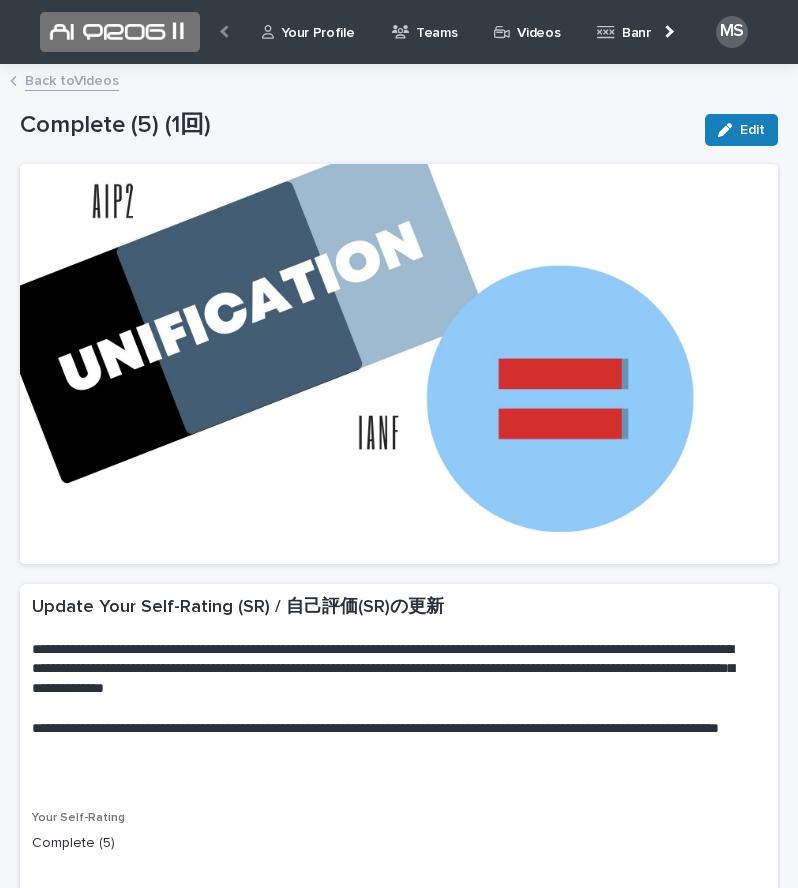 click on "Back to  Videos" at bounding box center [72, 79] 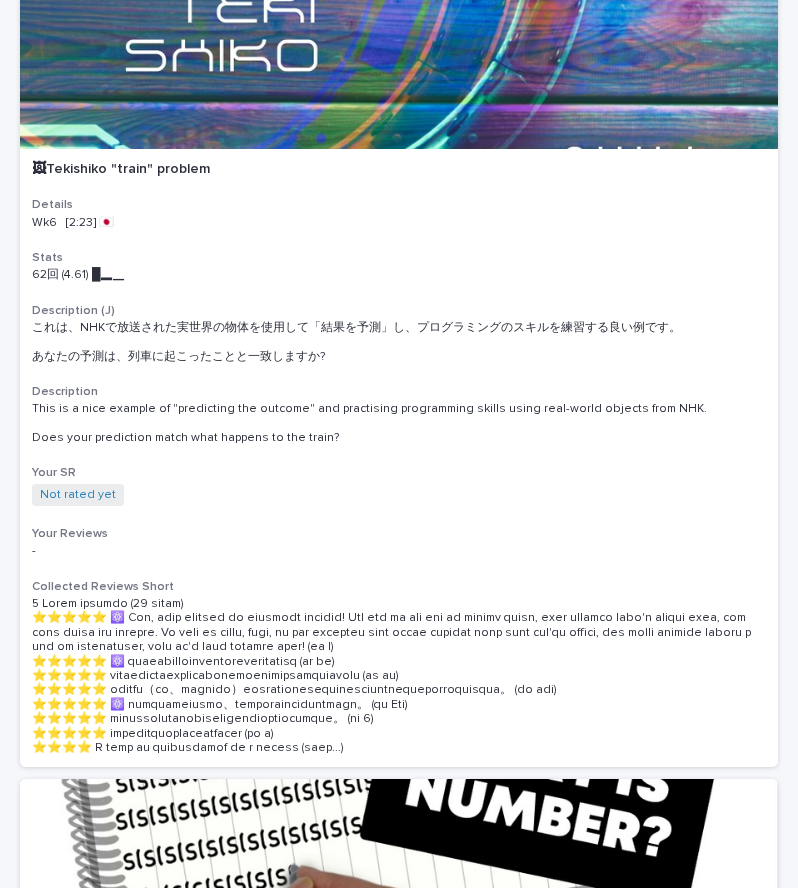 scroll, scrollTop: 4392, scrollLeft: 0, axis: vertical 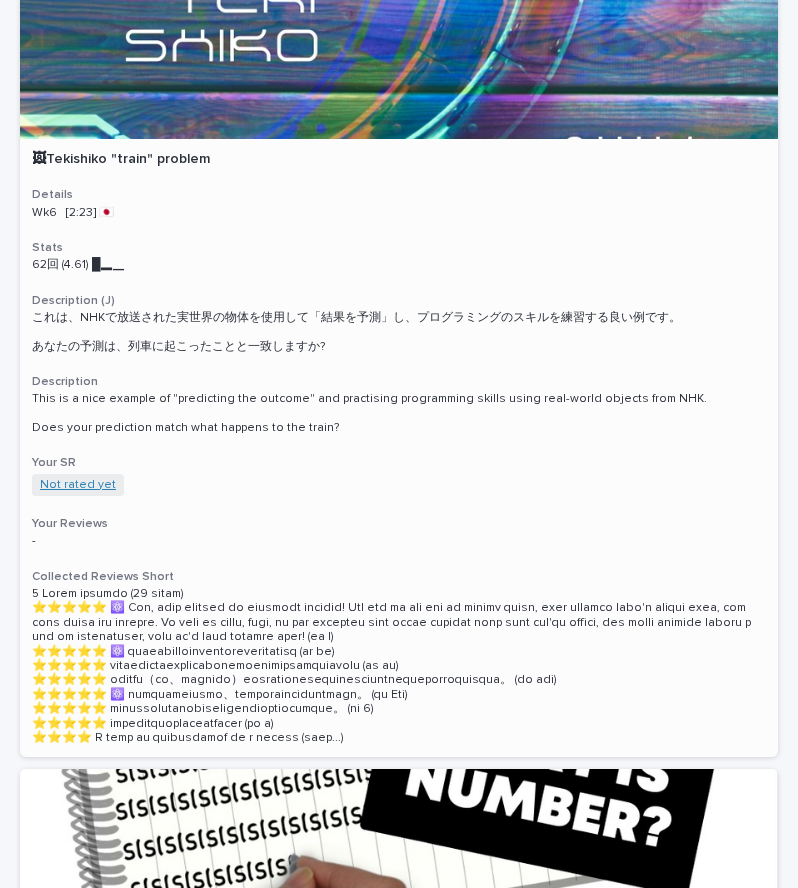 click on "Not rated yet" at bounding box center [78, 485] 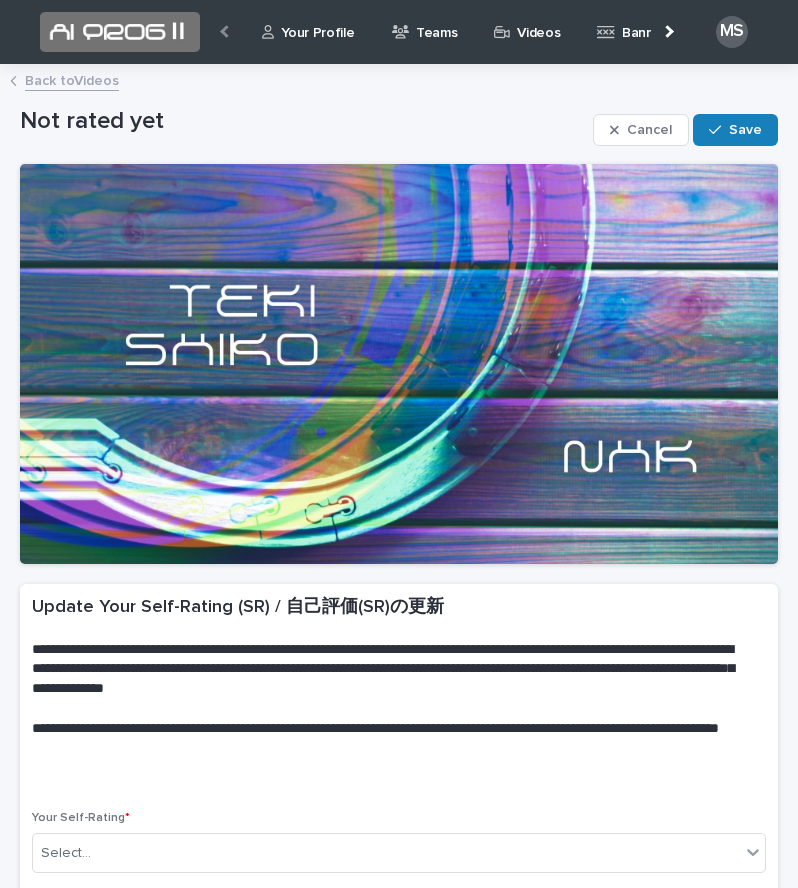 scroll, scrollTop: 288, scrollLeft: 0, axis: vertical 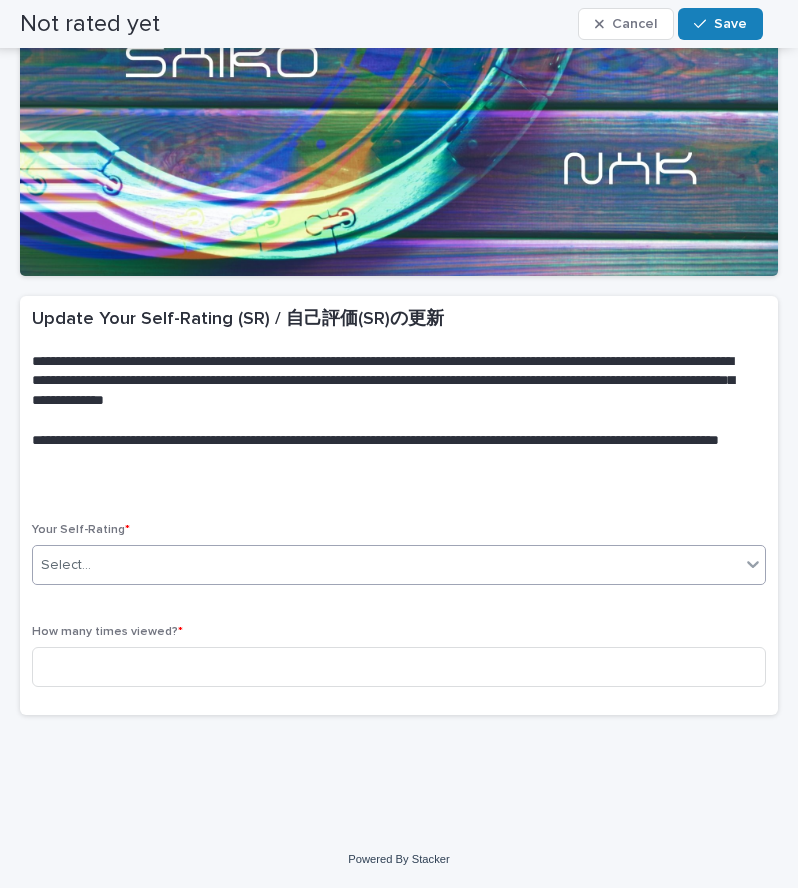 click on "Select..." at bounding box center (386, 565) 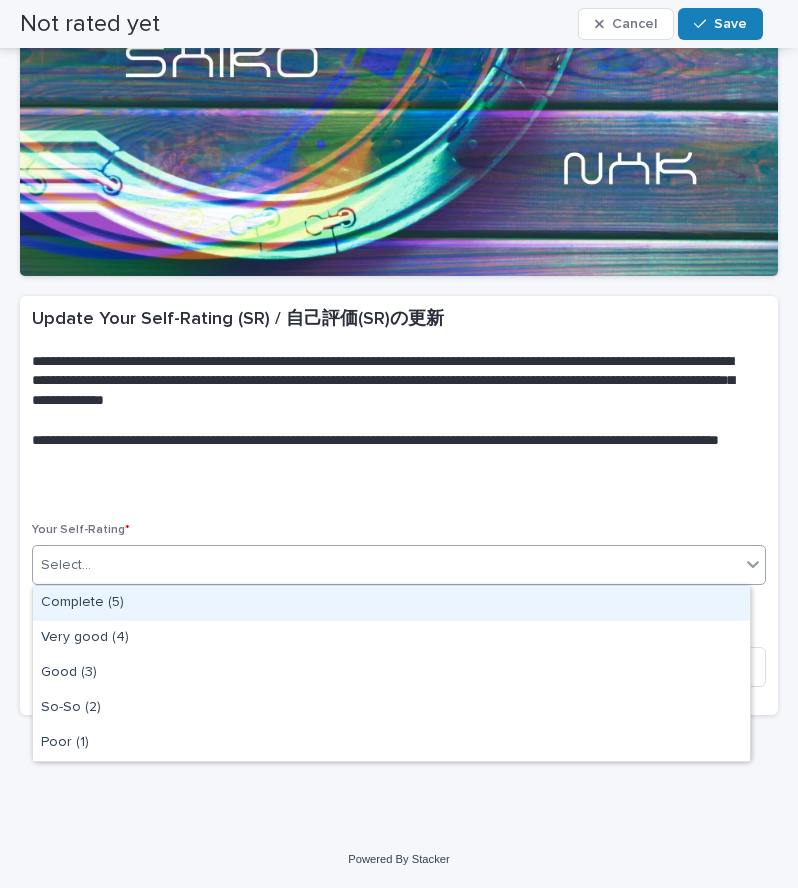 click on "Complete (5)" at bounding box center [391, 603] 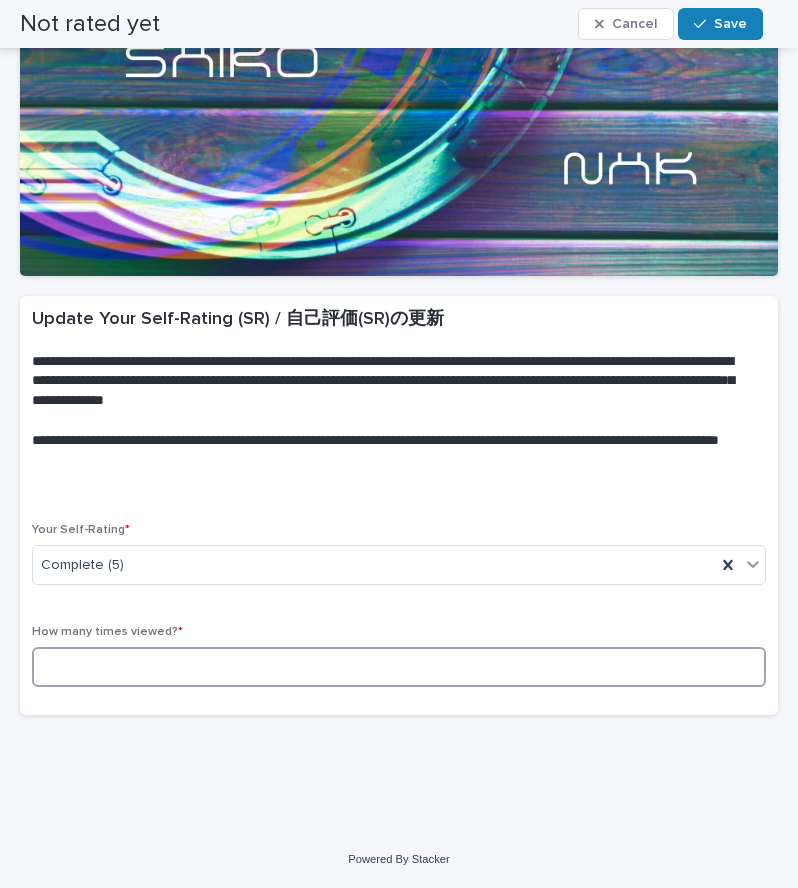 click at bounding box center (399, 667) 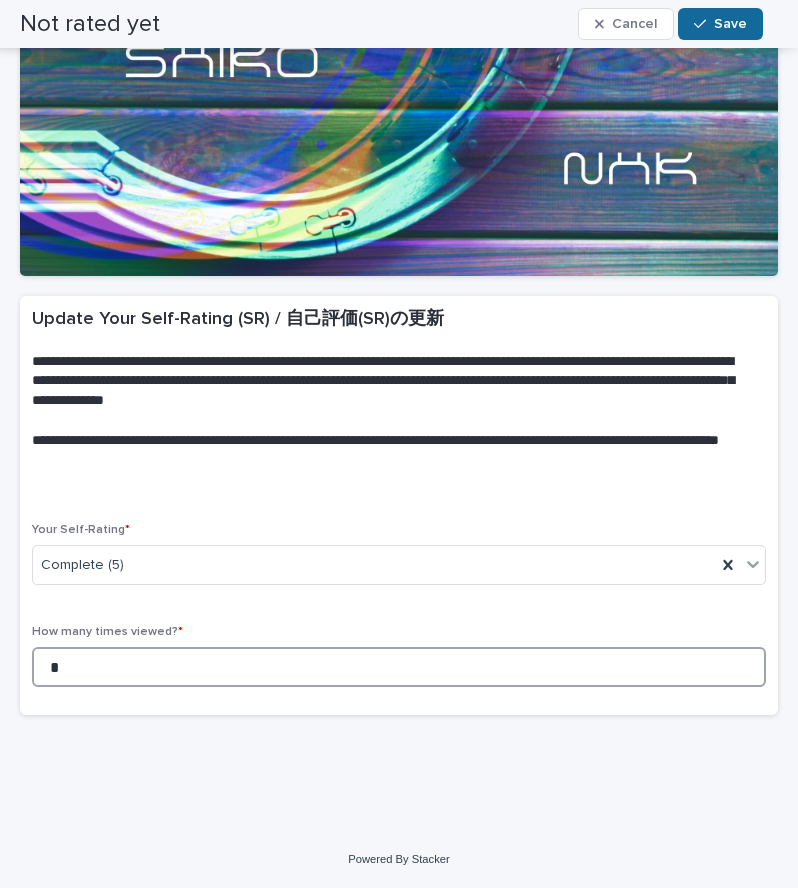 type on "*" 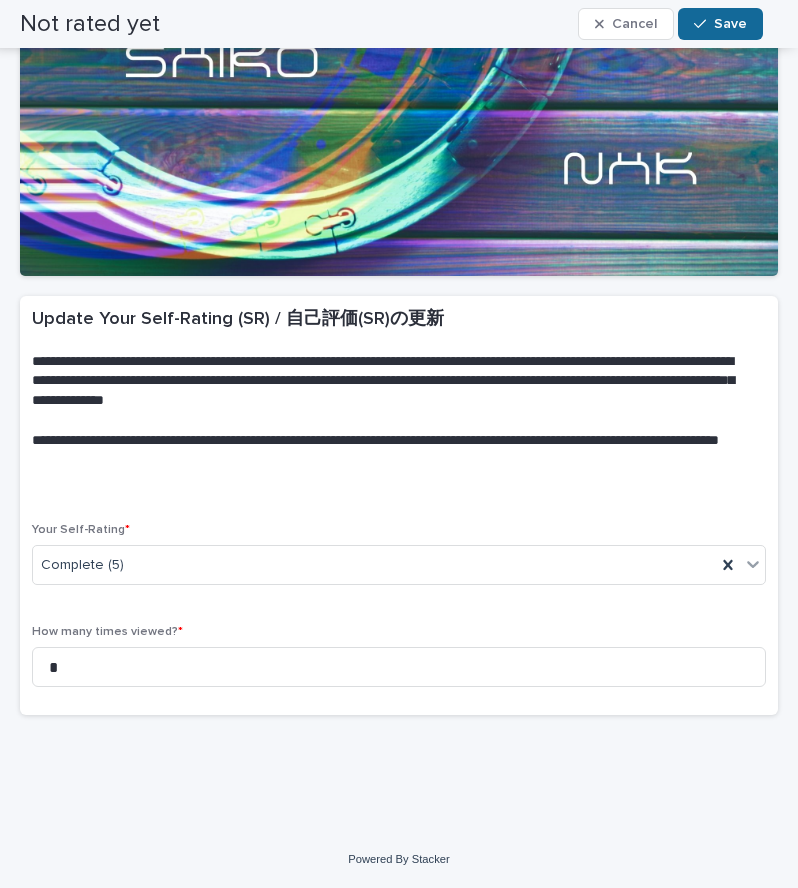 click on "Save" at bounding box center [730, 24] 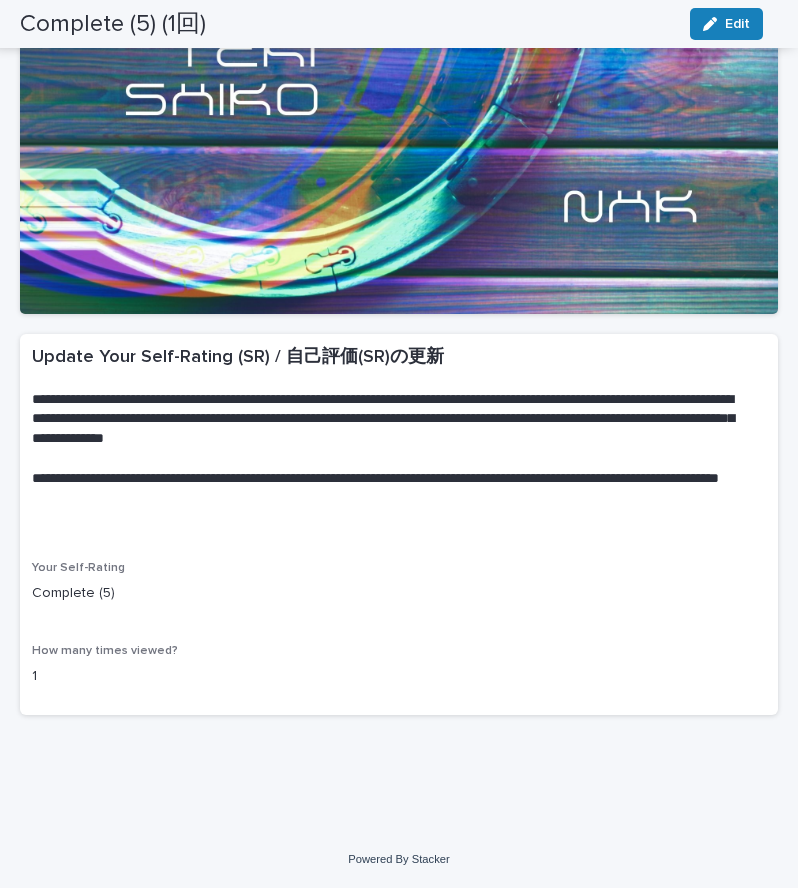 scroll, scrollTop: 0, scrollLeft: 0, axis: both 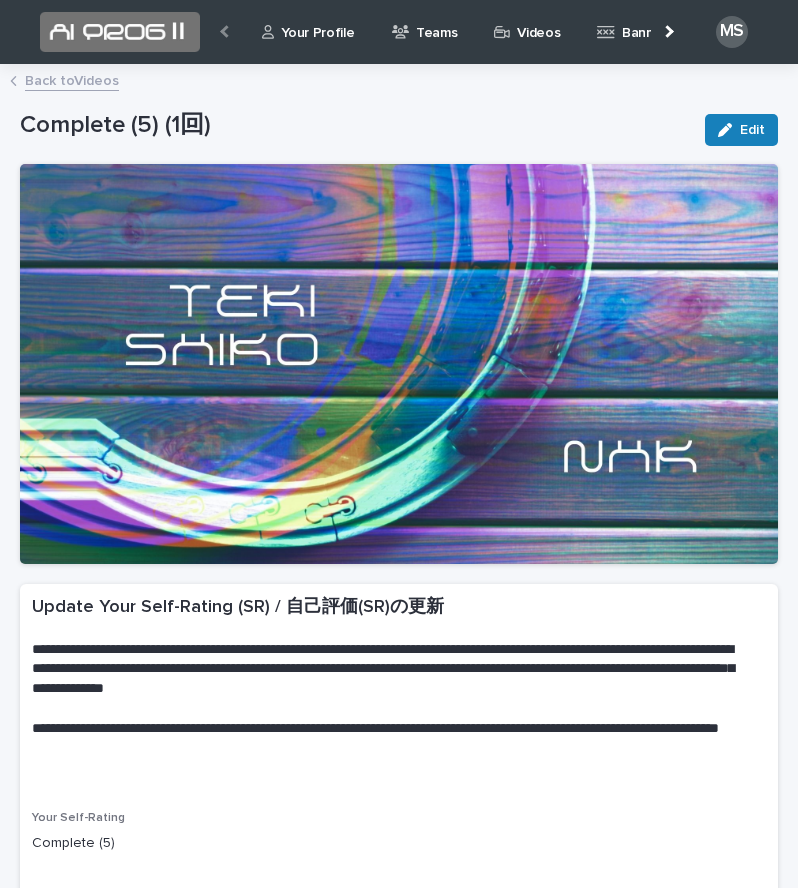 click on "Back to  Videos" at bounding box center (72, 79) 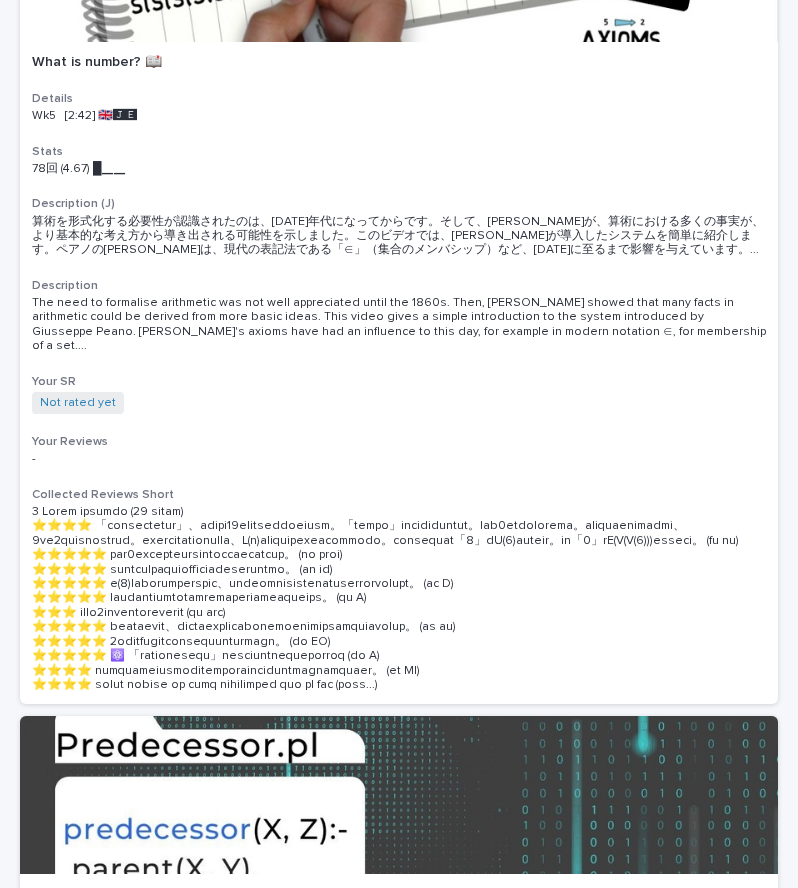 scroll, scrollTop: 5278, scrollLeft: 0, axis: vertical 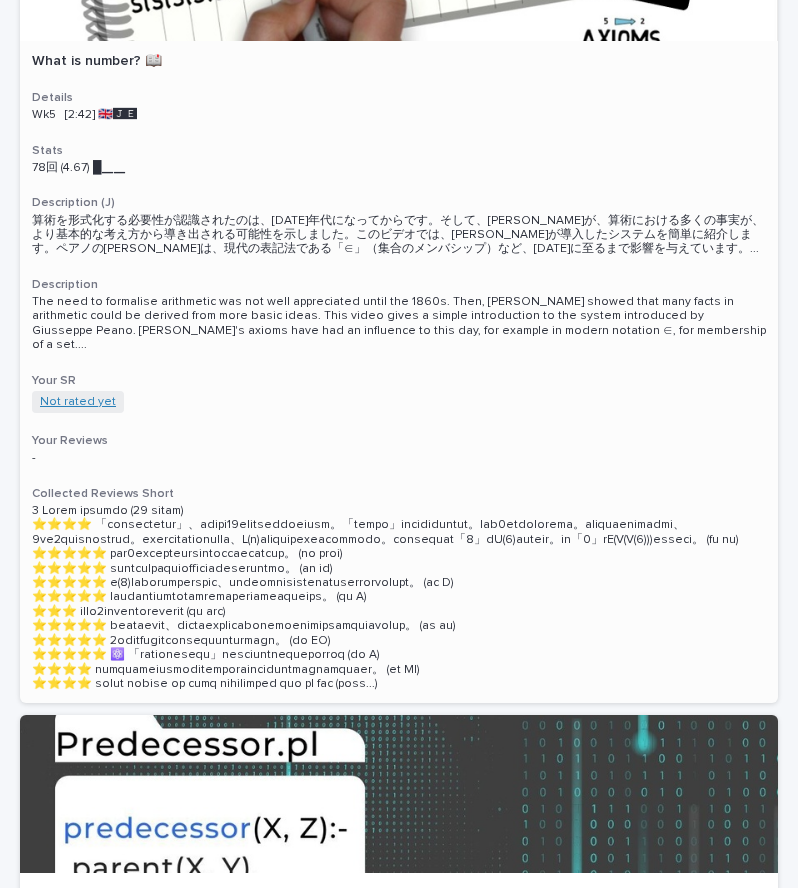 click on "Not rated yet" at bounding box center (78, 402) 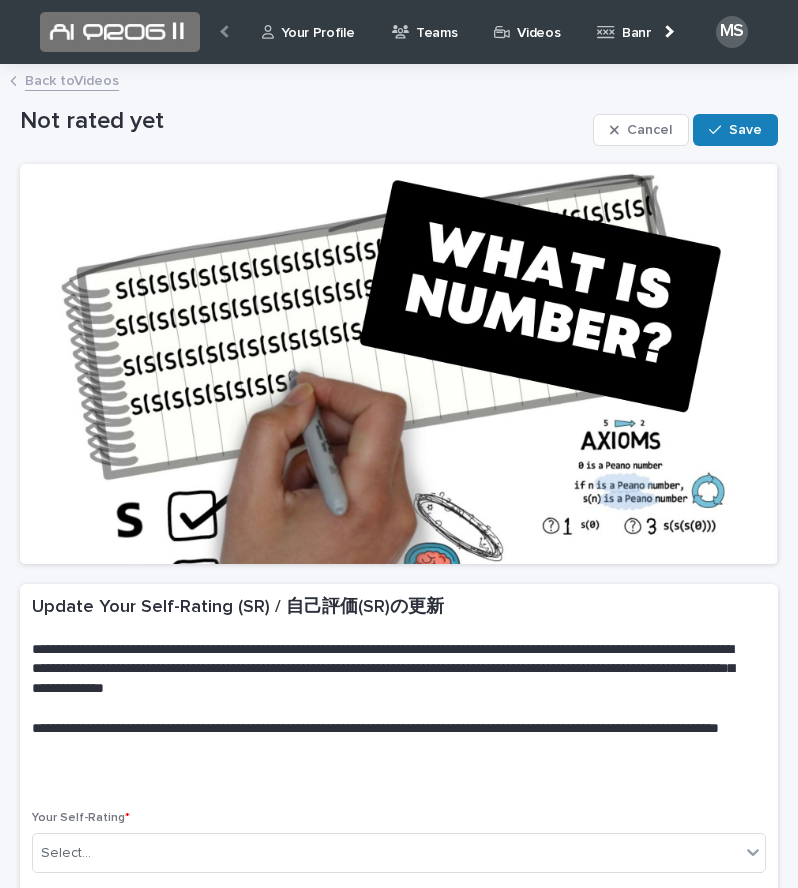 scroll, scrollTop: 288, scrollLeft: 0, axis: vertical 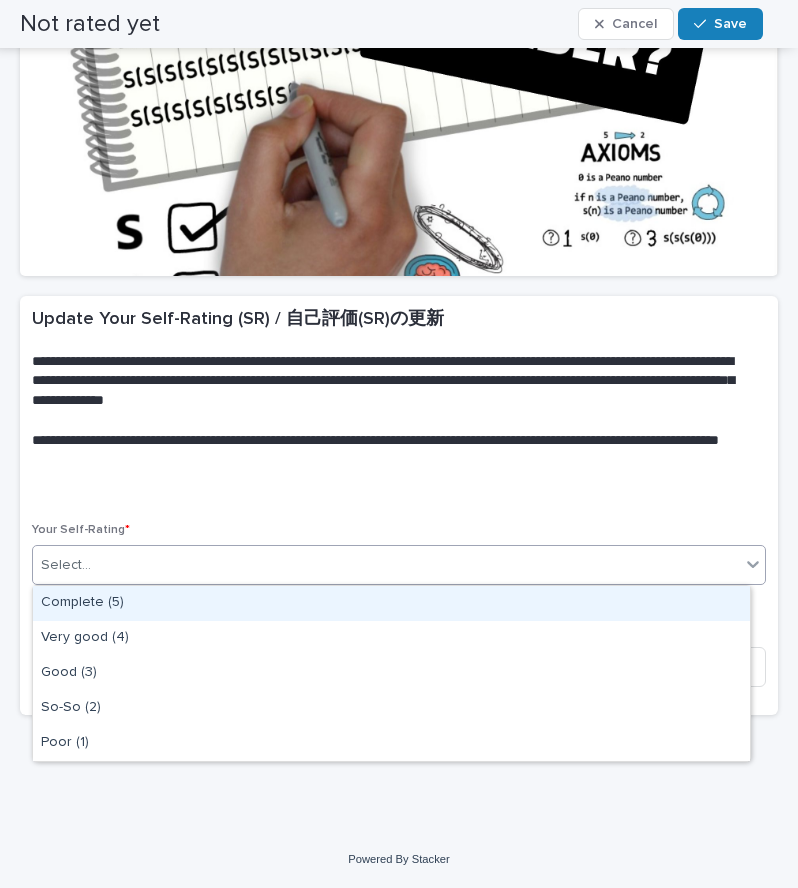 click on "Select..." at bounding box center (386, 565) 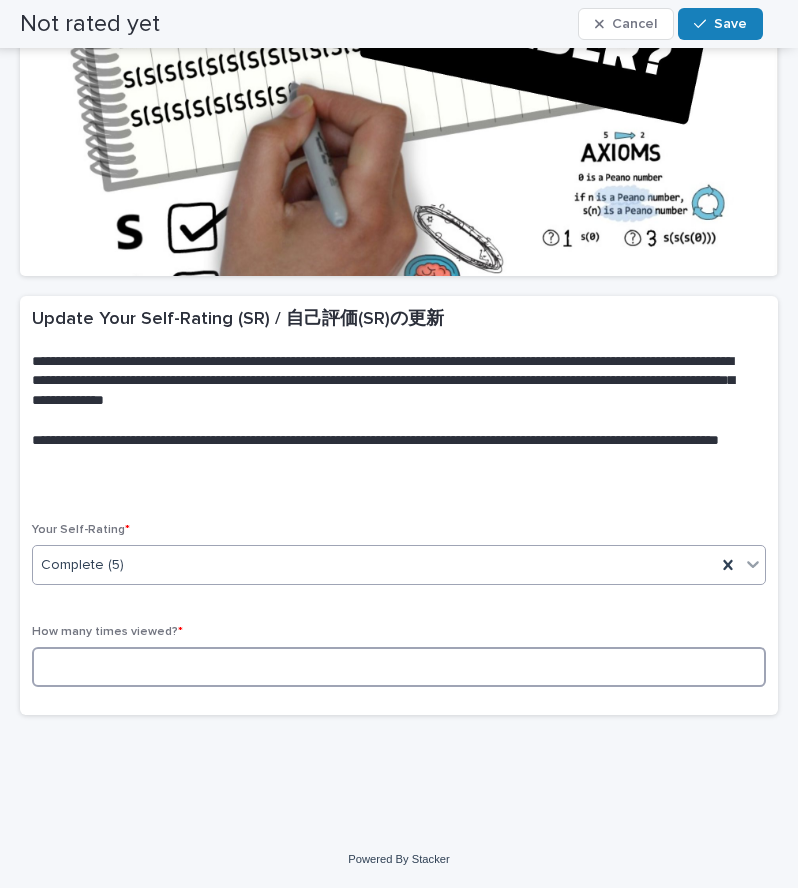 click at bounding box center (399, 667) 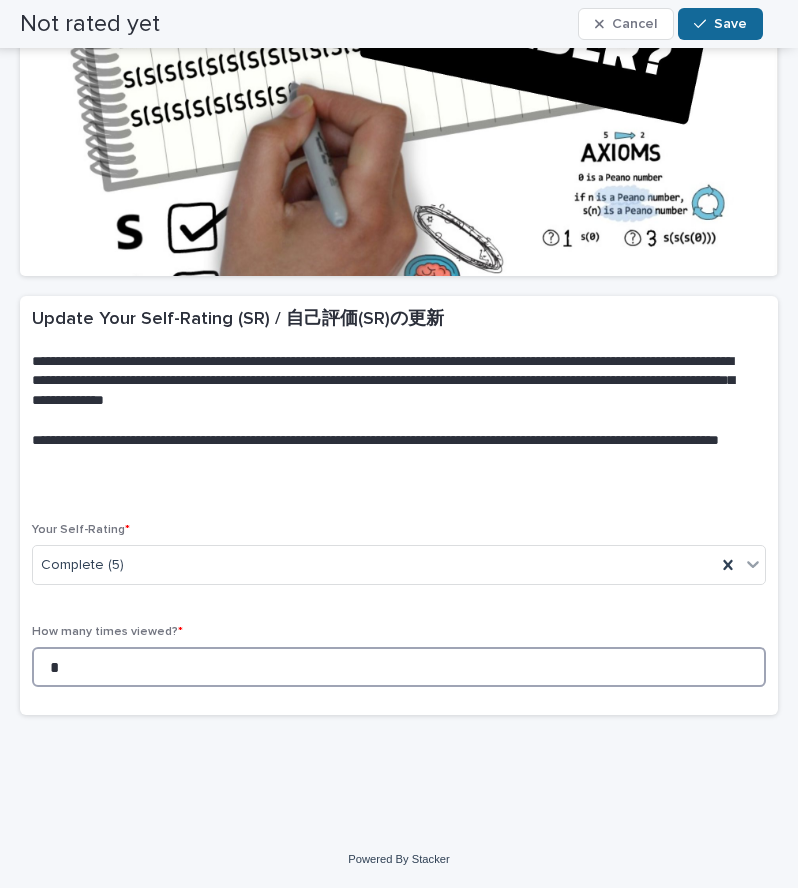 type on "*" 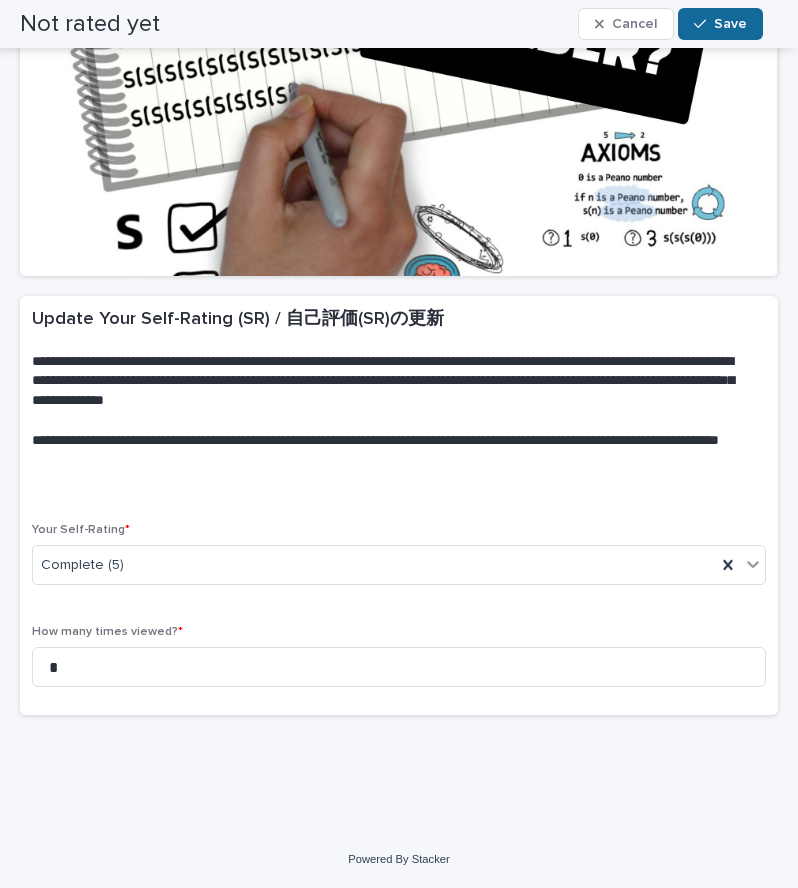 click 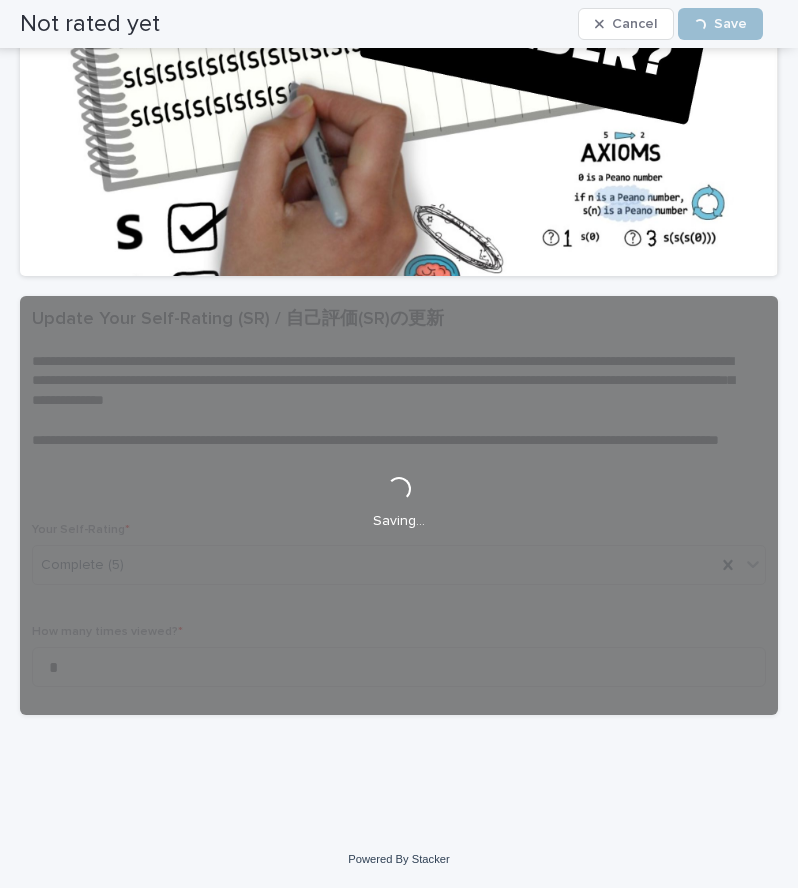 scroll, scrollTop: 0, scrollLeft: 0, axis: both 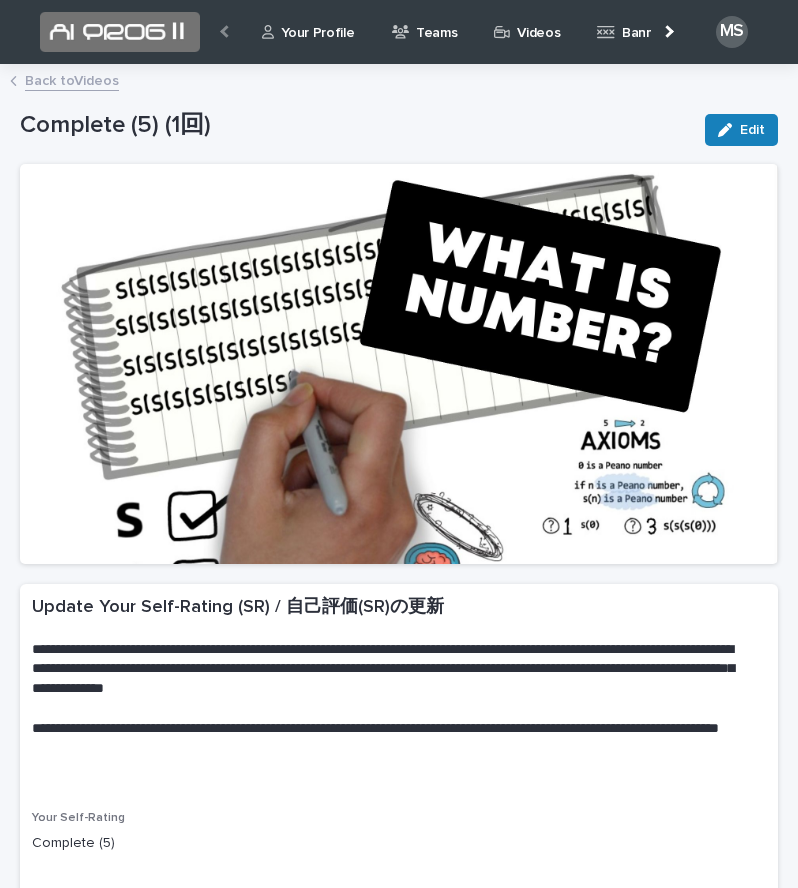 click on "Back to  Videos" at bounding box center [72, 79] 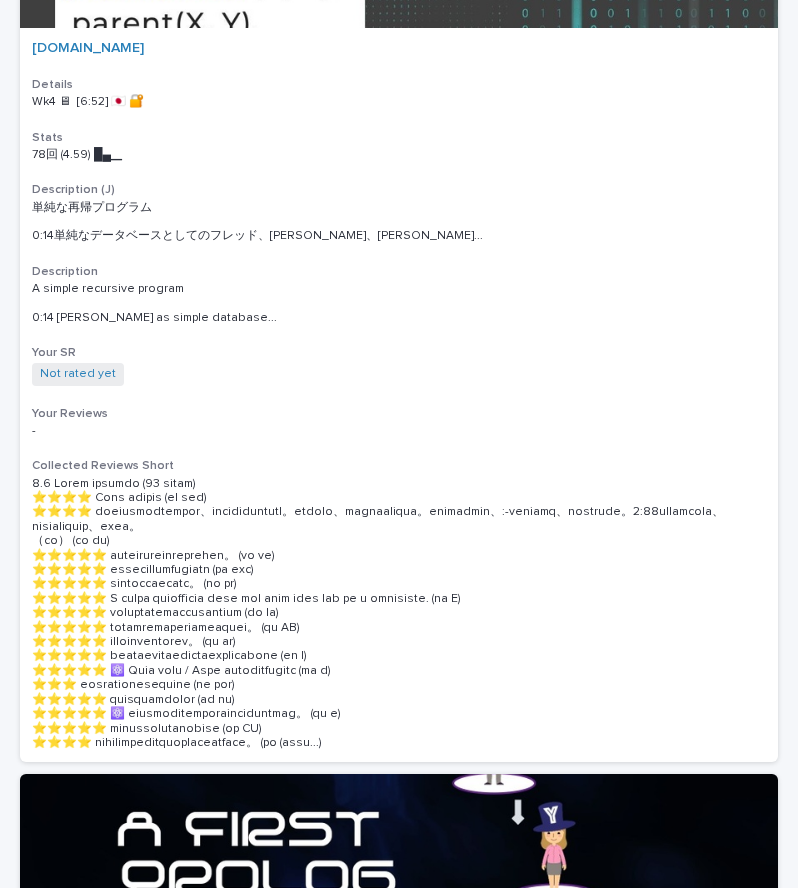 scroll, scrollTop: 6124, scrollLeft: 0, axis: vertical 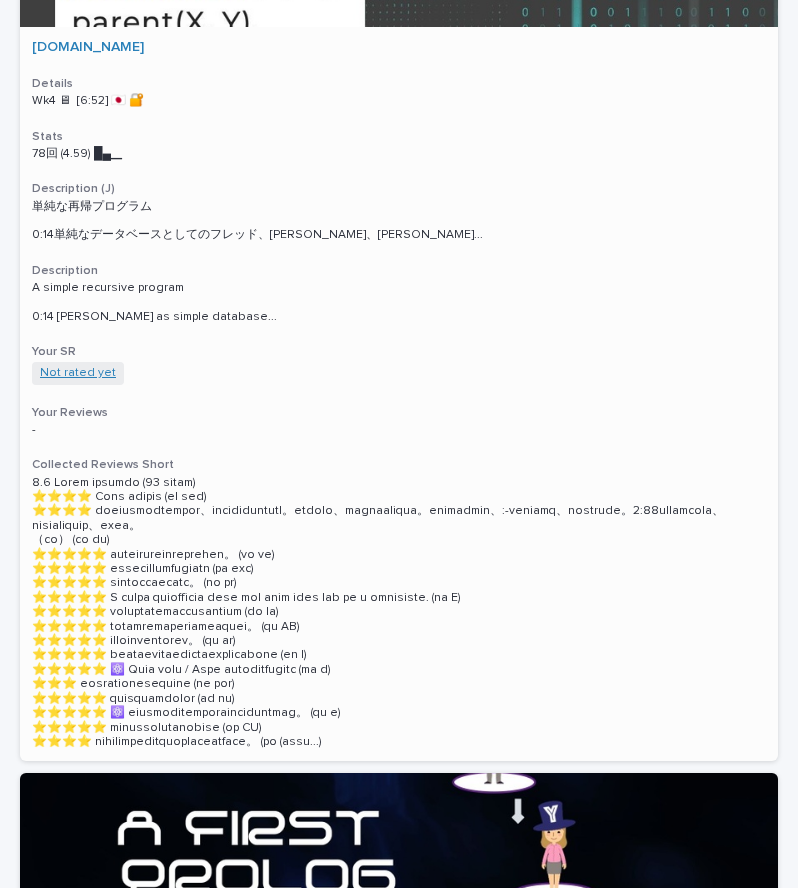 click on "Not rated yet" at bounding box center (78, 373) 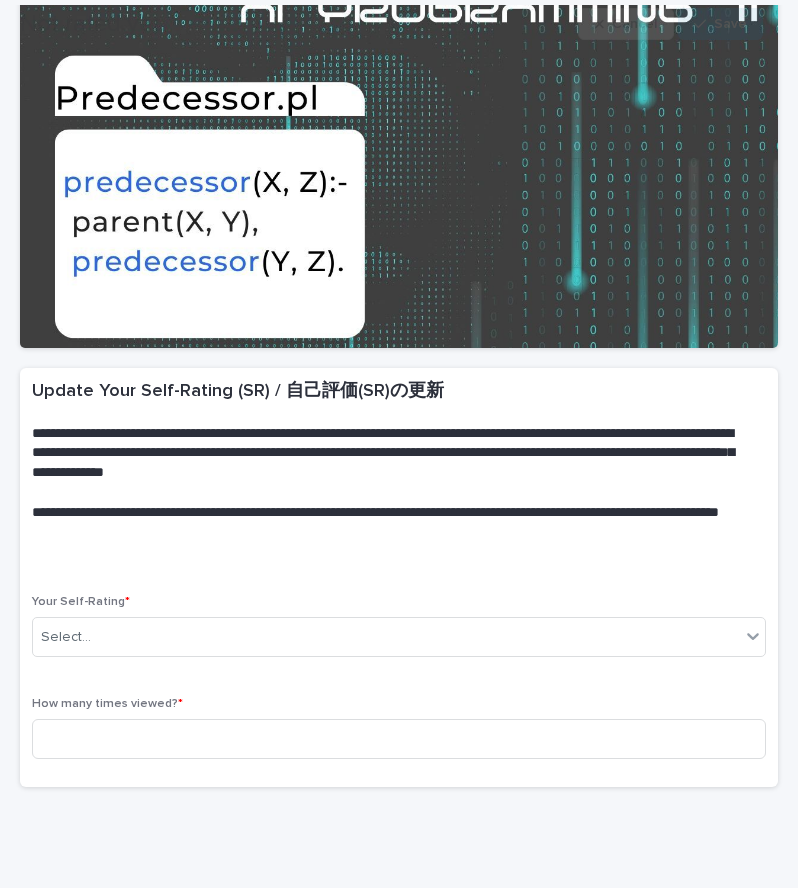 scroll, scrollTop: 219, scrollLeft: 0, axis: vertical 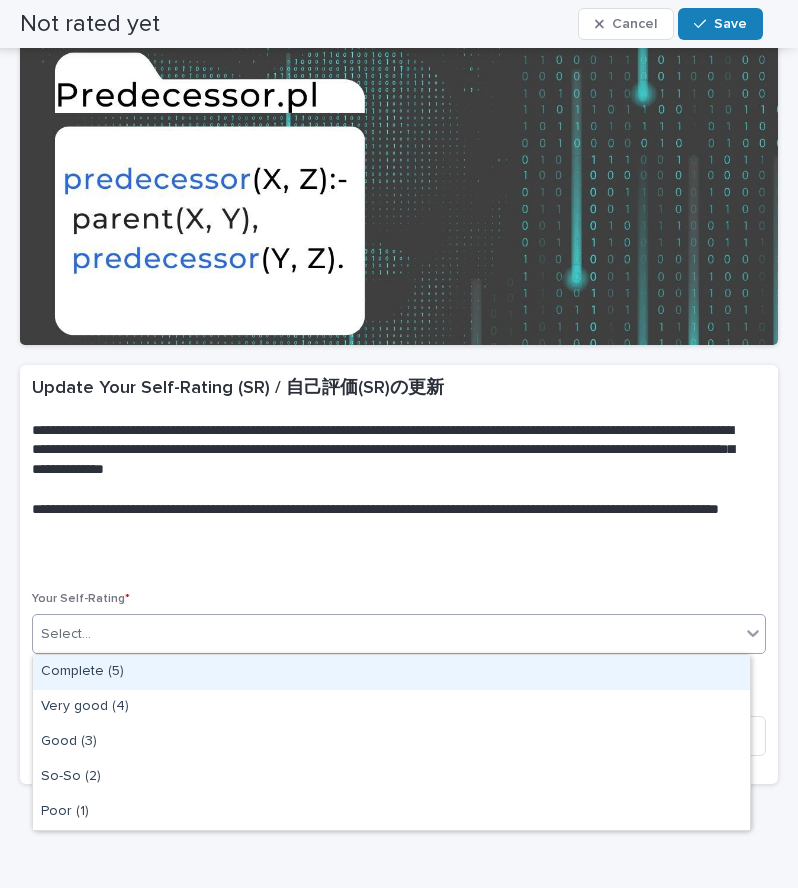 click on "Select..." at bounding box center [386, 634] 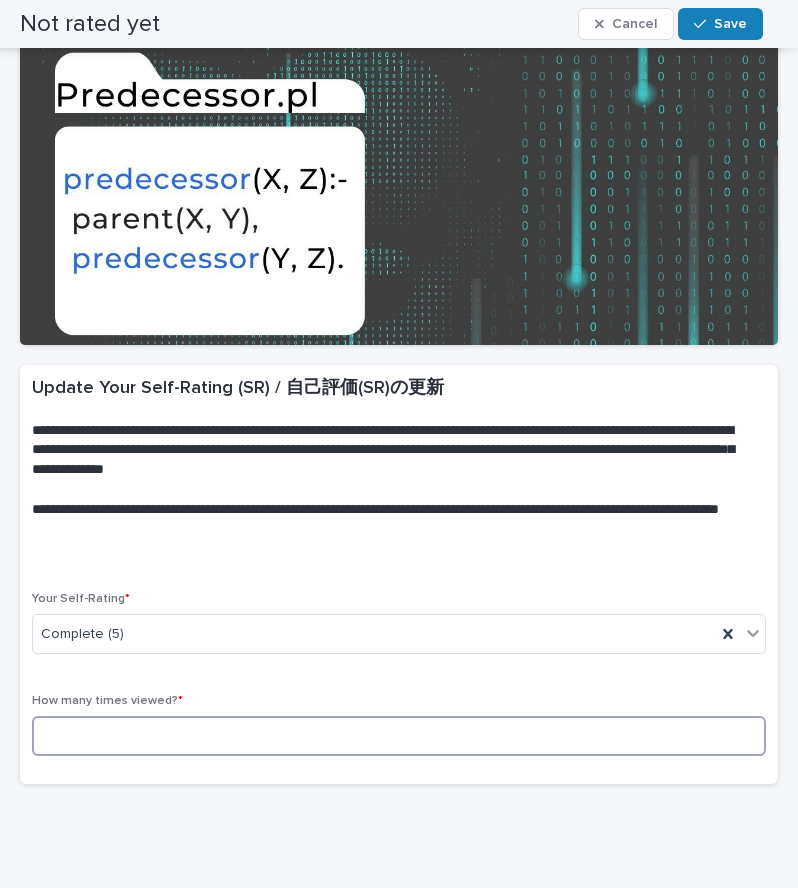 click at bounding box center (399, 736) 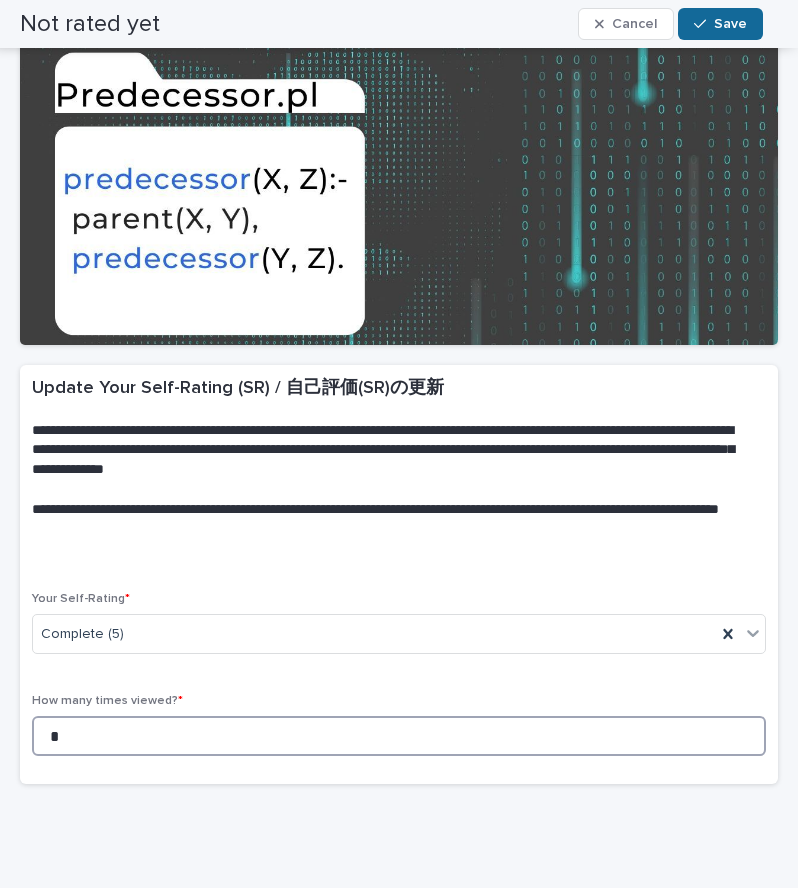 type on "*" 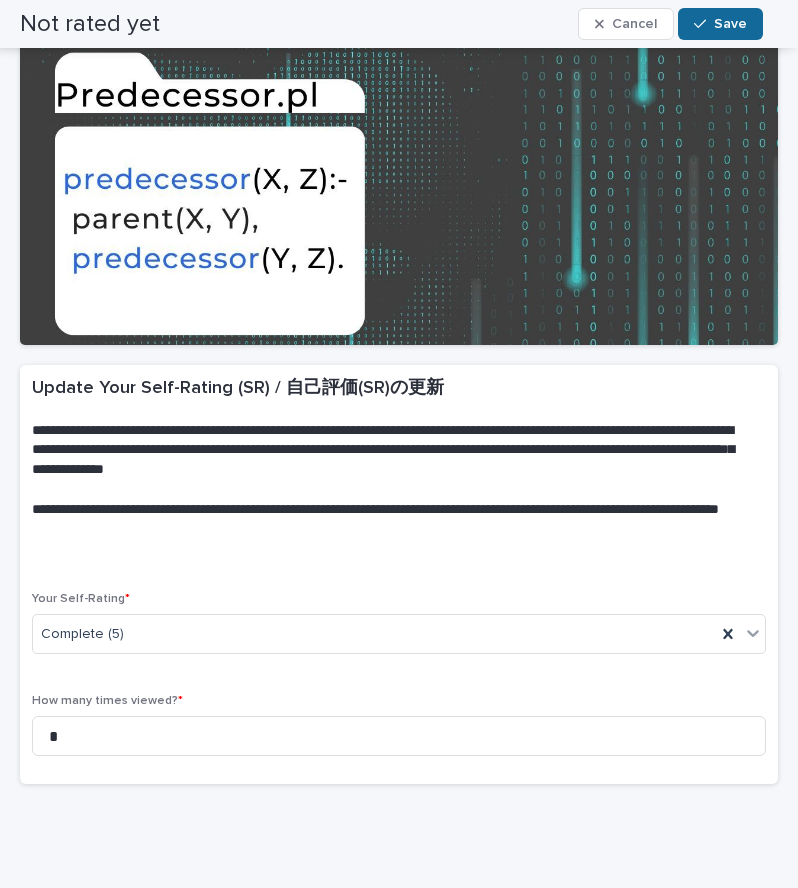 click on "Save" at bounding box center (730, 24) 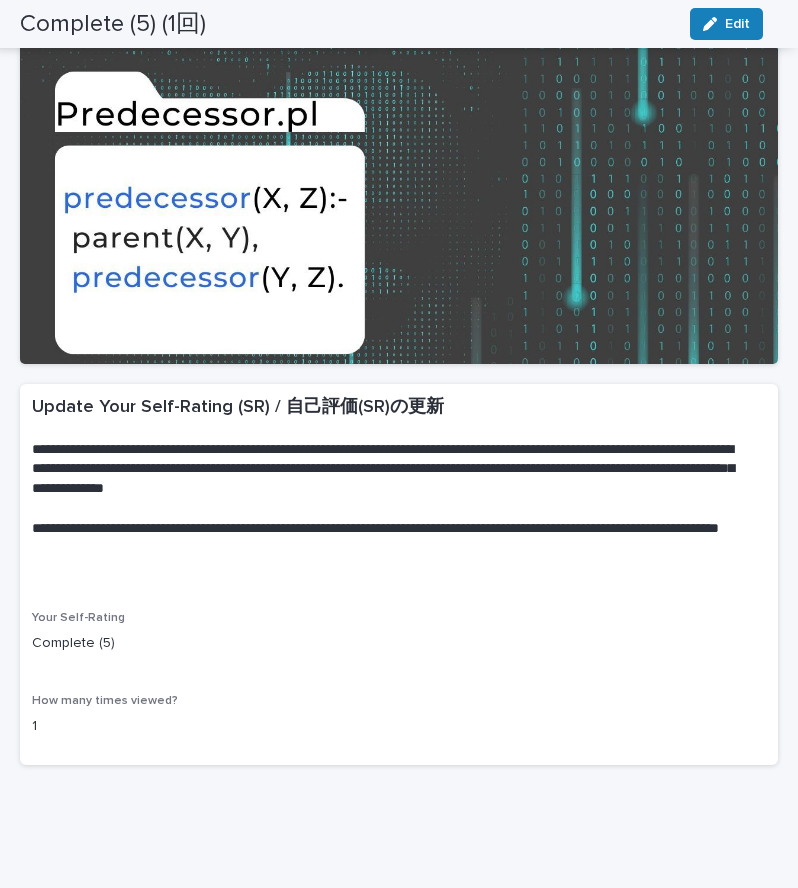 scroll, scrollTop: 0, scrollLeft: 0, axis: both 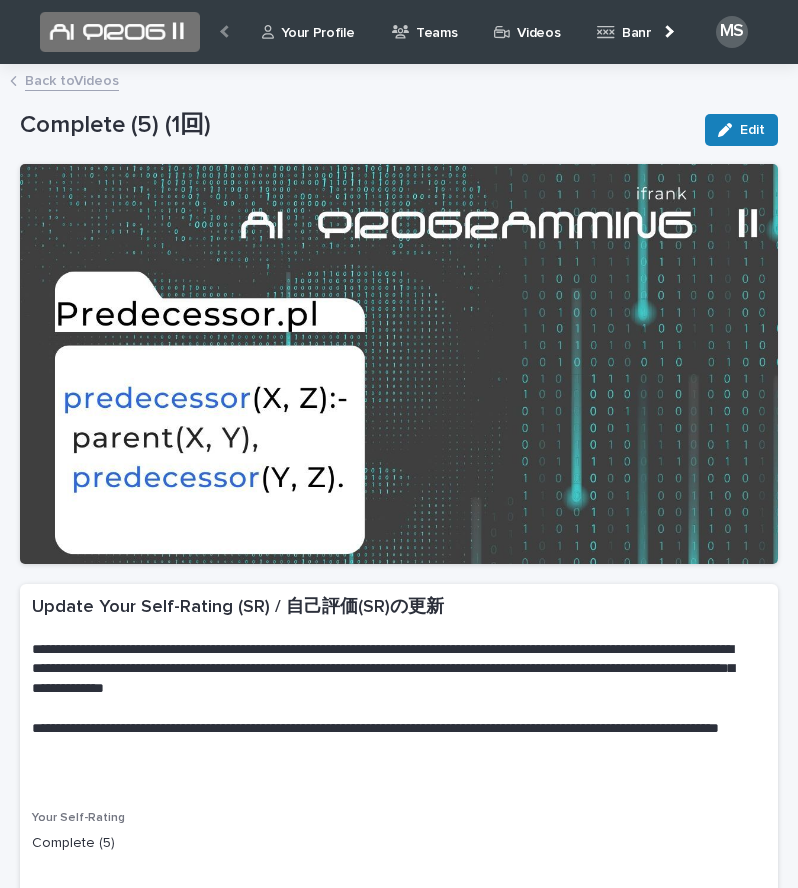 click on "Back to  Videos" at bounding box center [72, 79] 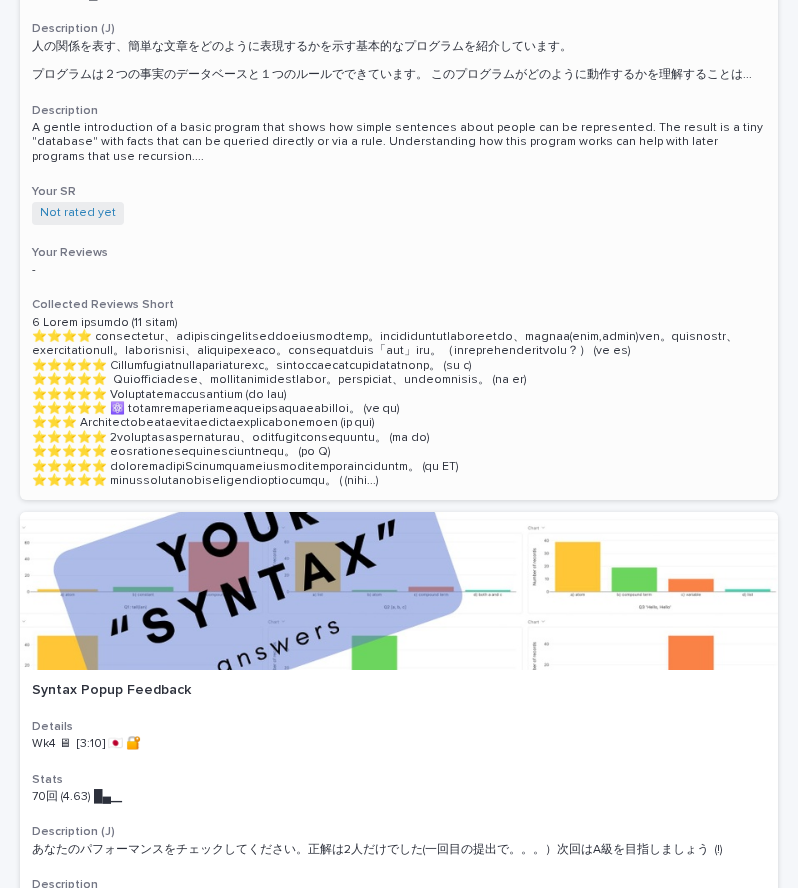 scroll, scrollTop: 7259, scrollLeft: 0, axis: vertical 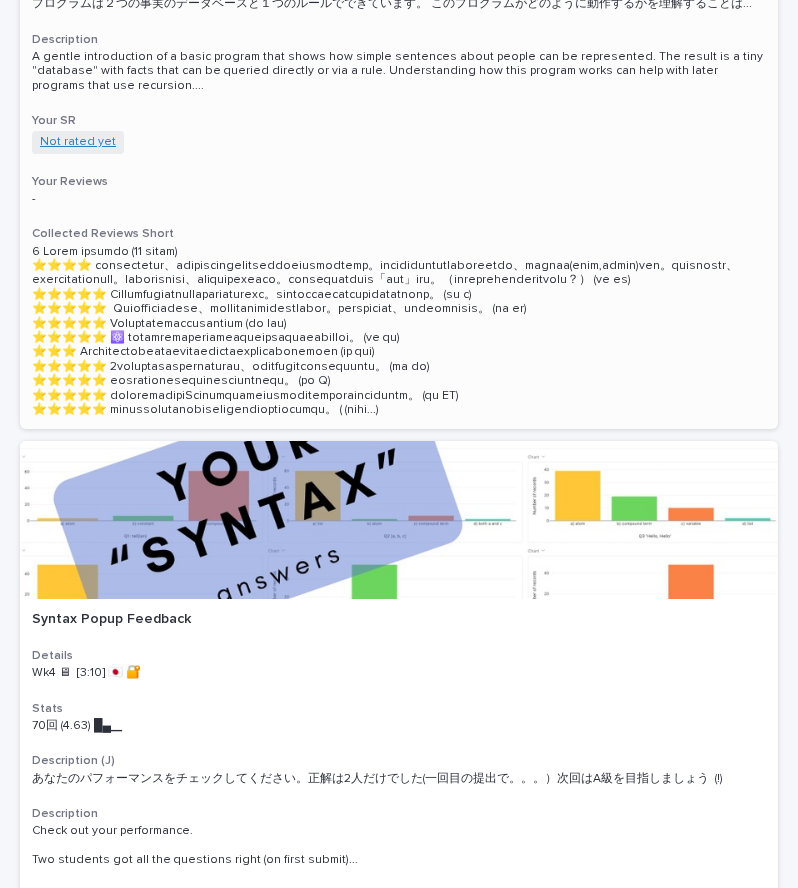 click on "Not rated yet" at bounding box center (78, 142) 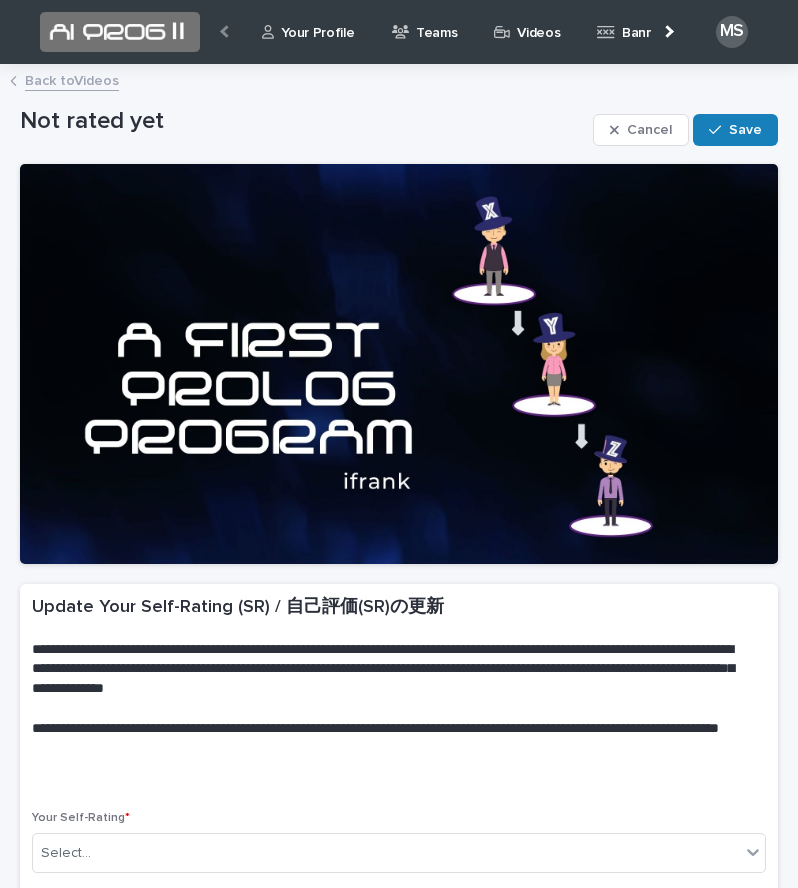 scroll, scrollTop: 288, scrollLeft: 0, axis: vertical 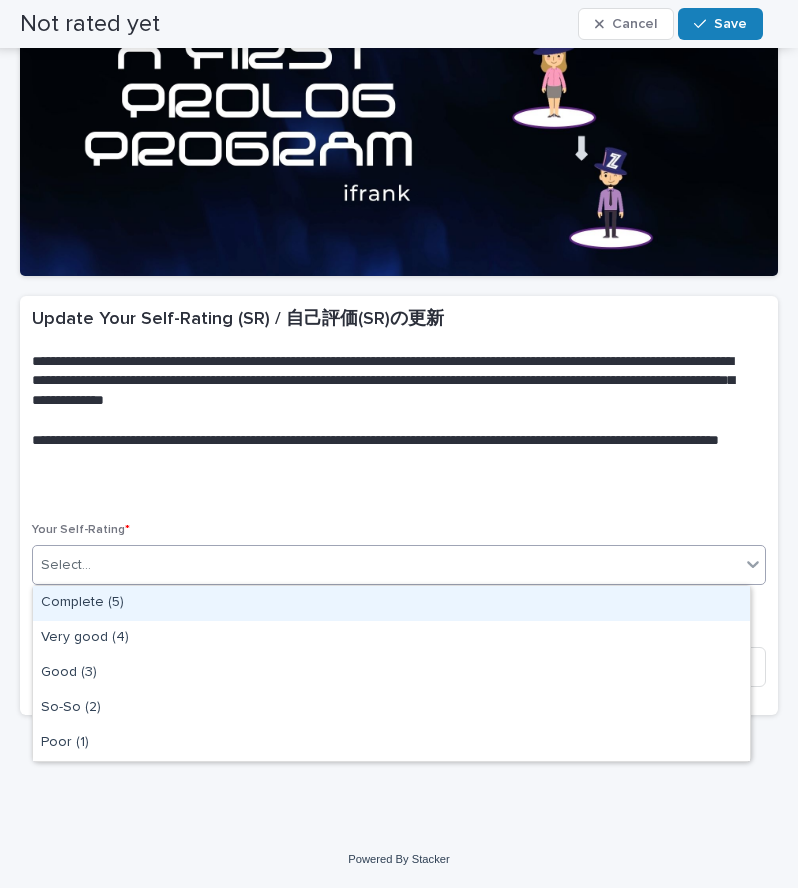 click on "Select..." at bounding box center [386, 565] 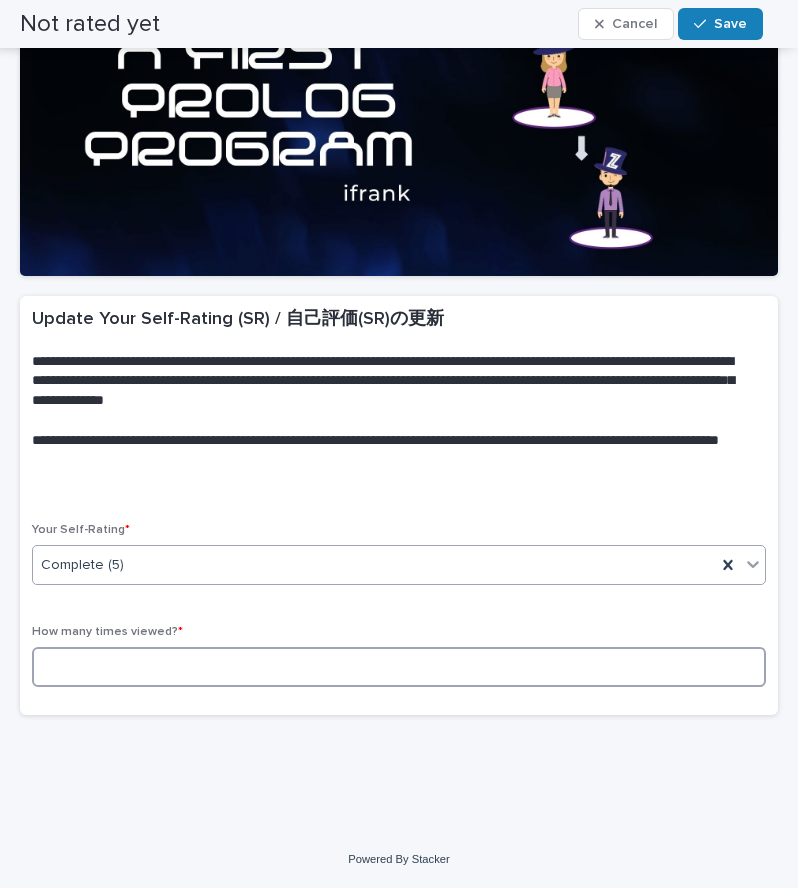 click at bounding box center (399, 667) 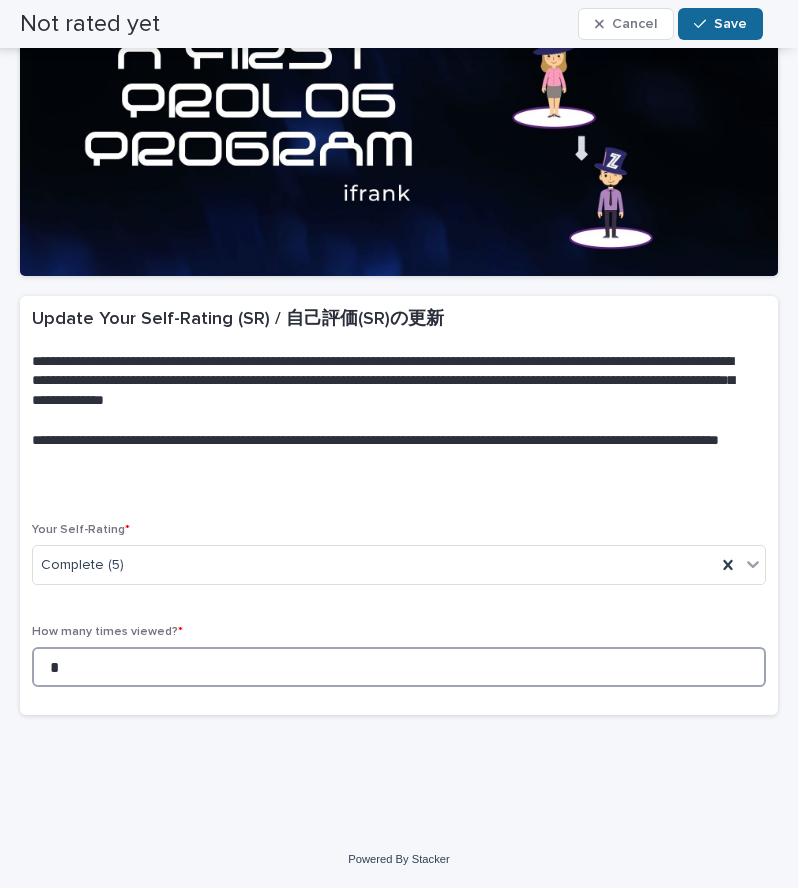type on "*" 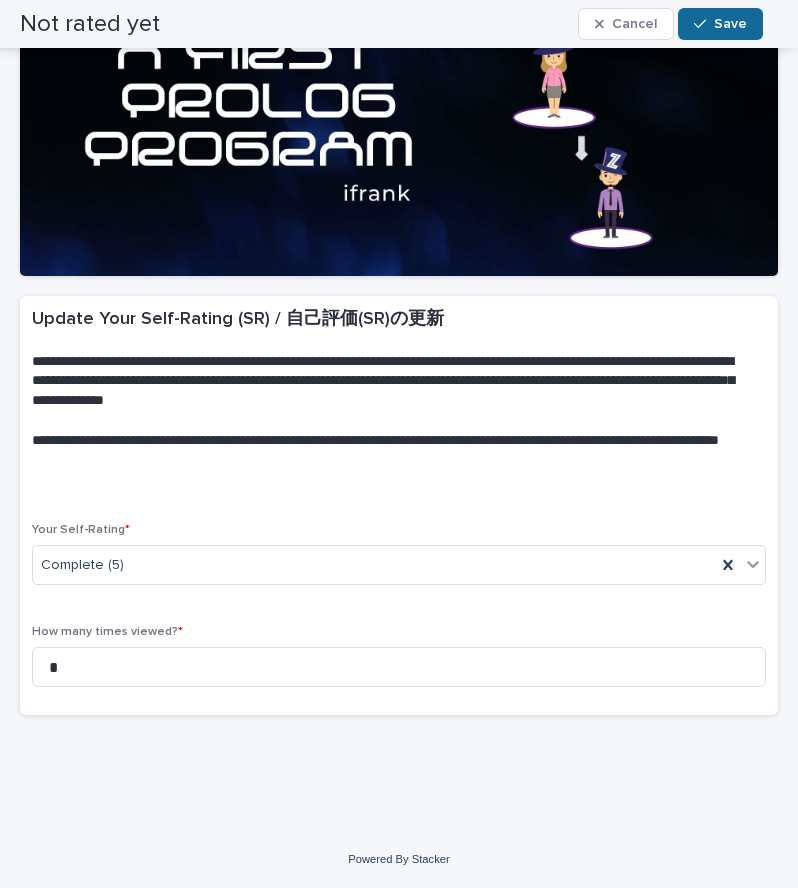 click on "Save" at bounding box center (730, 24) 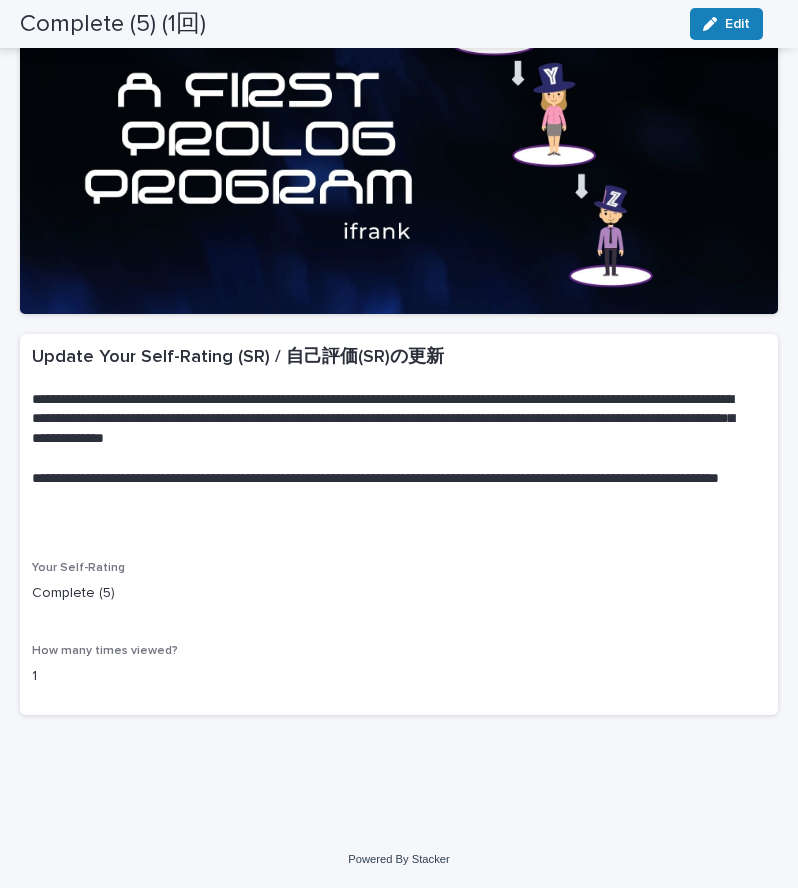 scroll, scrollTop: 0, scrollLeft: 0, axis: both 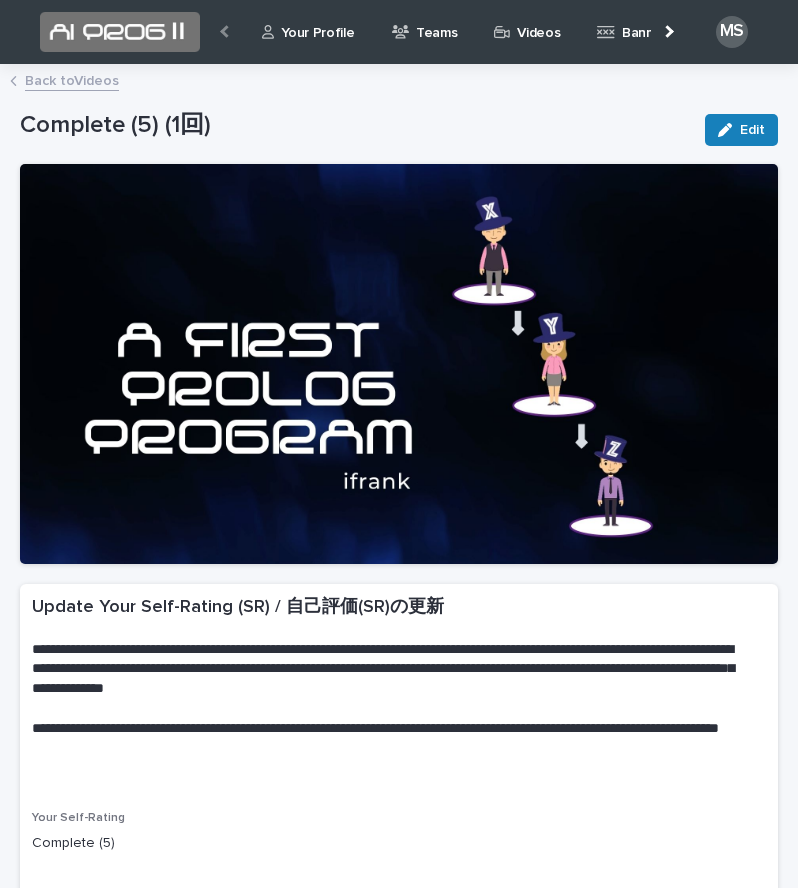 click on "Back to  Videos" at bounding box center [72, 79] 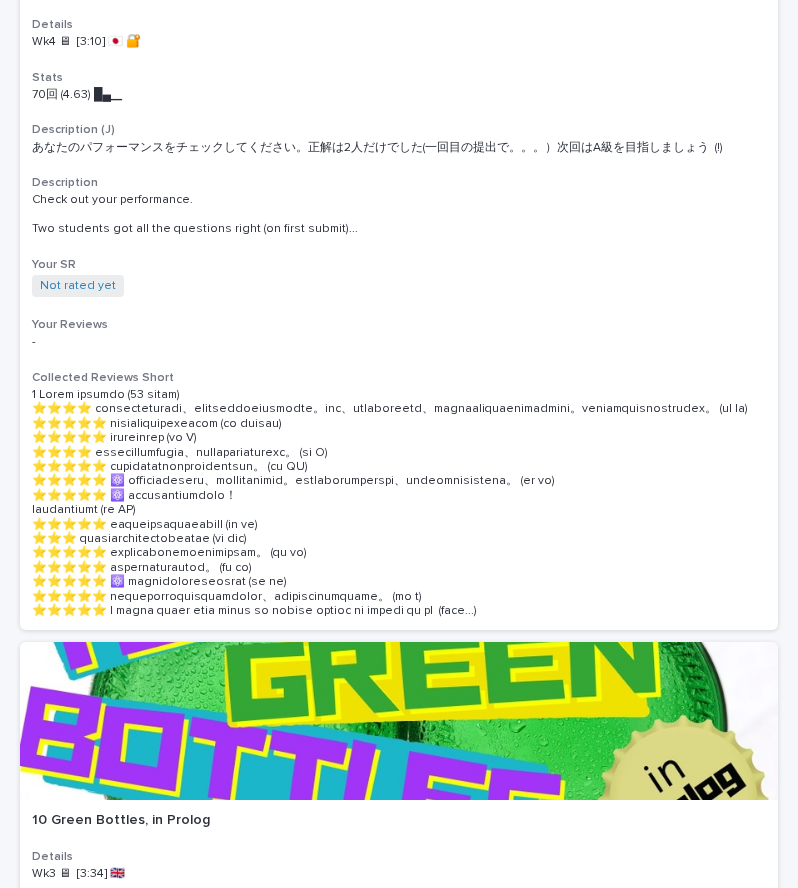 scroll, scrollTop: 7890, scrollLeft: 0, axis: vertical 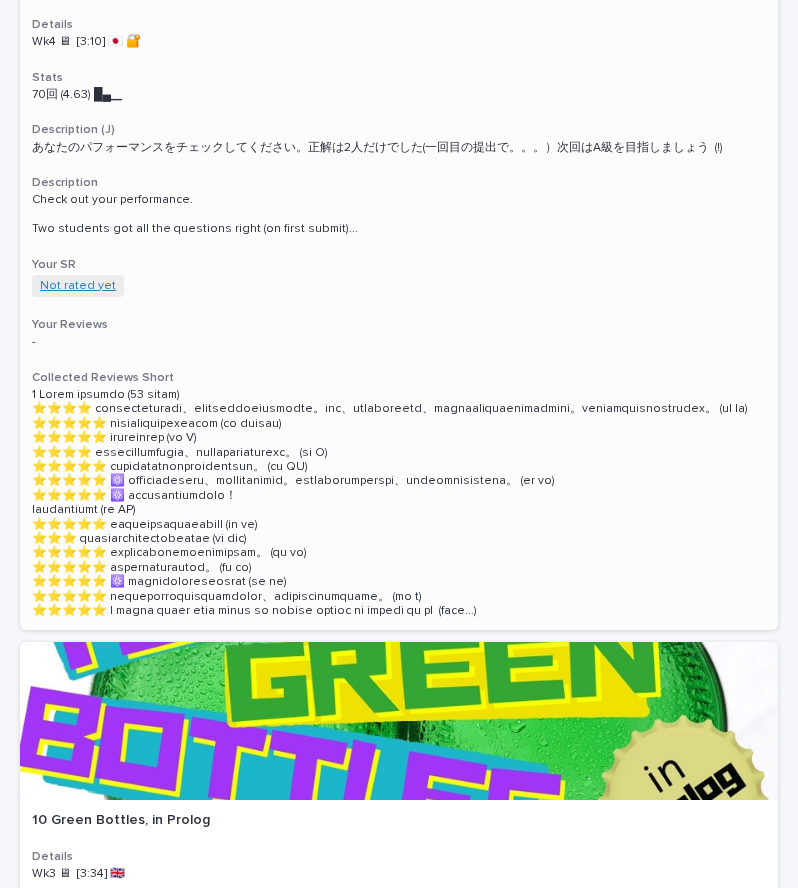 click on "Not rated yet" at bounding box center (78, 286) 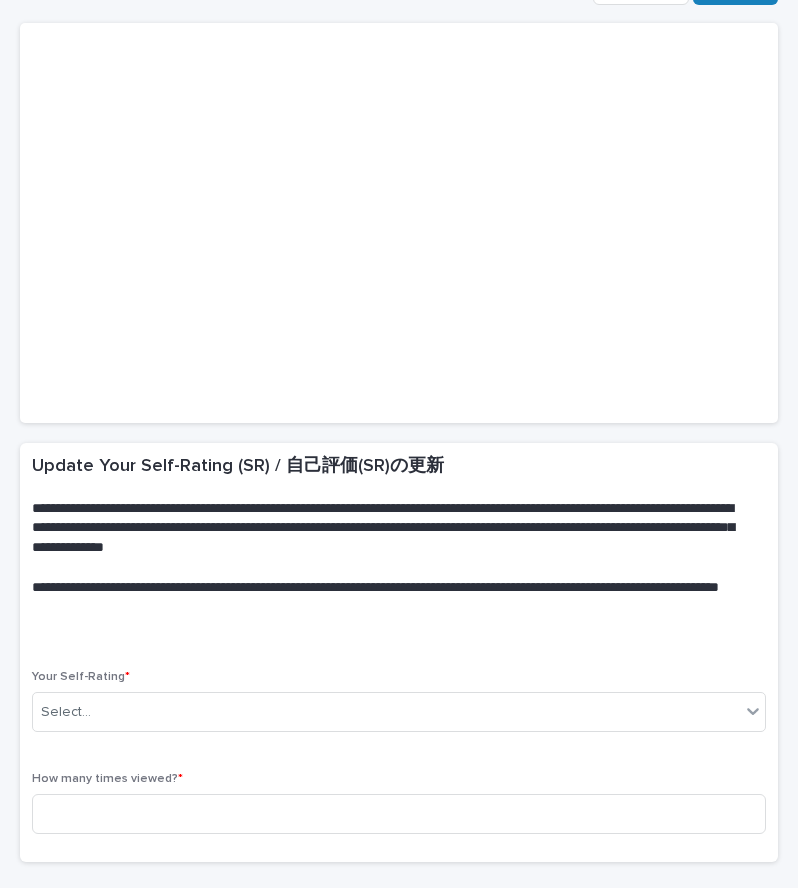 scroll, scrollTop: 156, scrollLeft: 0, axis: vertical 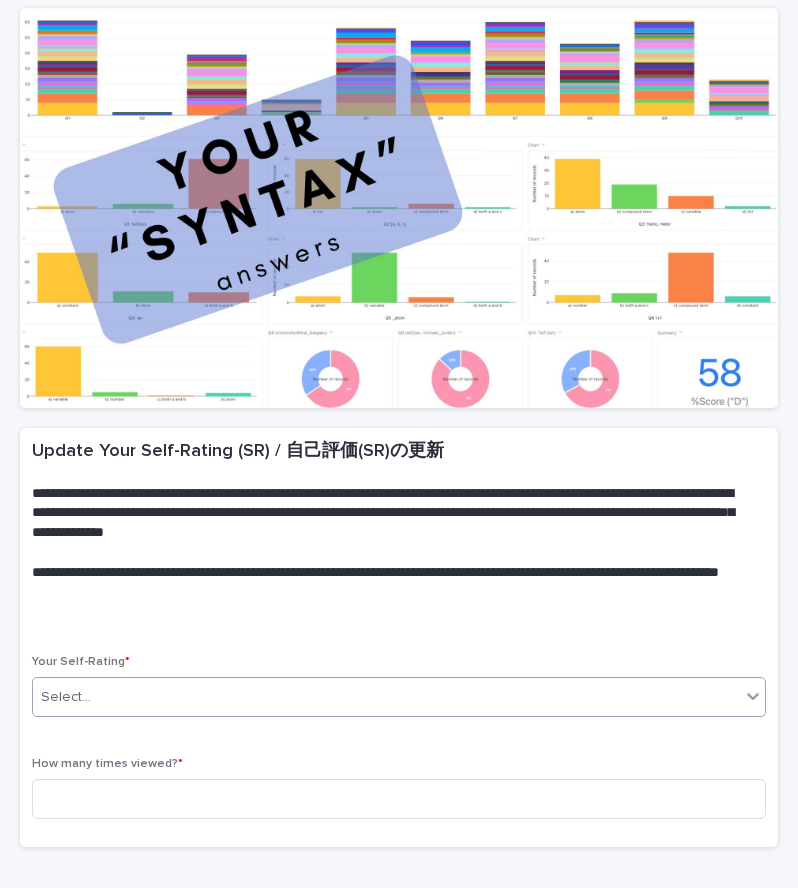 click on "Select..." at bounding box center (386, 697) 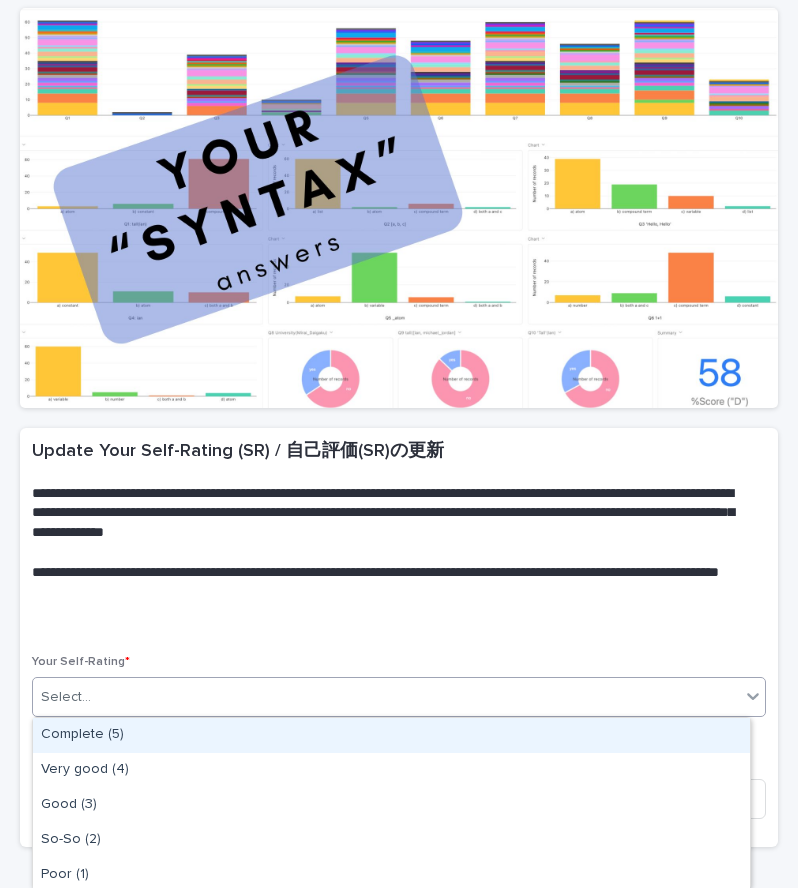 click on "Complete (5)" at bounding box center (391, 735) 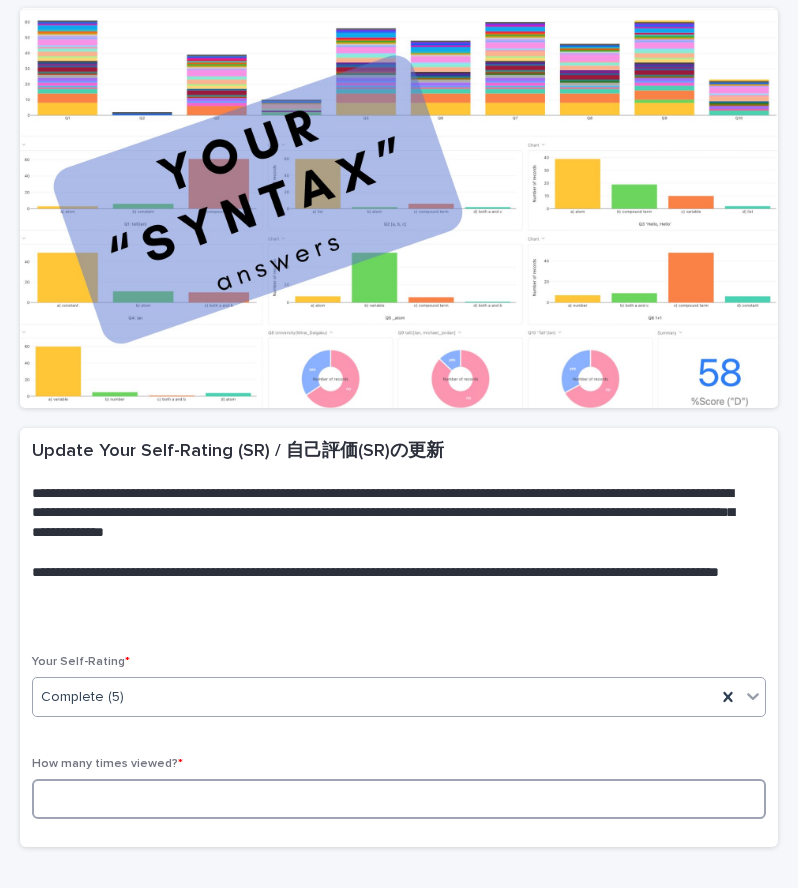click at bounding box center [399, 799] 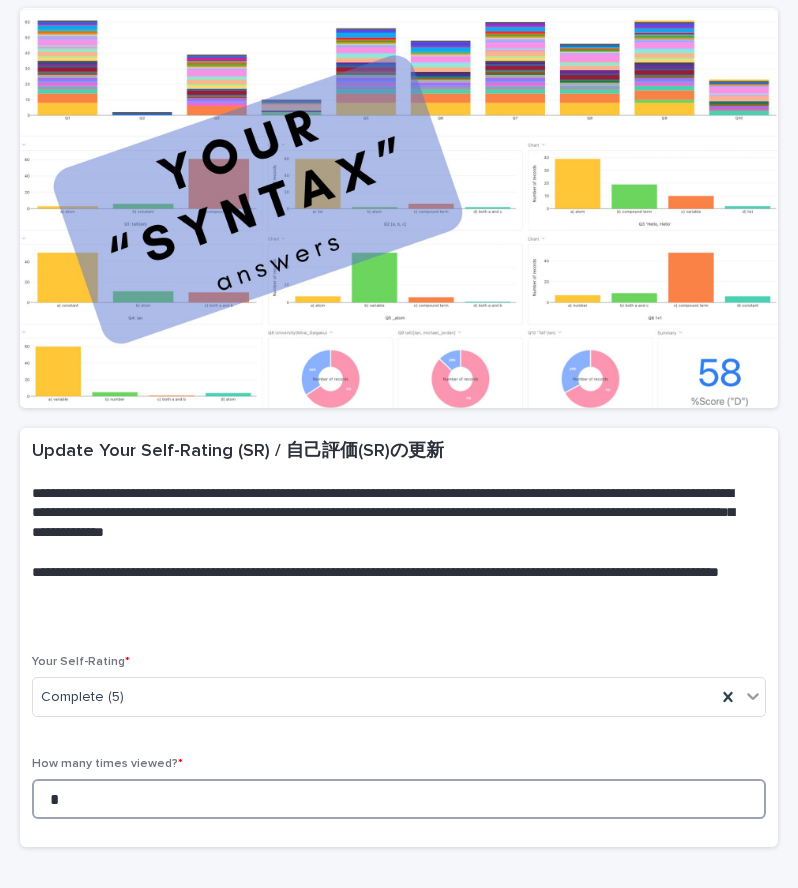 scroll, scrollTop: 0, scrollLeft: 0, axis: both 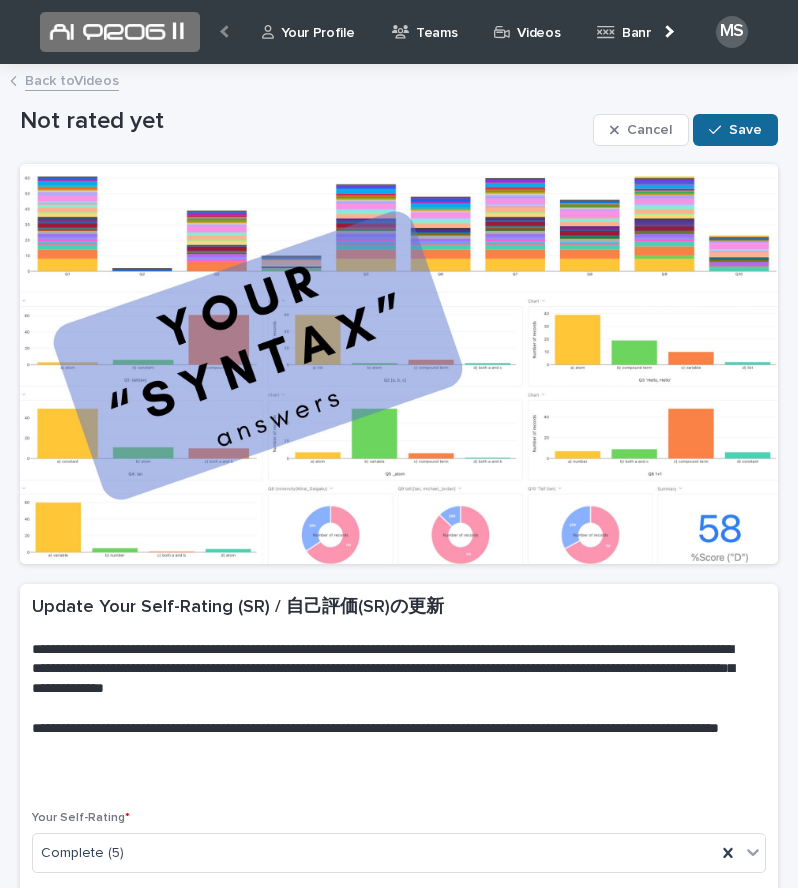 type on "*" 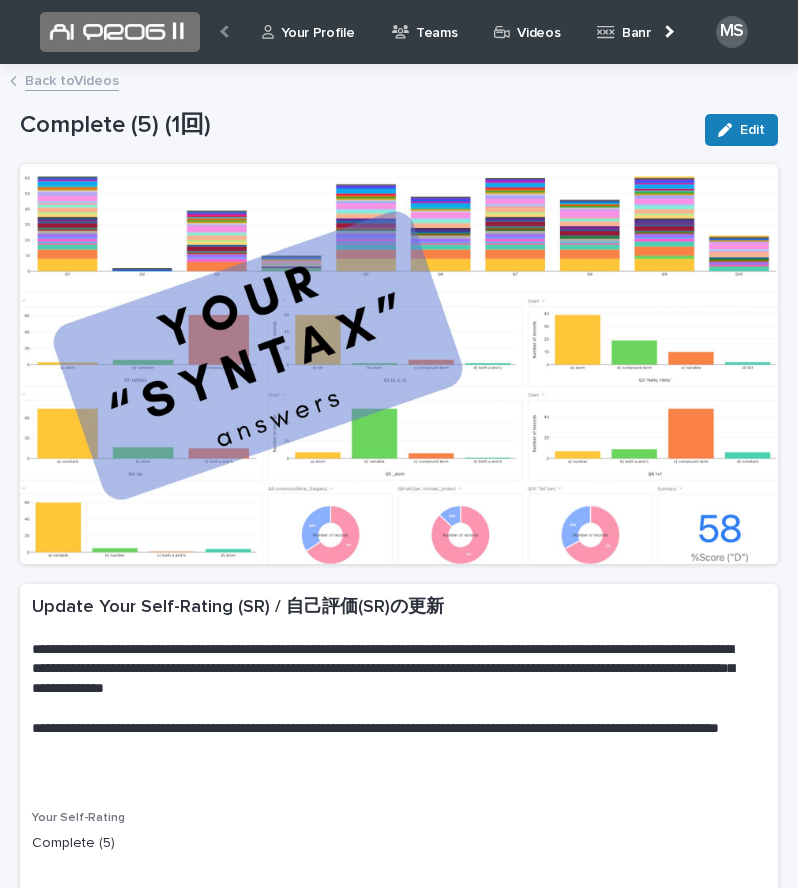 click on "Back to  Videos" at bounding box center [72, 79] 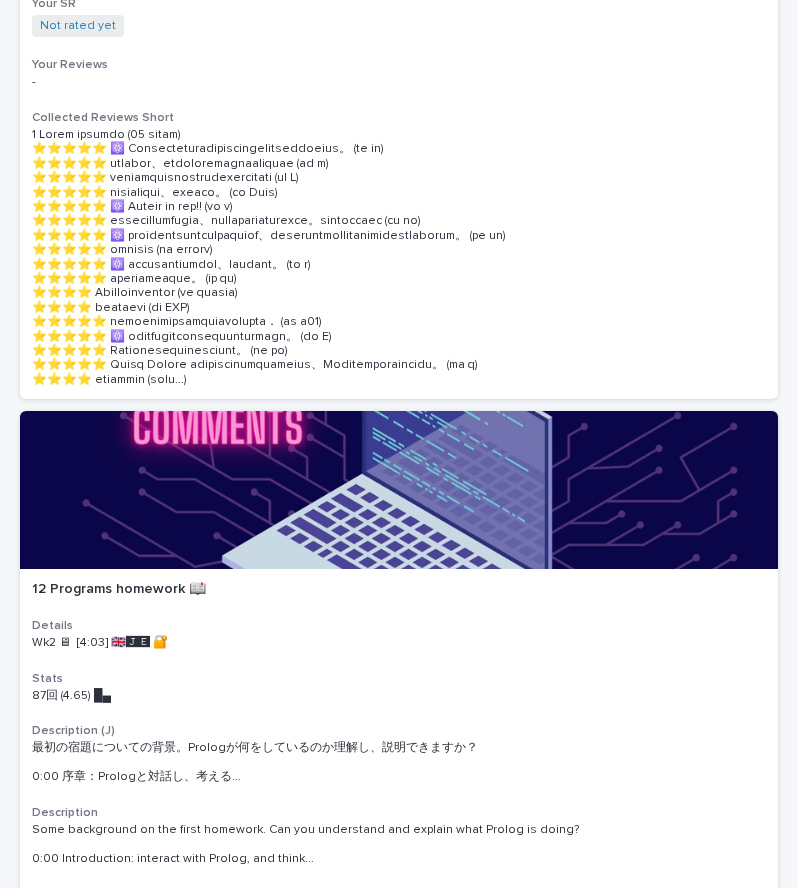 scroll, scrollTop: 9005, scrollLeft: 0, axis: vertical 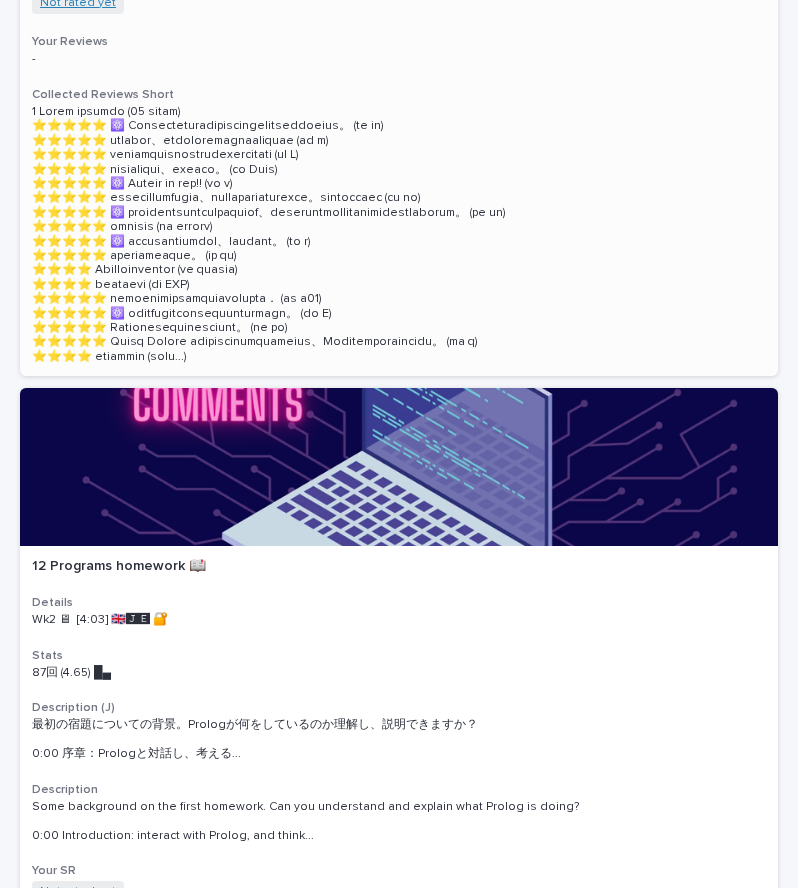 click on "Not rated yet" at bounding box center [78, 3] 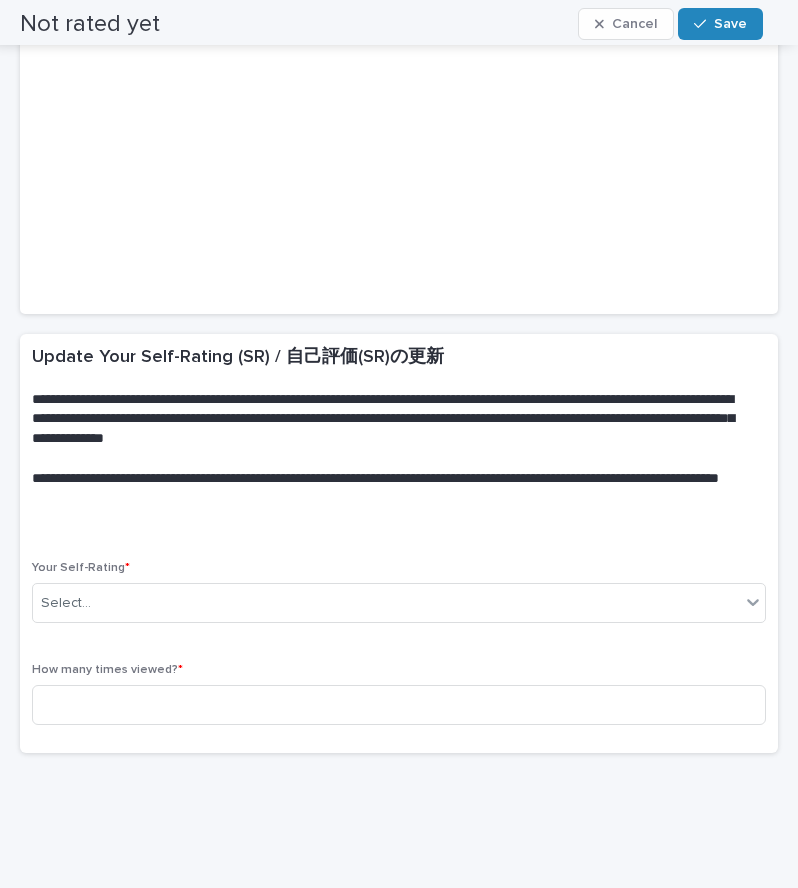 scroll, scrollTop: 288, scrollLeft: 0, axis: vertical 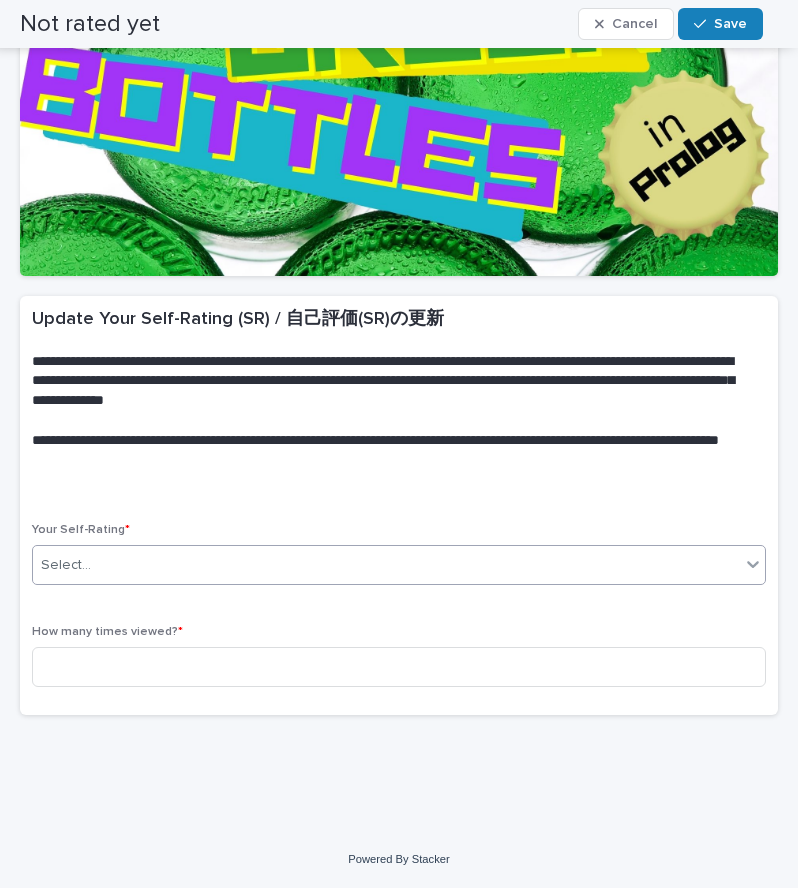 click on "Select..." at bounding box center [386, 565] 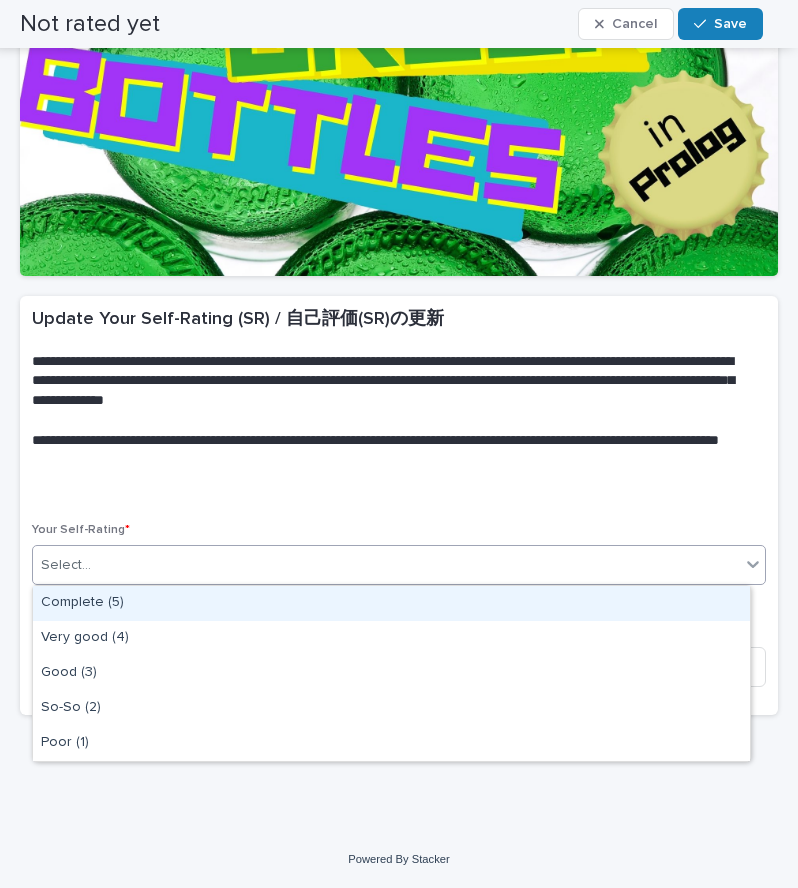 click on "Complete (5)" at bounding box center (391, 603) 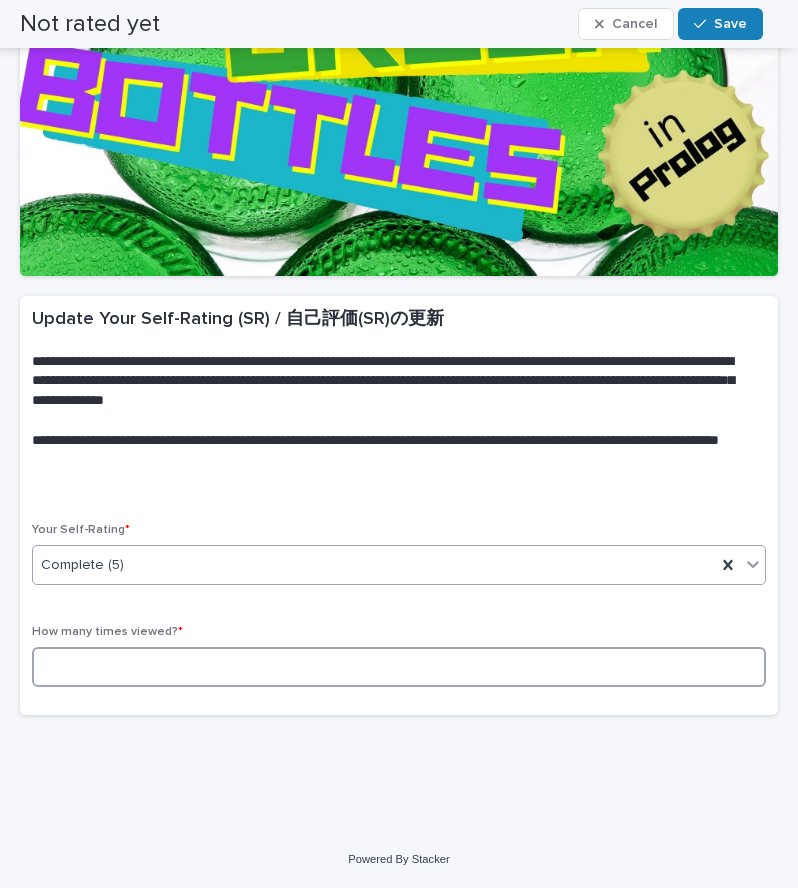 click at bounding box center [399, 667] 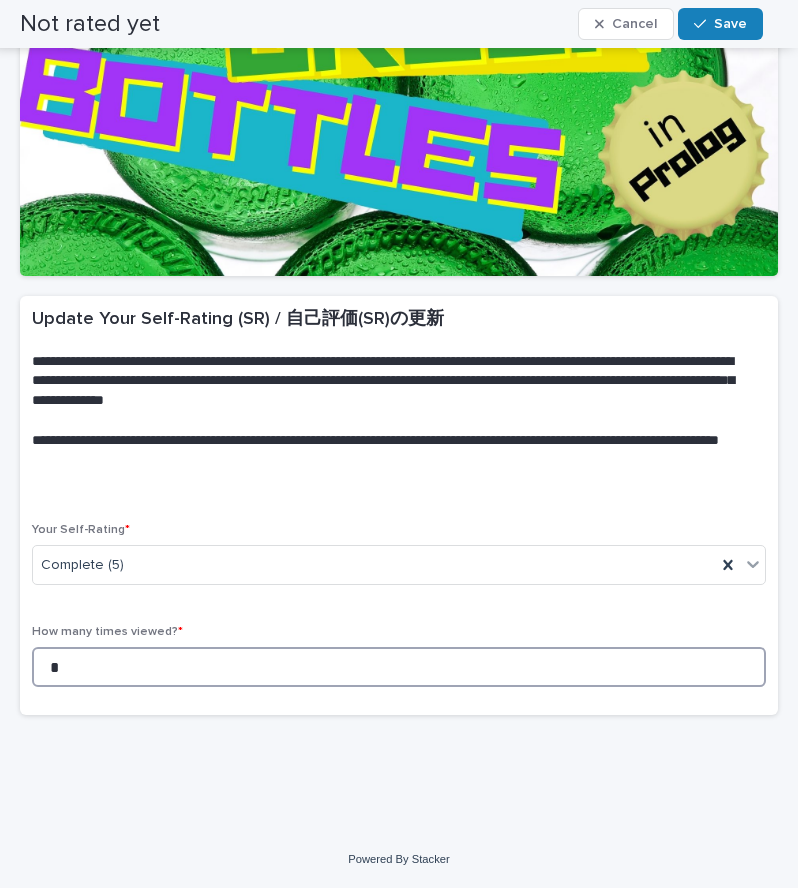 scroll, scrollTop: 0, scrollLeft: 0, axis: both 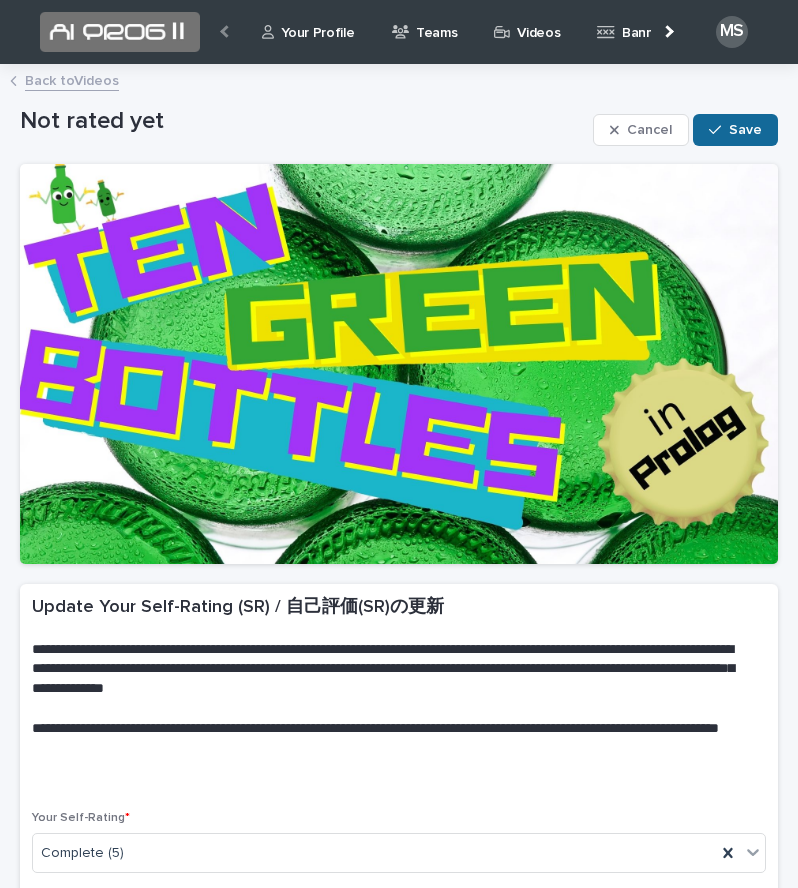 type on "*" 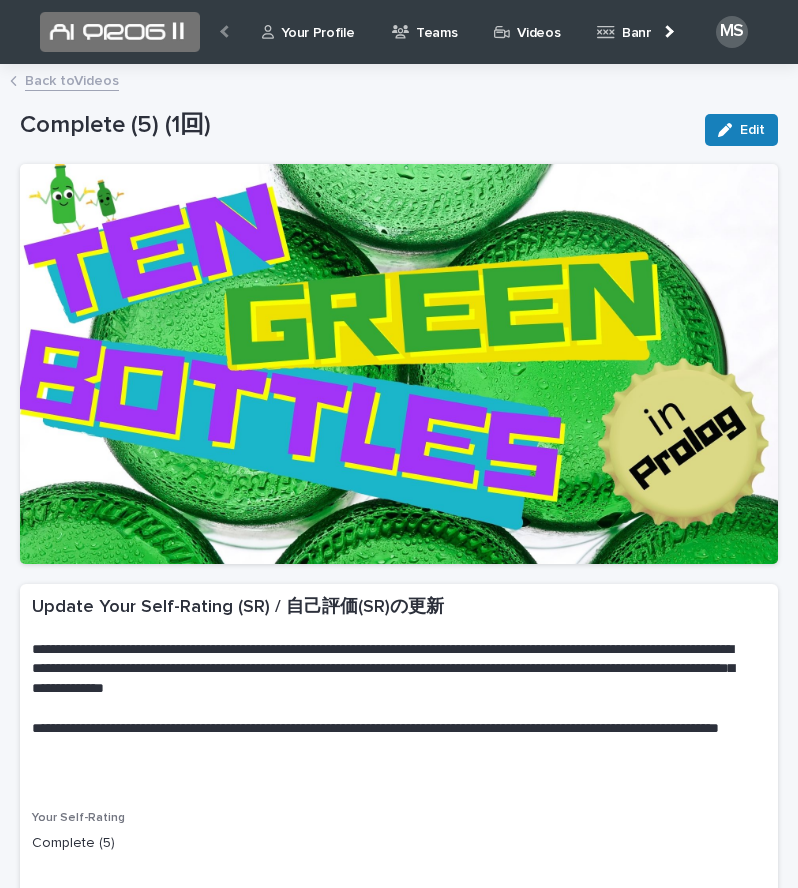 click on "Back to  Videos" at bounding box center (72, 79) 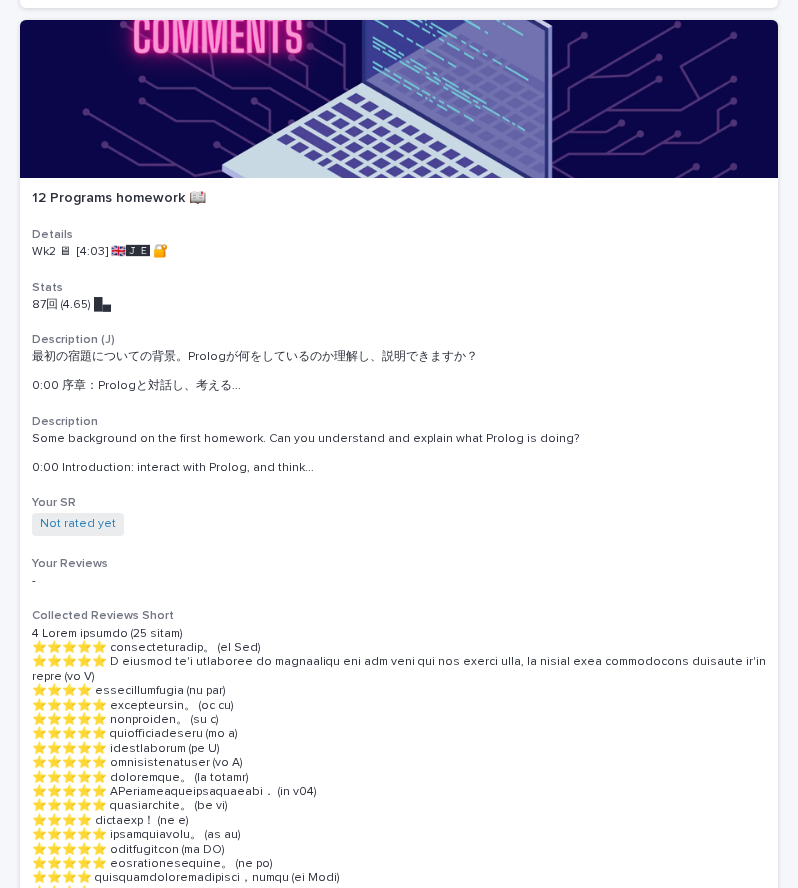 scroll, scrollTop: 9564, scrollLeft: 0, axis: vertical 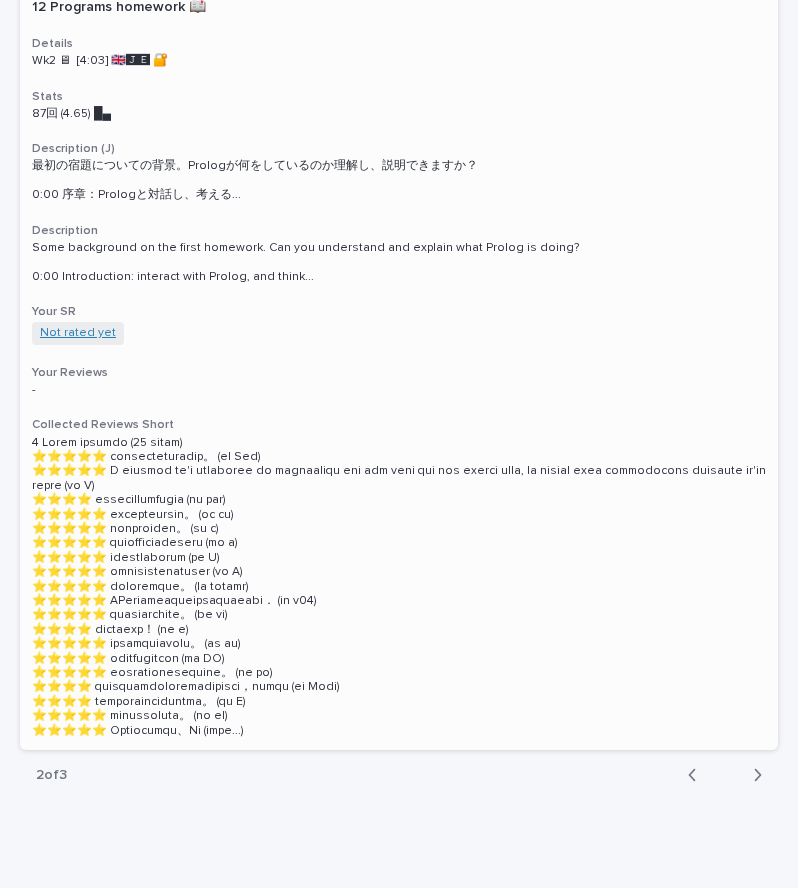 click on "Not rated yet" at bounding box center [78, 333] 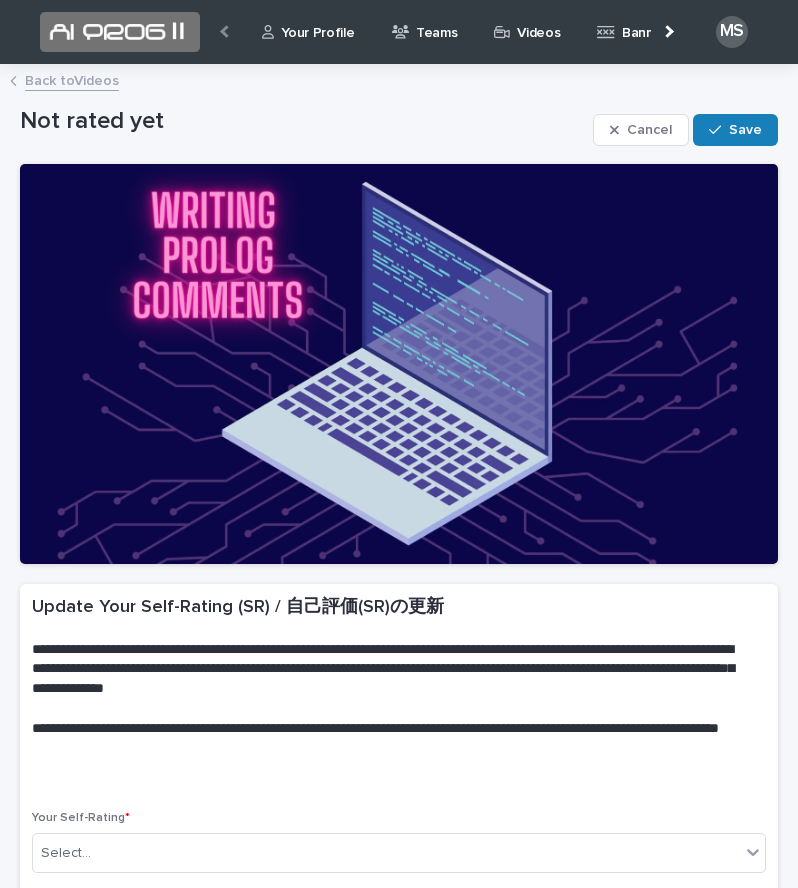 scroll, scrollTop: 288, scrollLeft: 0, axis: vertical 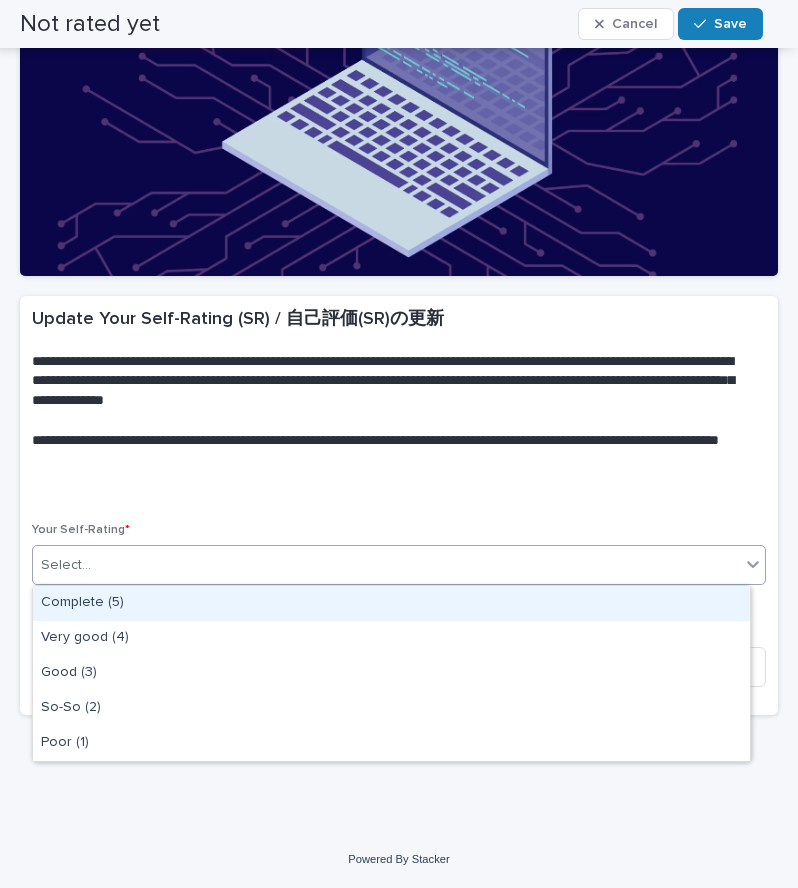click on "Select..." at bounding box center (386, 565) 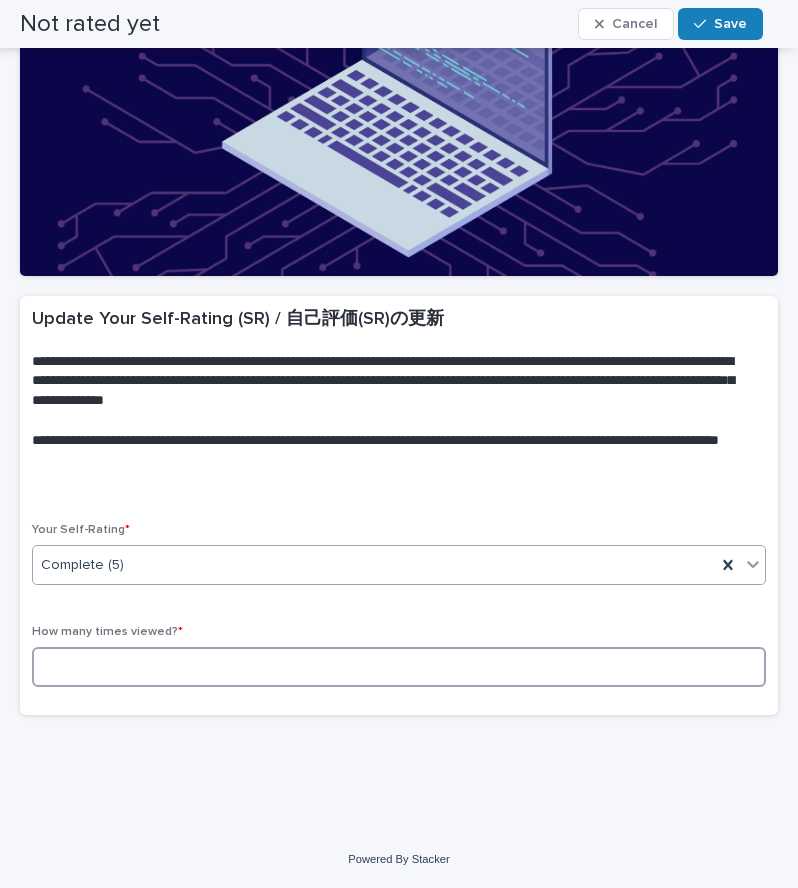 click at bounding box center (399, 667) 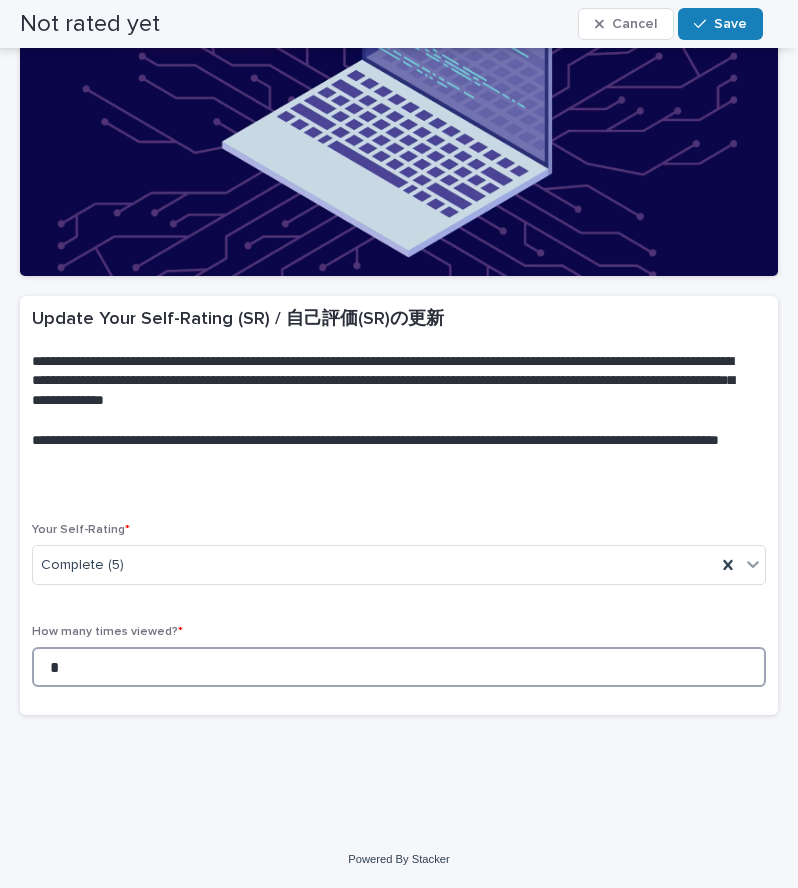 scroll, scrollTop: 0, scrollLeft: 0, axis: both 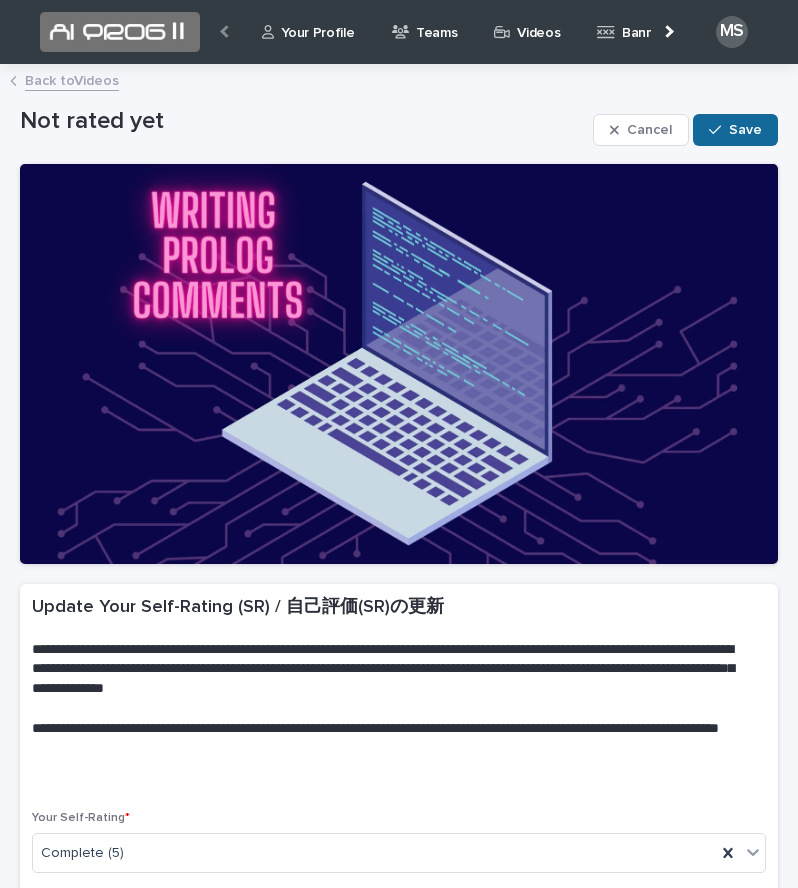 type on "*" 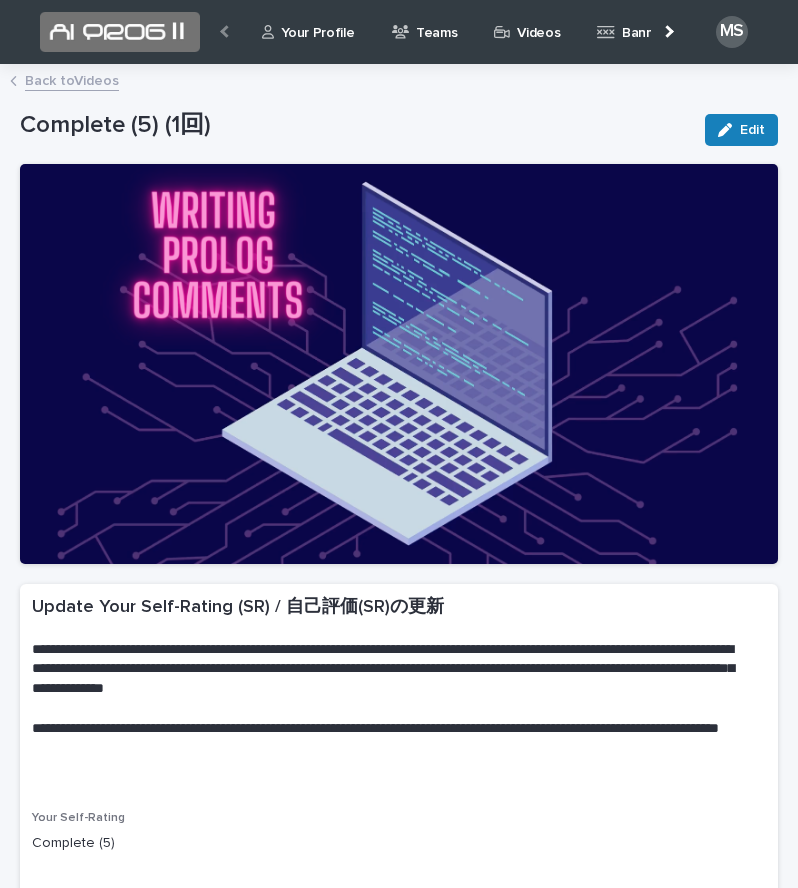 click on "Back to  Videos" at bounding box center [72, 79] 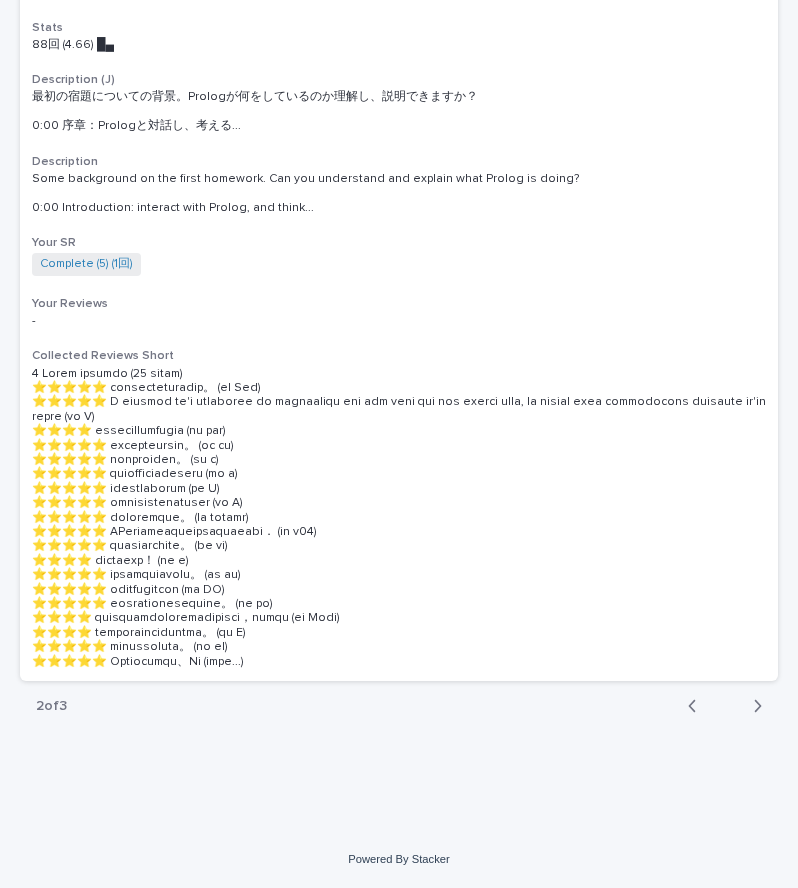 scroll, scrollTop: 9907, scrollLeft: 0, axis: vertical 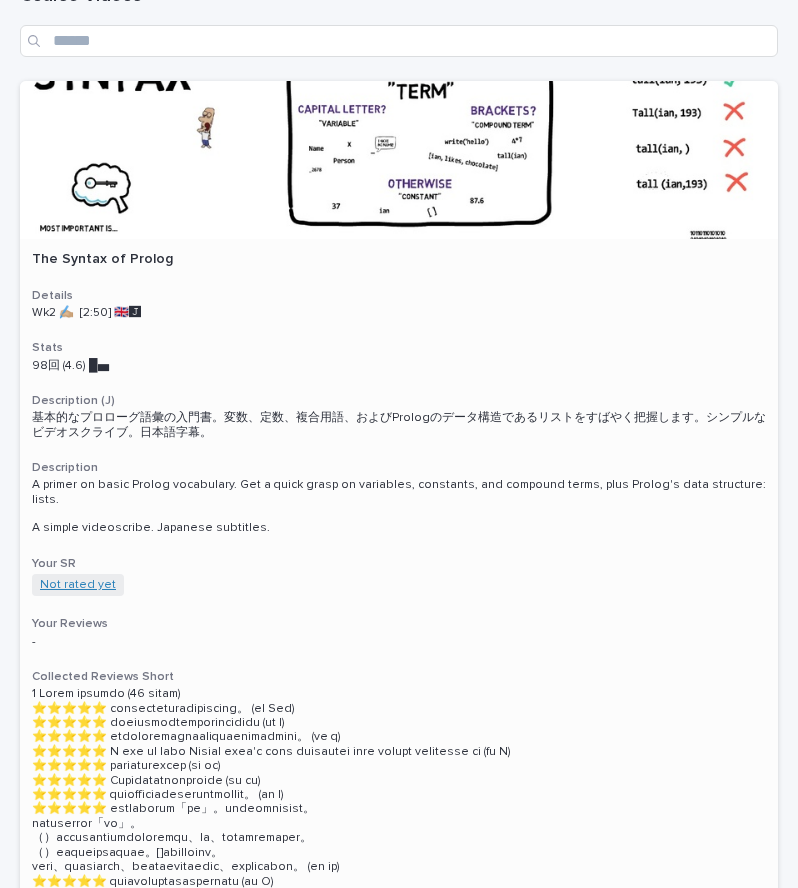 click on "Not rated yet" at bounding box center (78, 585) 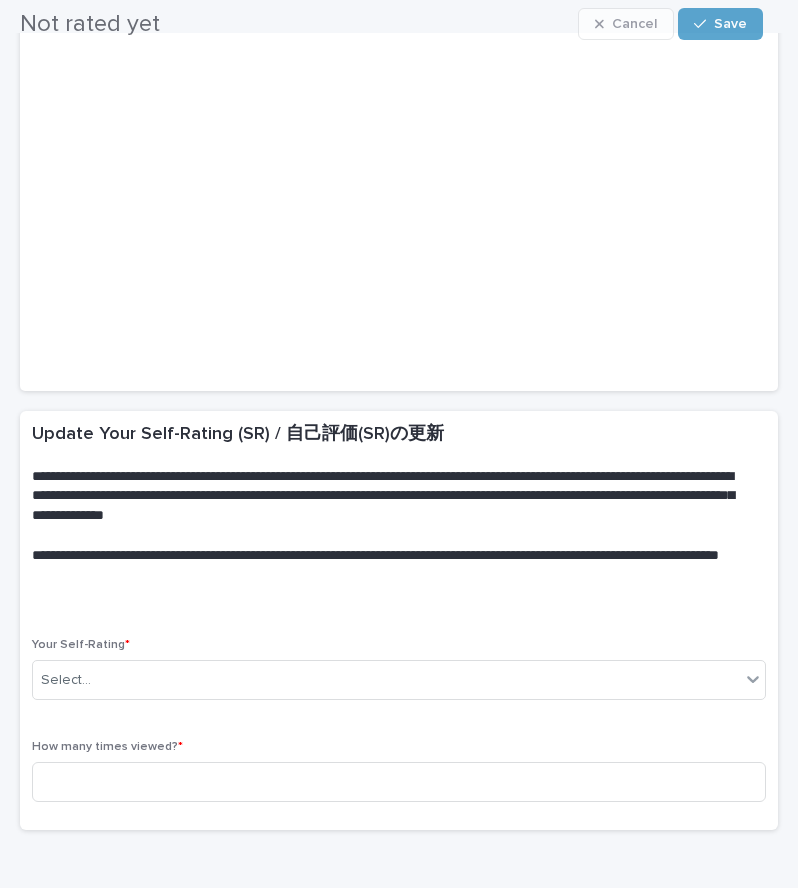 scroll, scrollTop: 174, scrollLeft: 0, axis: vertical 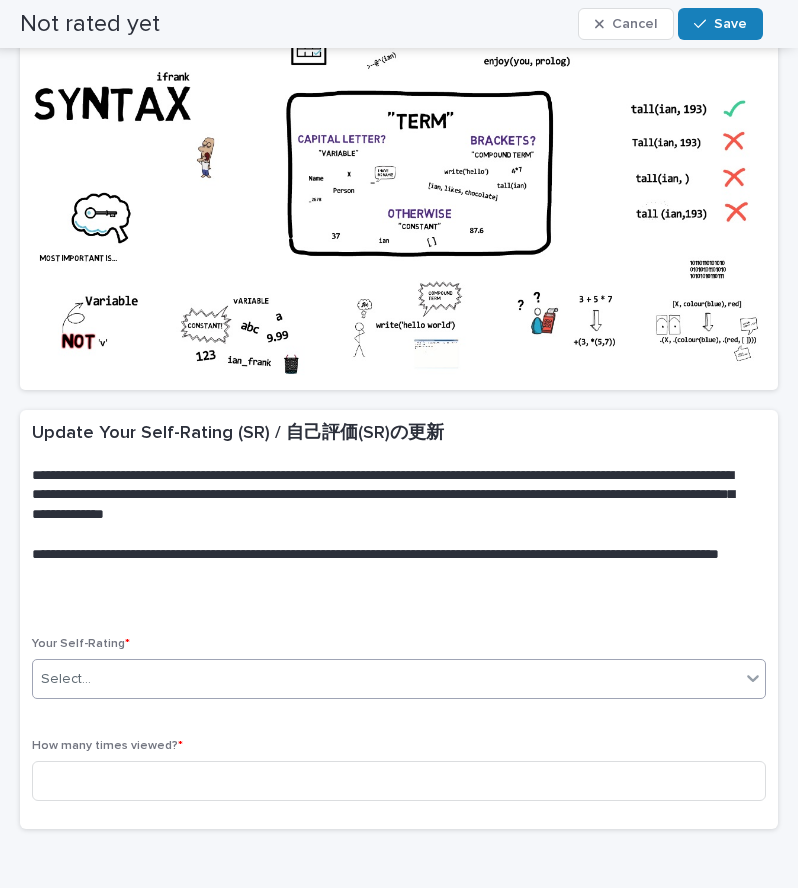 click on "Select..." at bounding box center (386, 679) 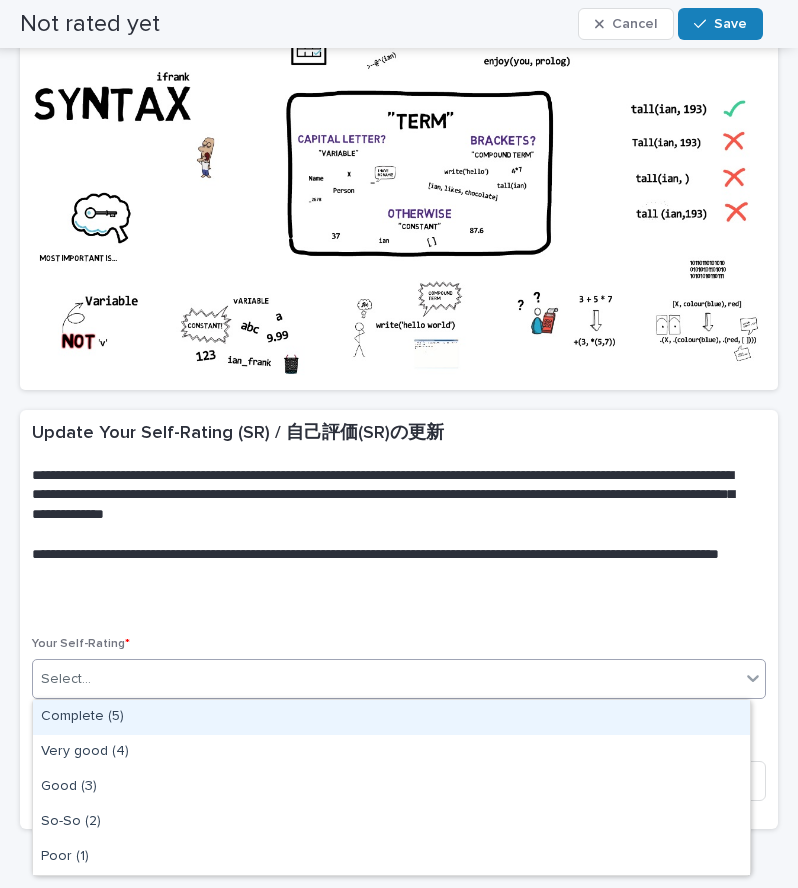click on "Complete (5)" at bounding box center (391, 717) 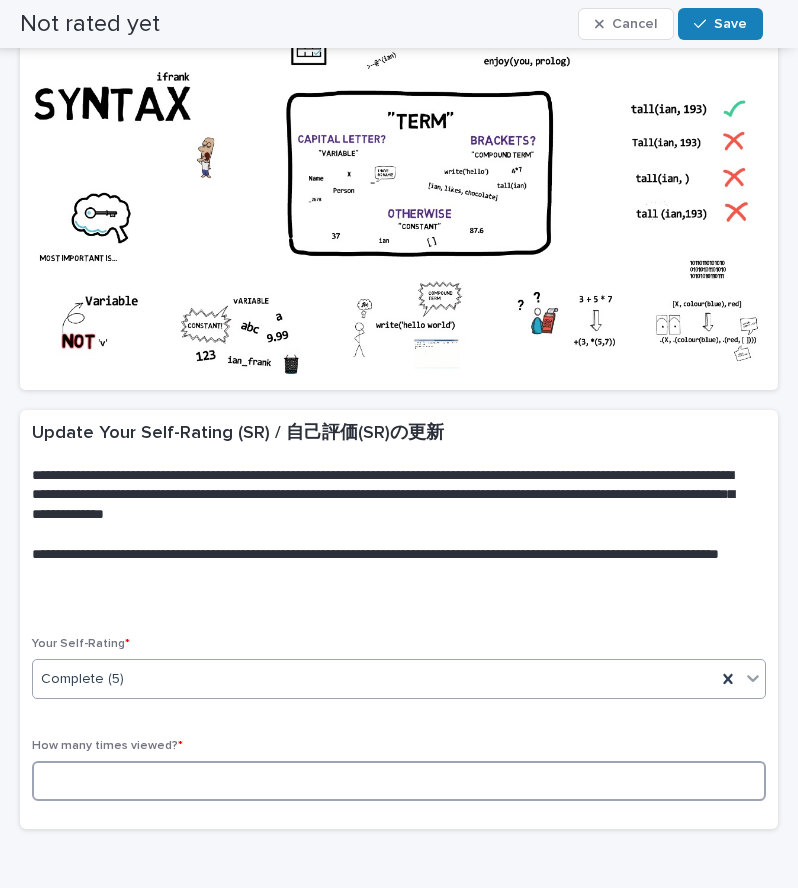 click at bounding box center [399, 781] 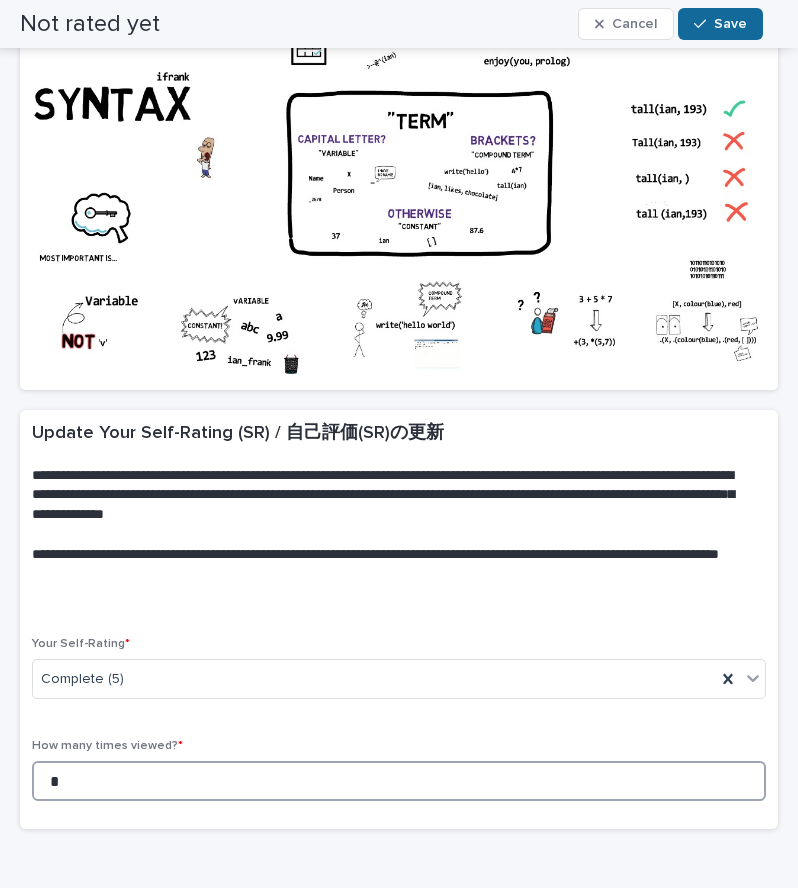 type on "*" 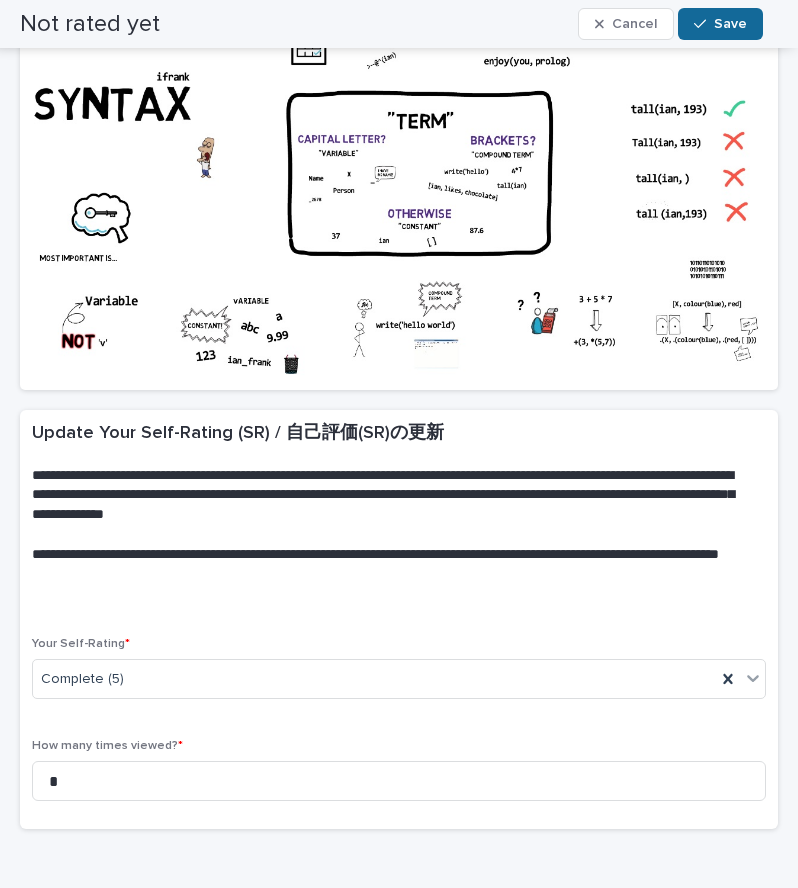 click on "Save" at bounding box center [720, 24] 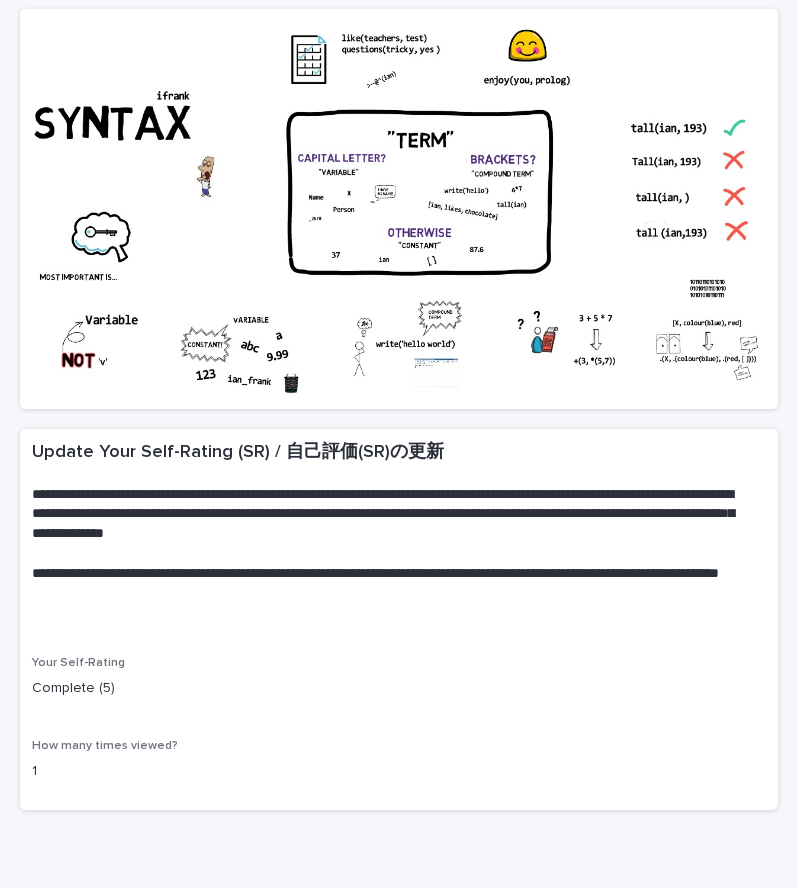 scroll, scrollTop: 0, scrollLeft: 0, axis: both 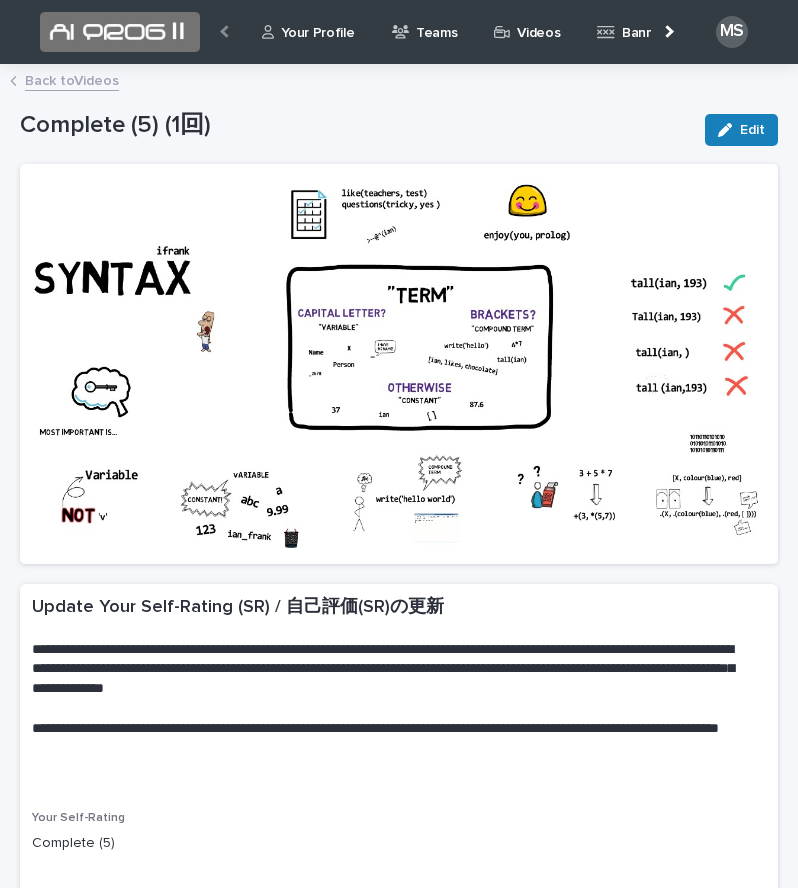 click on "Back to  Videos" at bounding box center (72, 79) 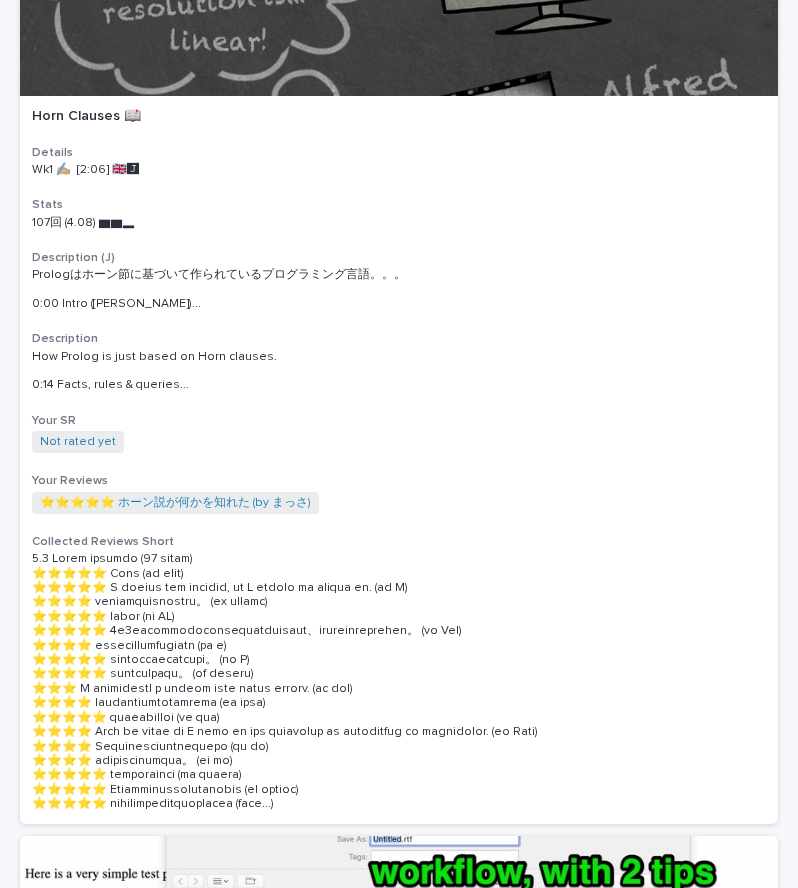 scroll, scrollTop: 1154, scrollLeft: 0, axis: vertical 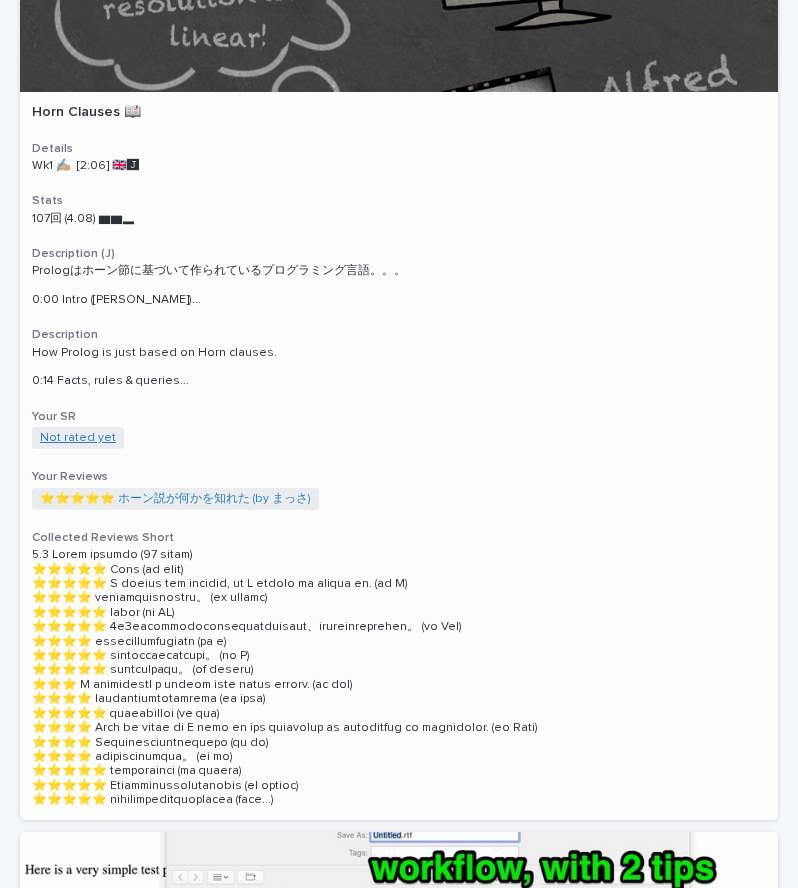 click on "Not rated yet" at bounding box center (78, 438) 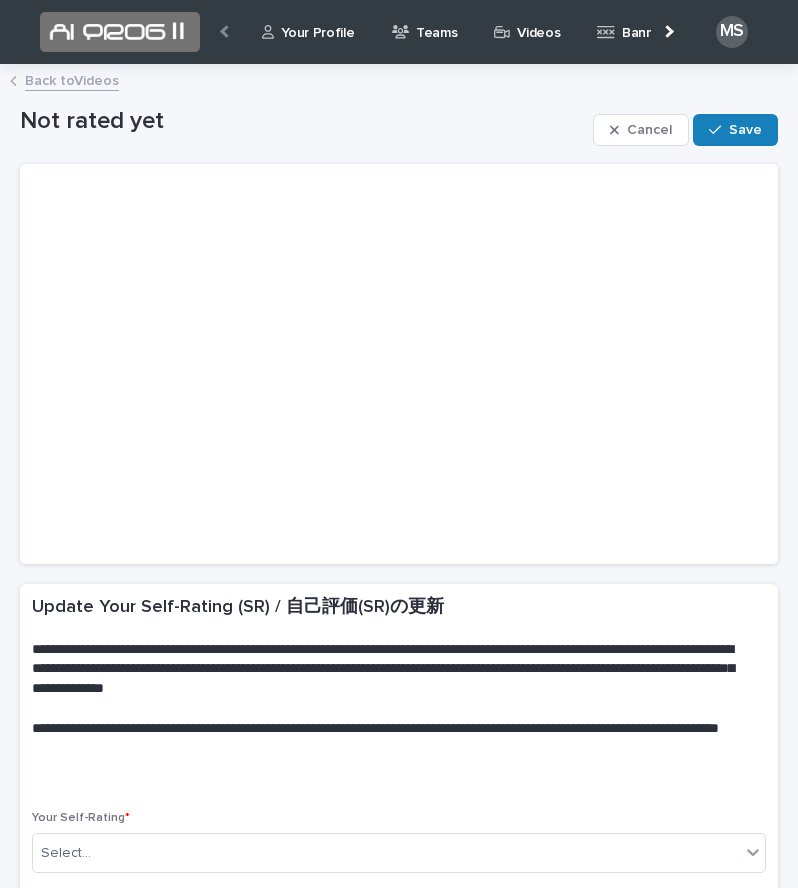 scroll, scrollTop: 288, scrollLeft: 0, axis: vertical 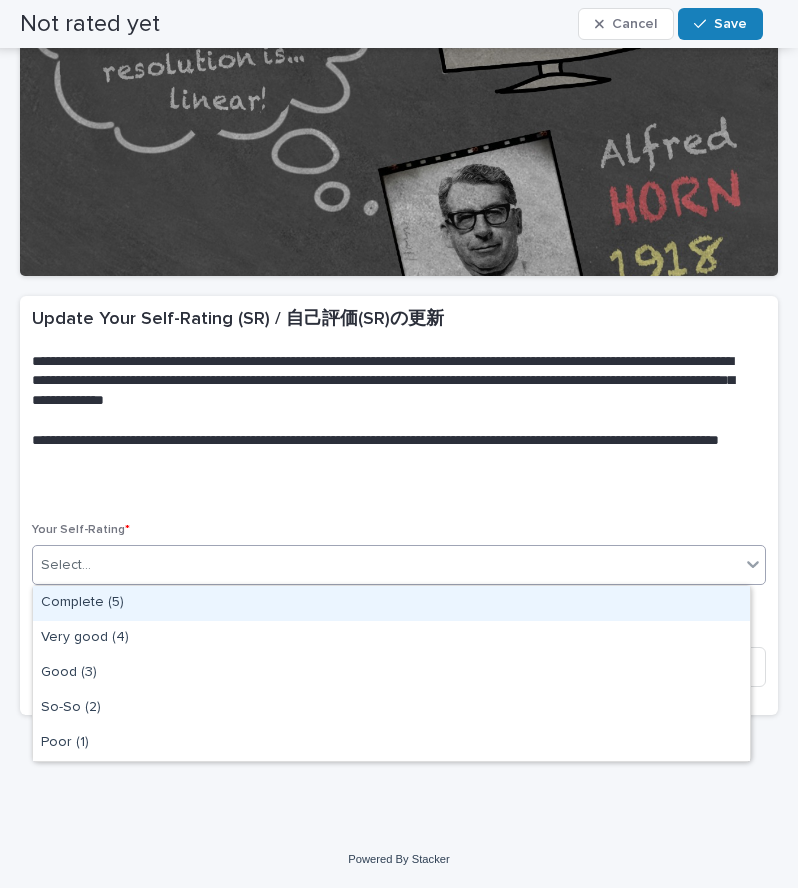 click on "Select..." at bounding box center [386, 565] 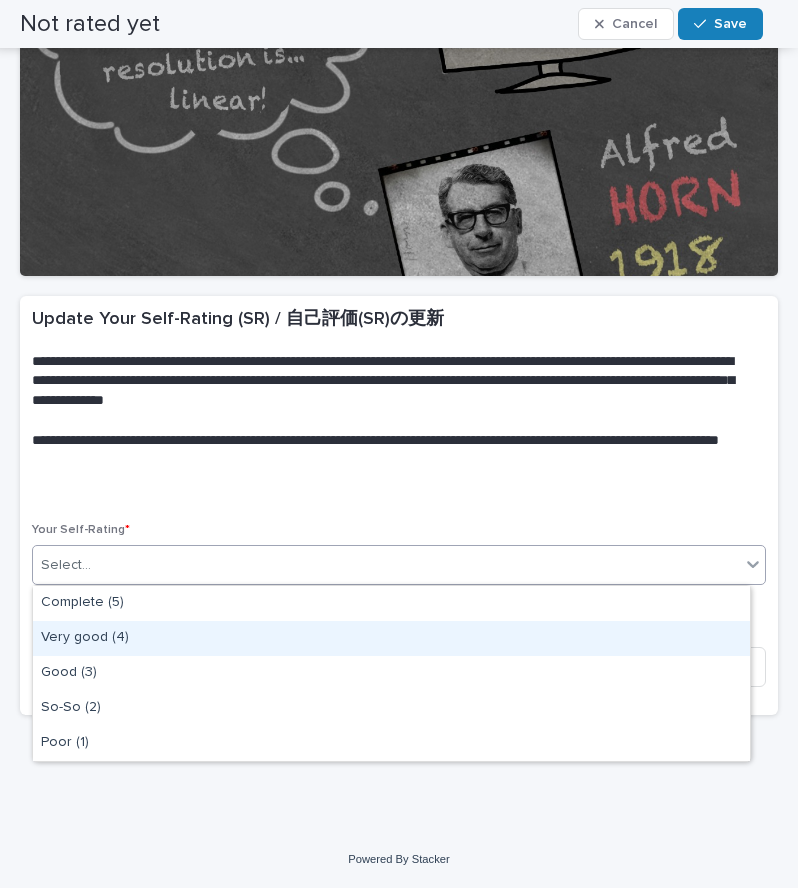 click on "Very good (4)" at bounding box center (391, 638) 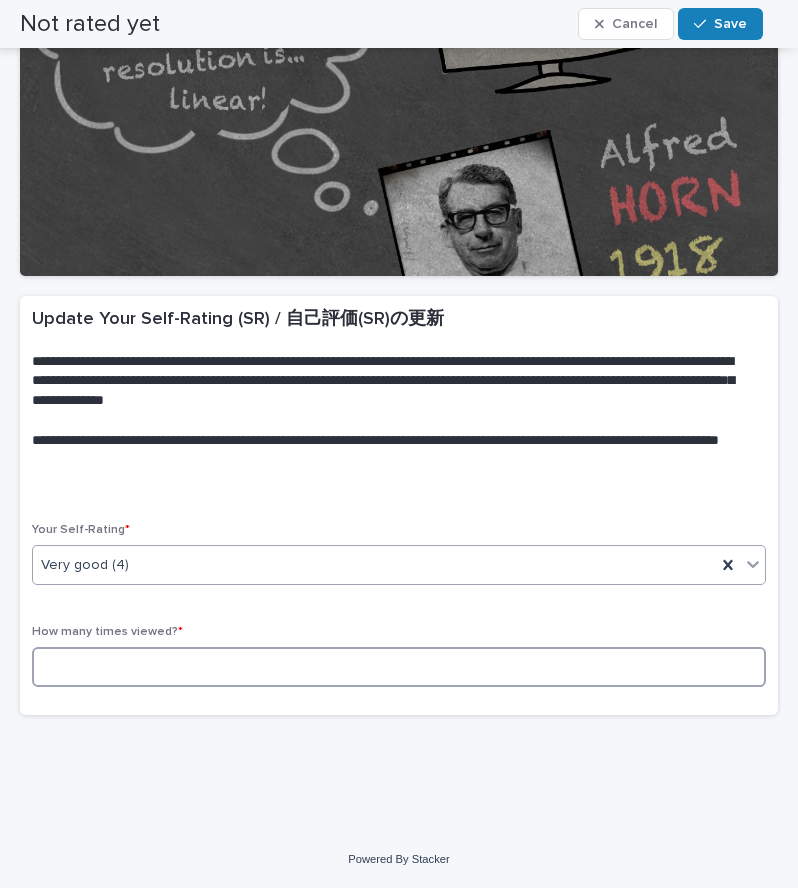 click at bounding box center [399, 667] 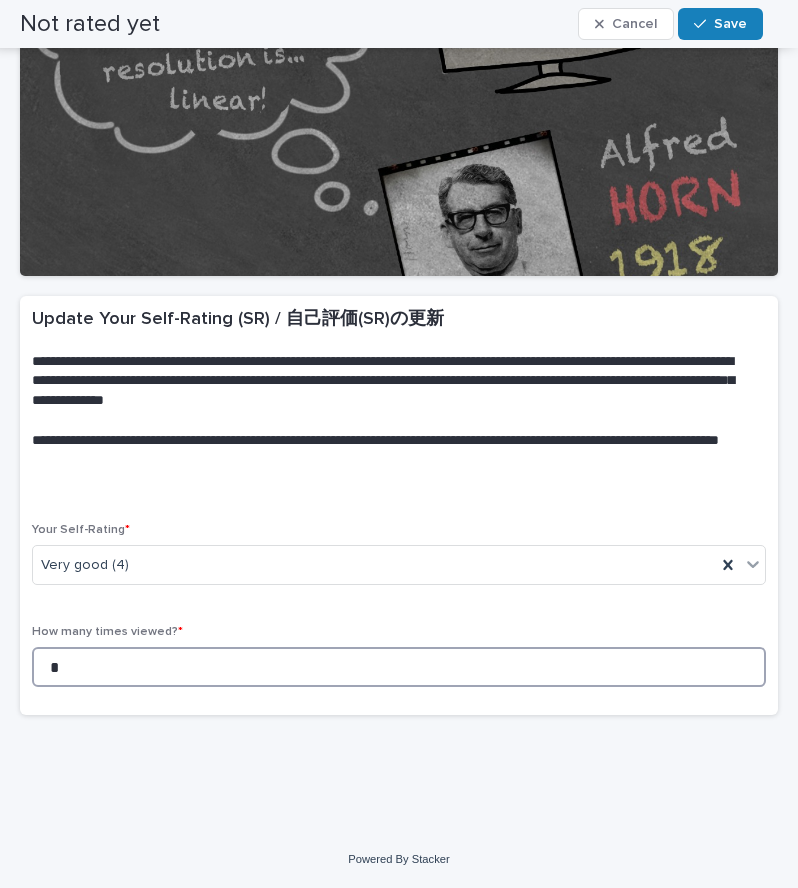 scroll, scrollTop: 0, scrollLeft: 0, axis: both 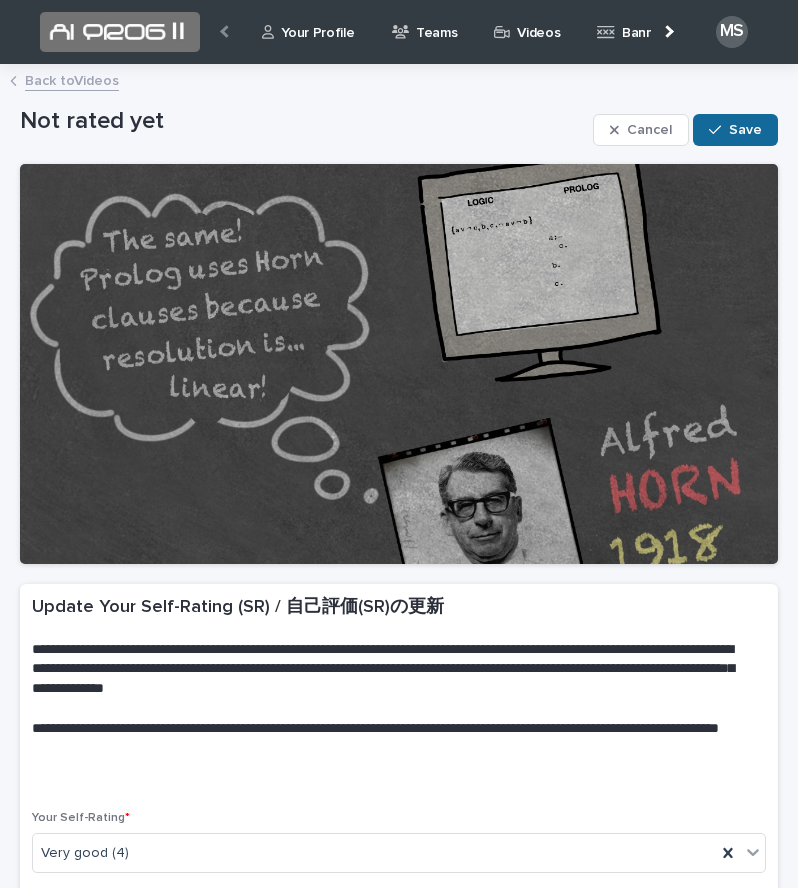 type on "*" 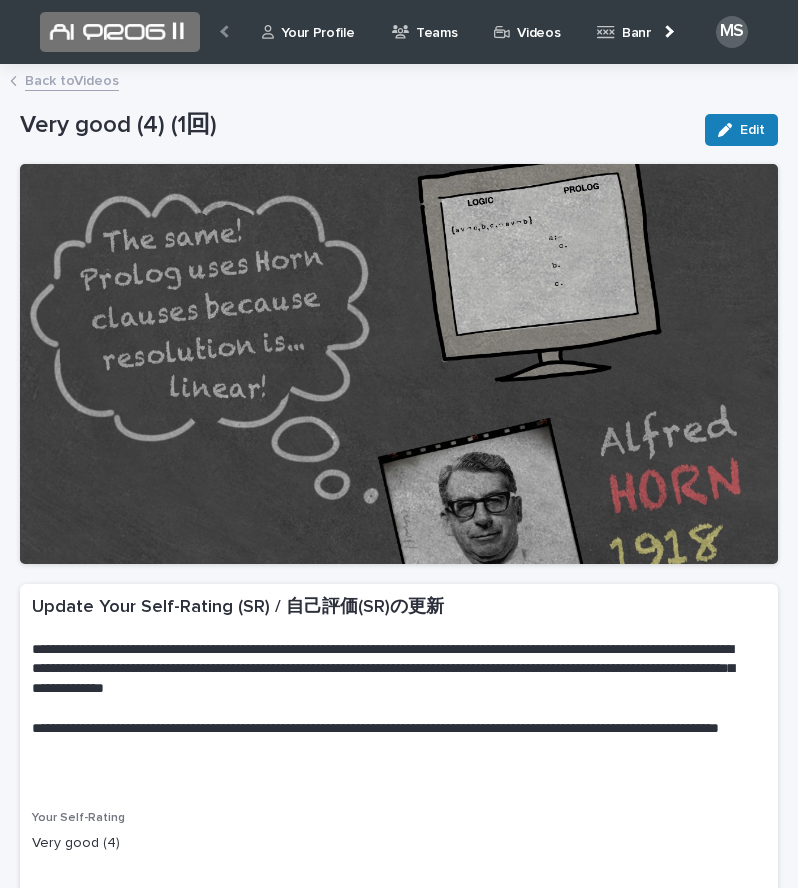 click on "Back to  Videos" at bounding box center (72, 79) 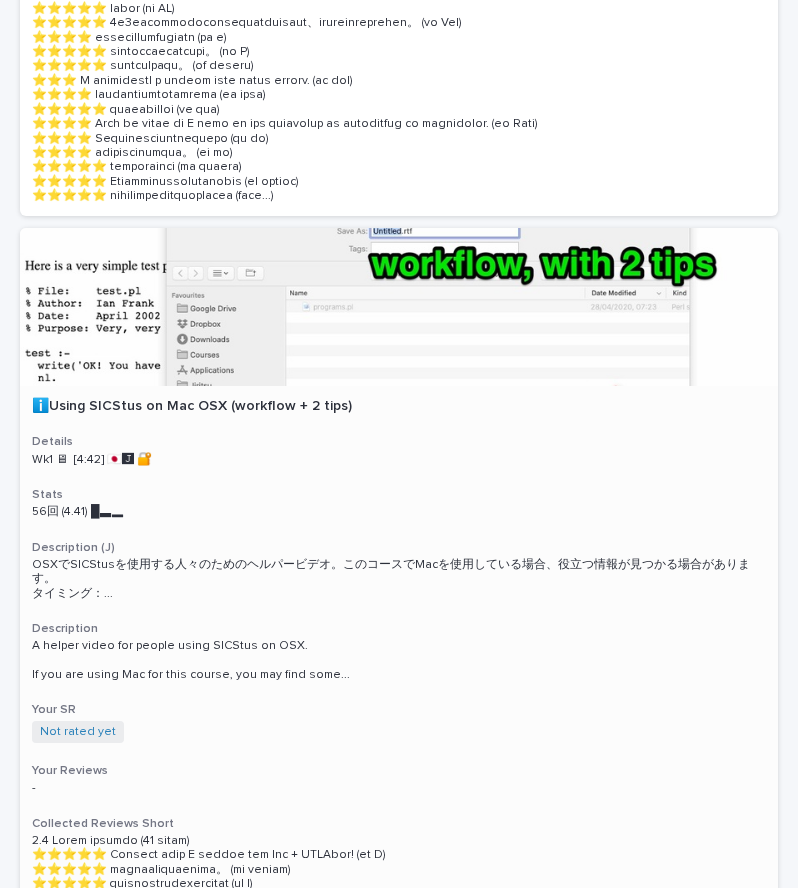 scroll, scrollTop: 1759, scrollLeft: 0, axis: vertical 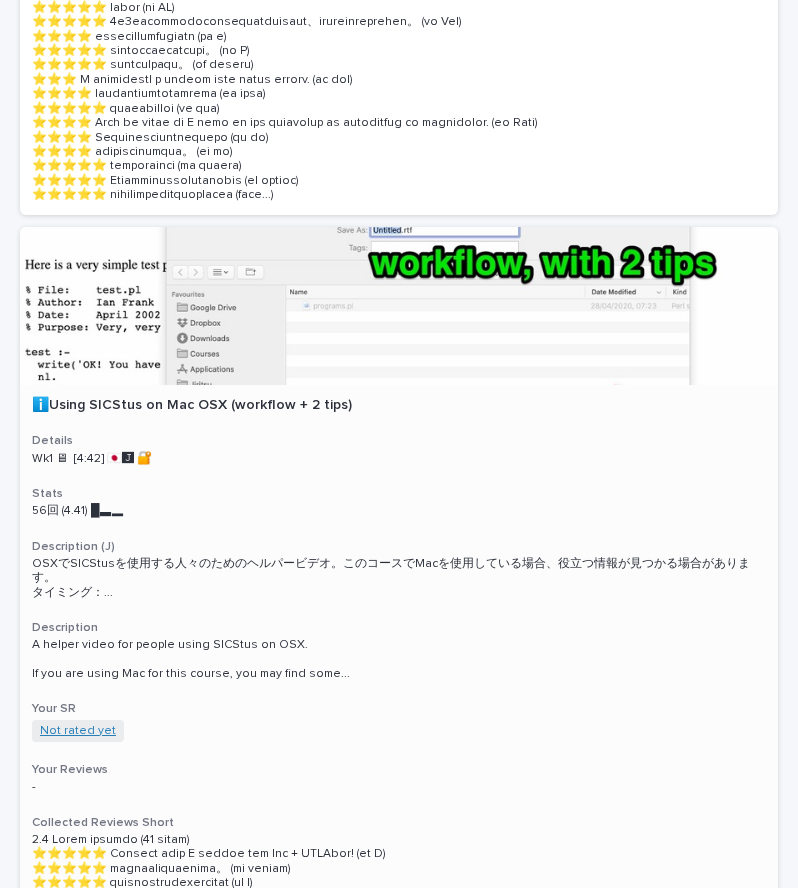 click on "Not rated yet" at bounding box center (78, 731) 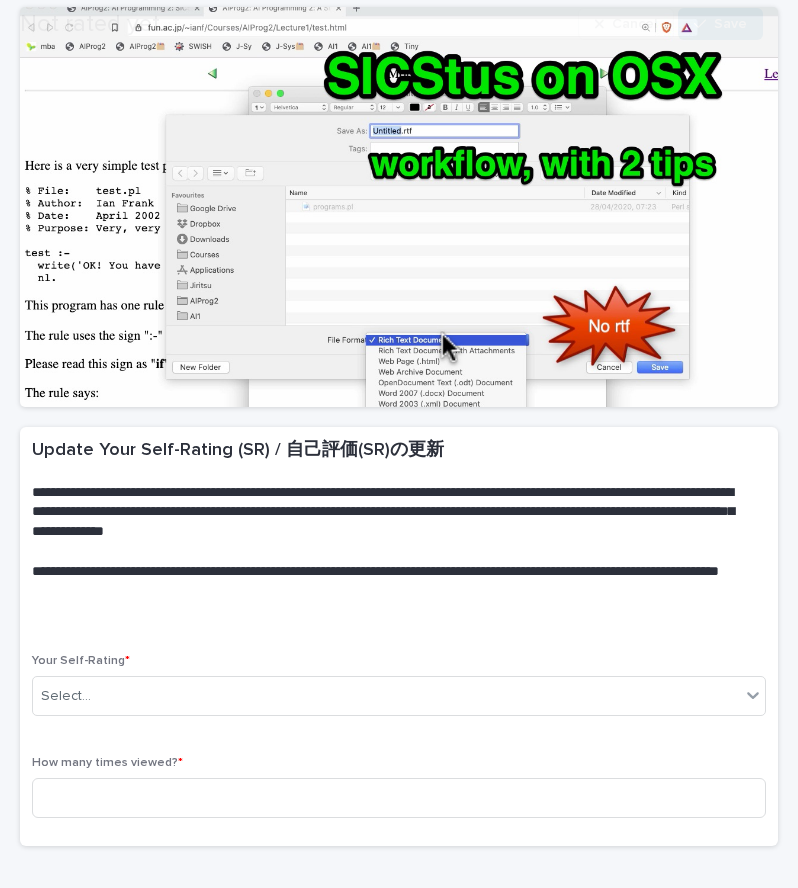 scroll, scrollTop: 211, scrollLeft: 0, axis: vertical 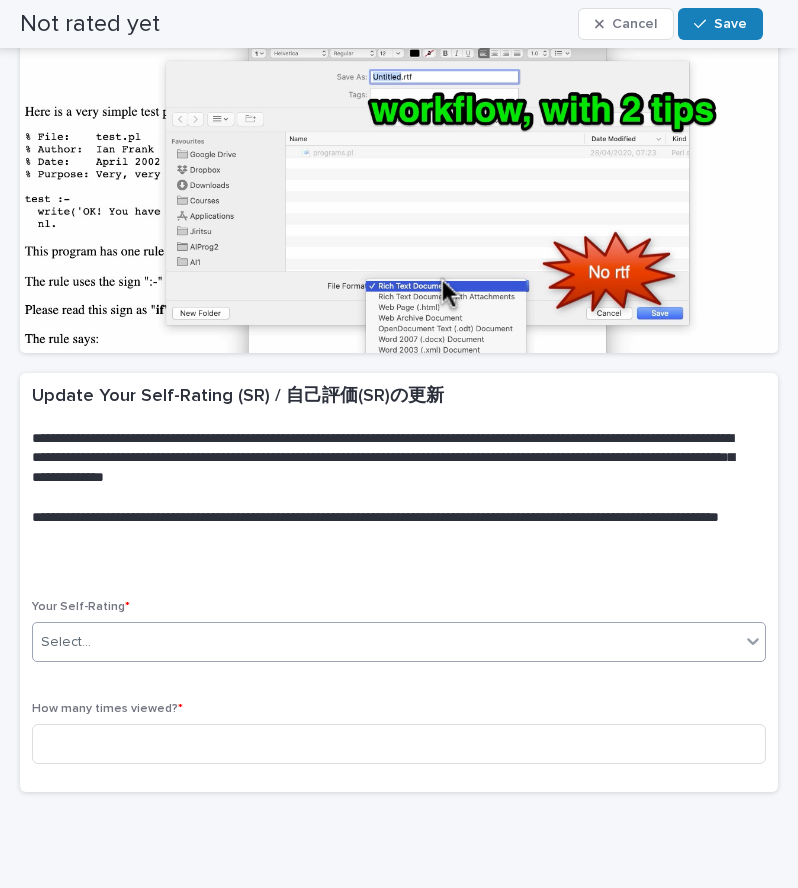 click on "Select..." at bounding box center (386, 642) 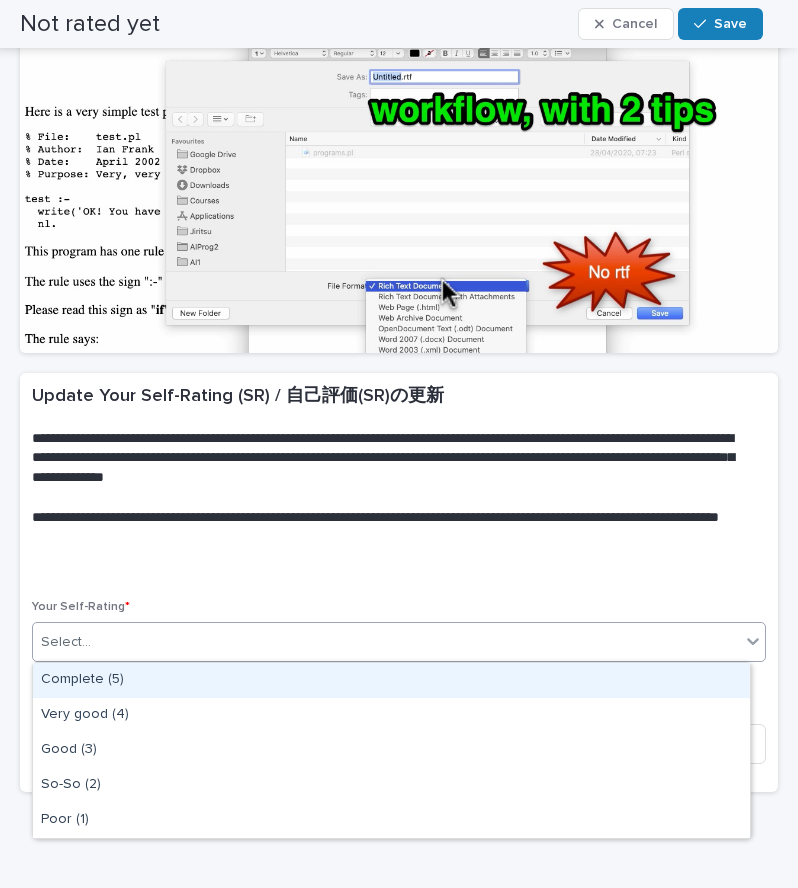 click on "Complete (5)" at bounding box center [391, 680] 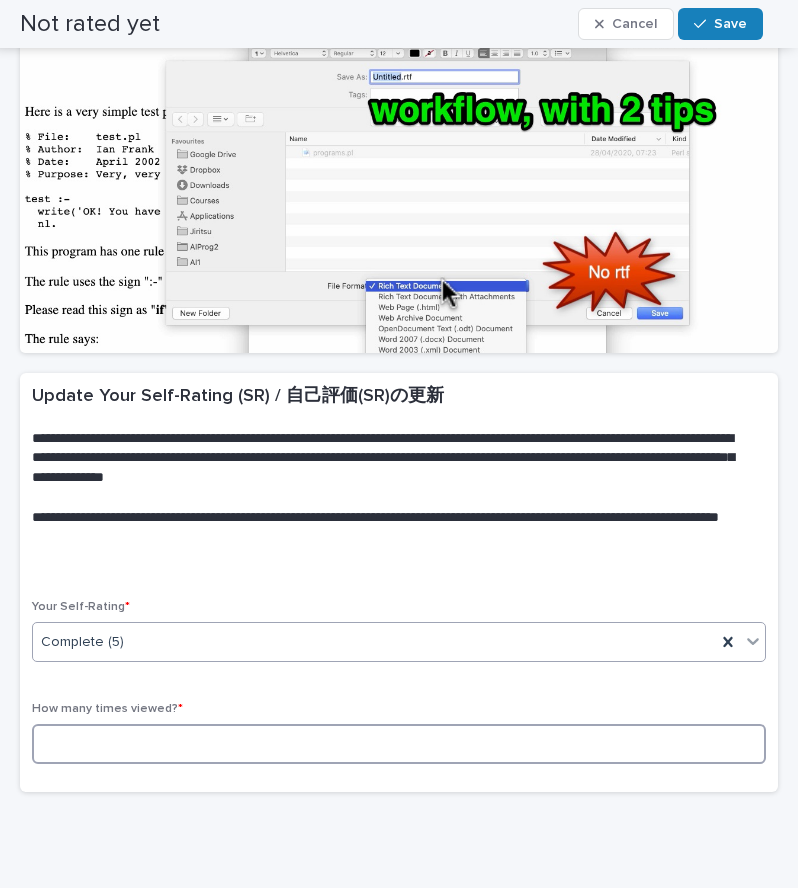 click at bounding box center [399, 744] 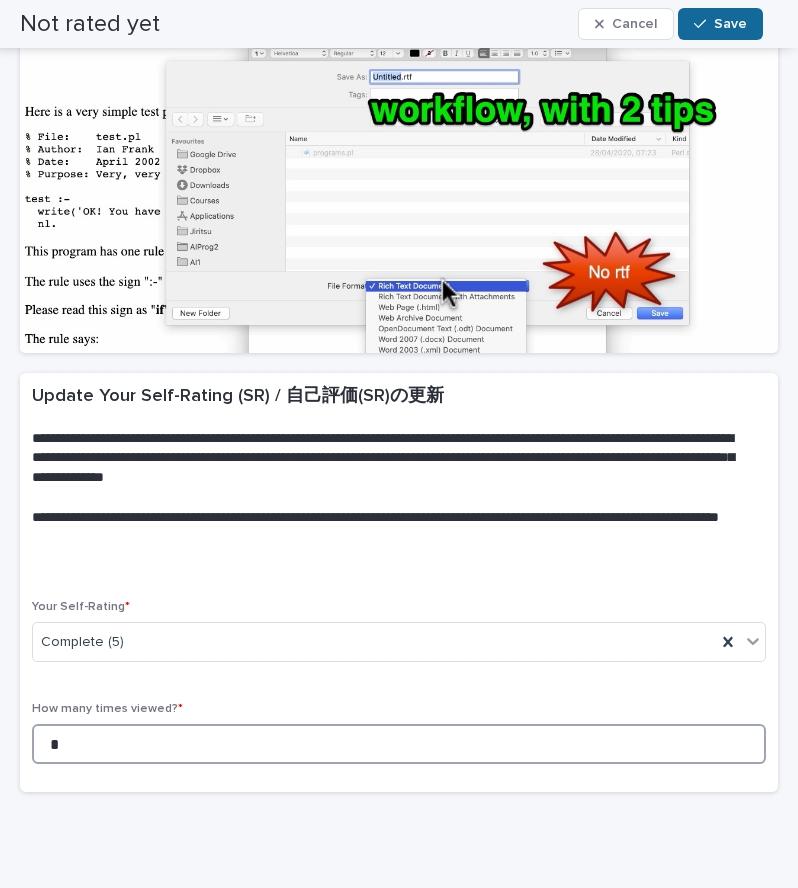 type on "*" 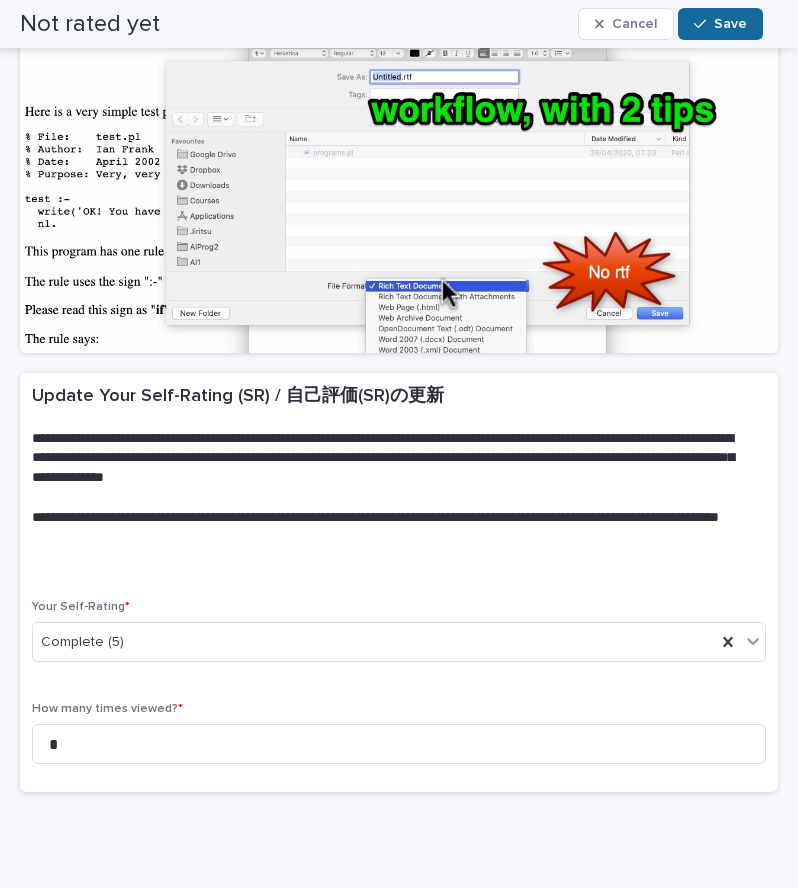 click at bounding box center [704, 24] 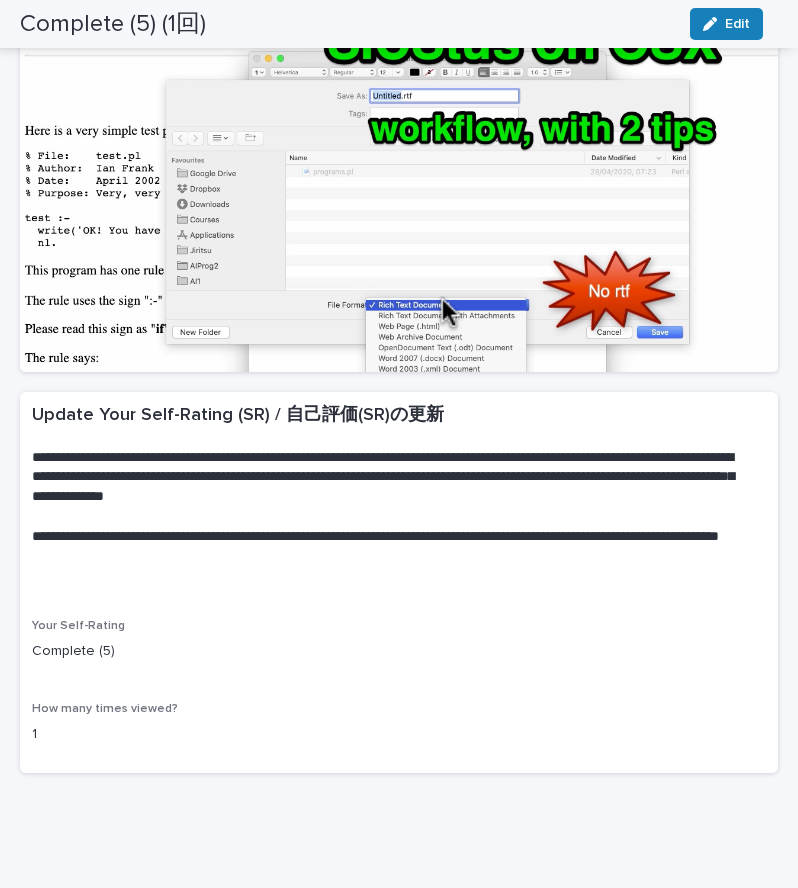 scroll, scrollTop: 0, scrollLeft: 0, axis: both 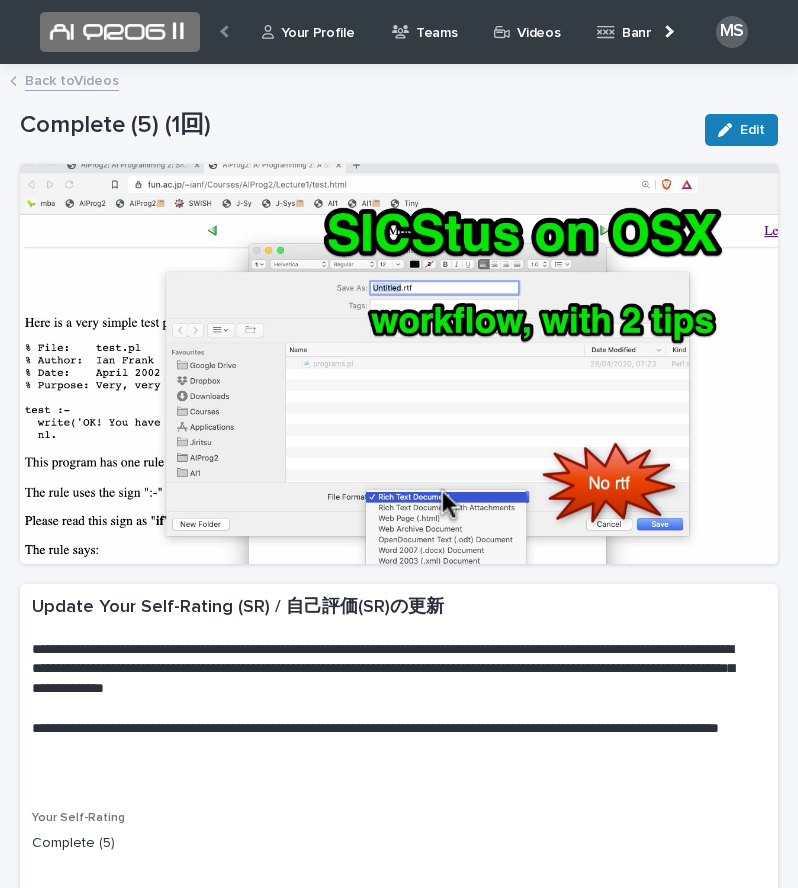 click on "Back to  Videos" at bounding box center (72, 79) 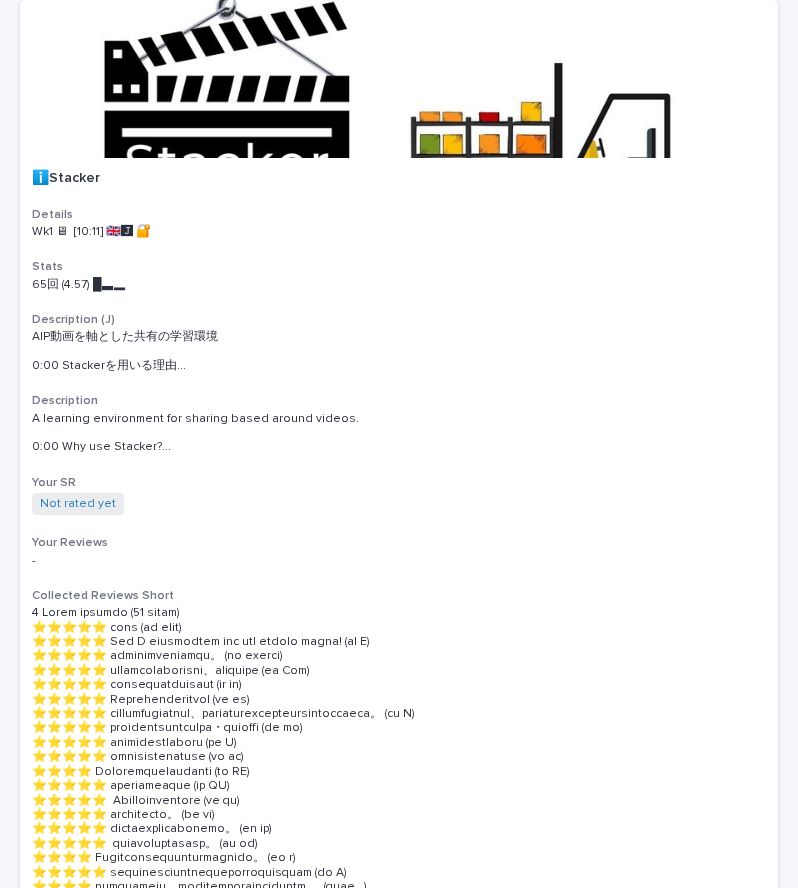 scroll, scrollTop: 2907, scrollLeft: 0, axis: vertical 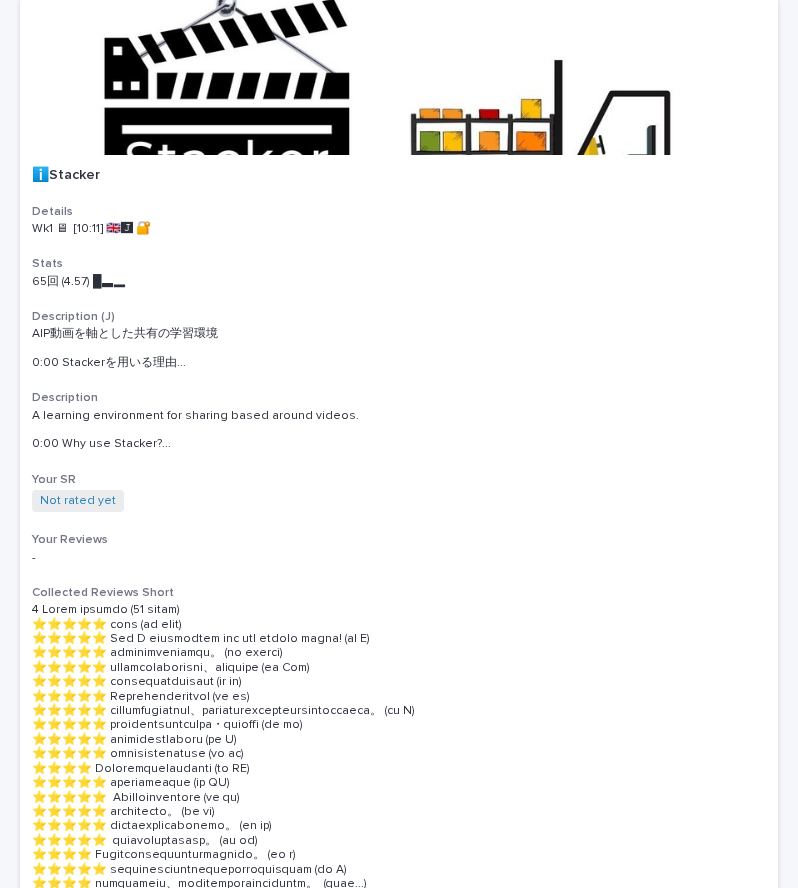 click on "Not rated yet" at bounding box center [78, 501] 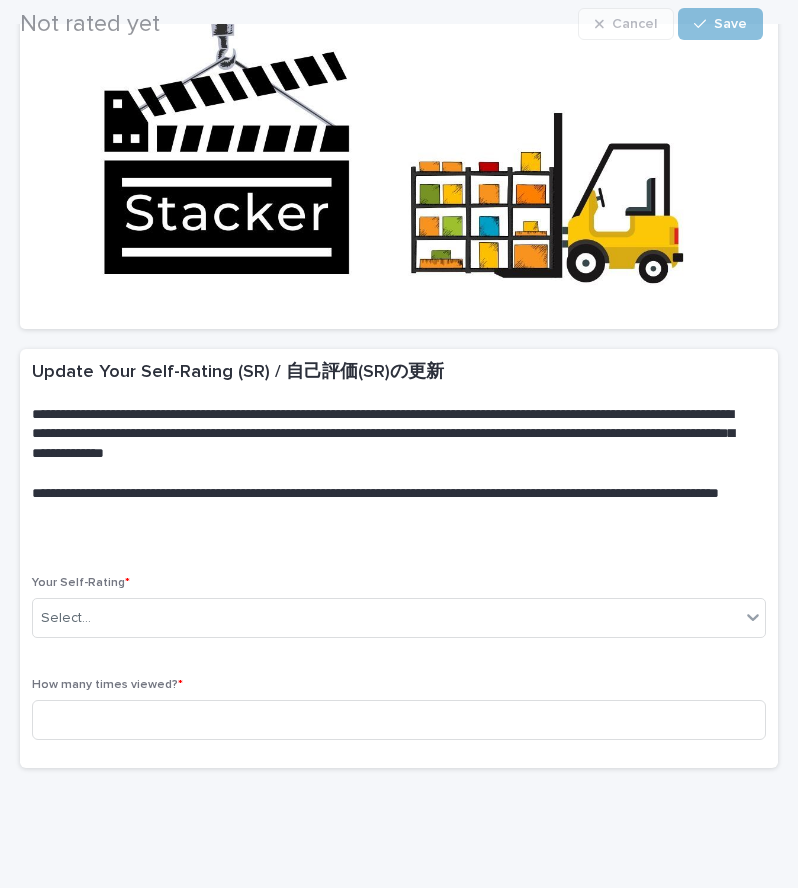 scroll, scrollTop: 237, scrollLeft: 0, axis: vertical 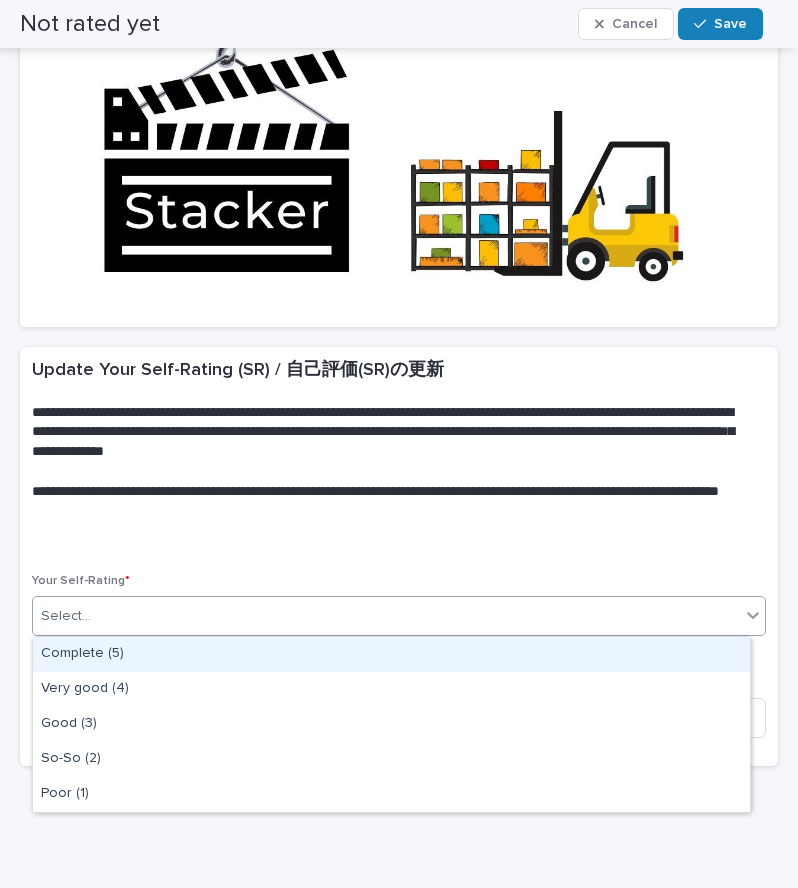 click on "Select..." at bounding box center (399, 616) 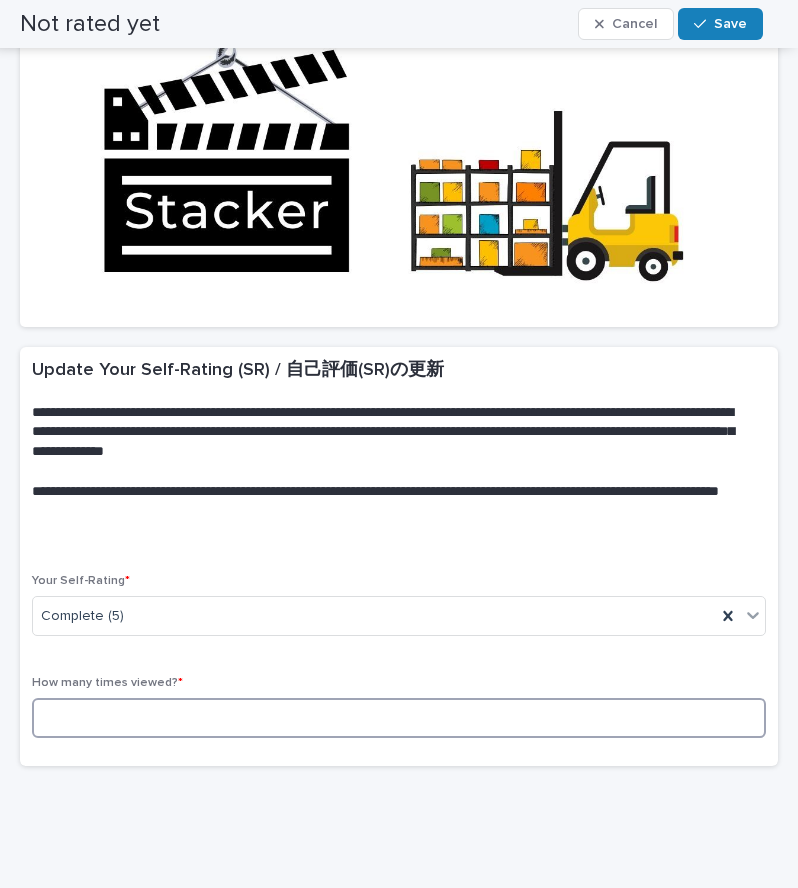 click at bounding box center (399, 718) 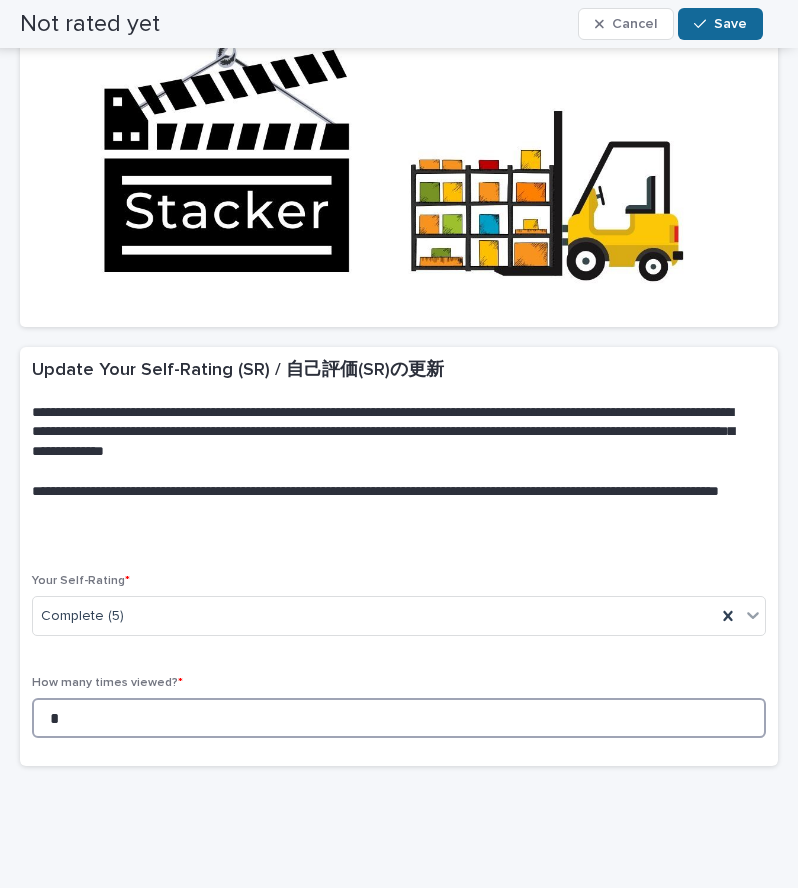 type on "*" 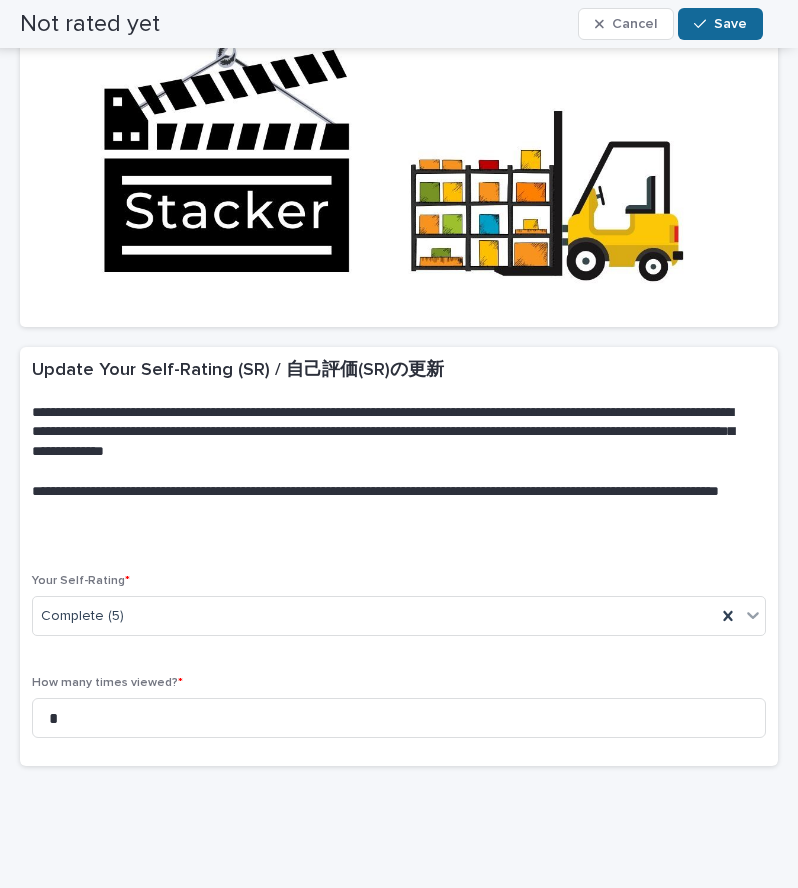 click on "Save" at bounding box center (720, 24) 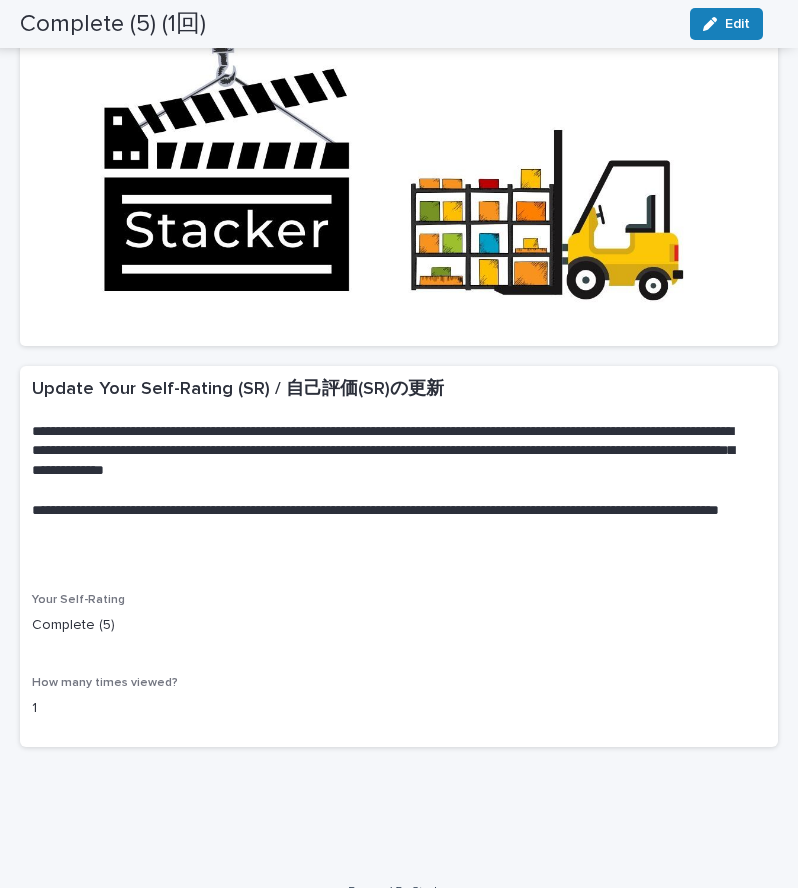 click on "Edit" at bounding box center (726, 24) 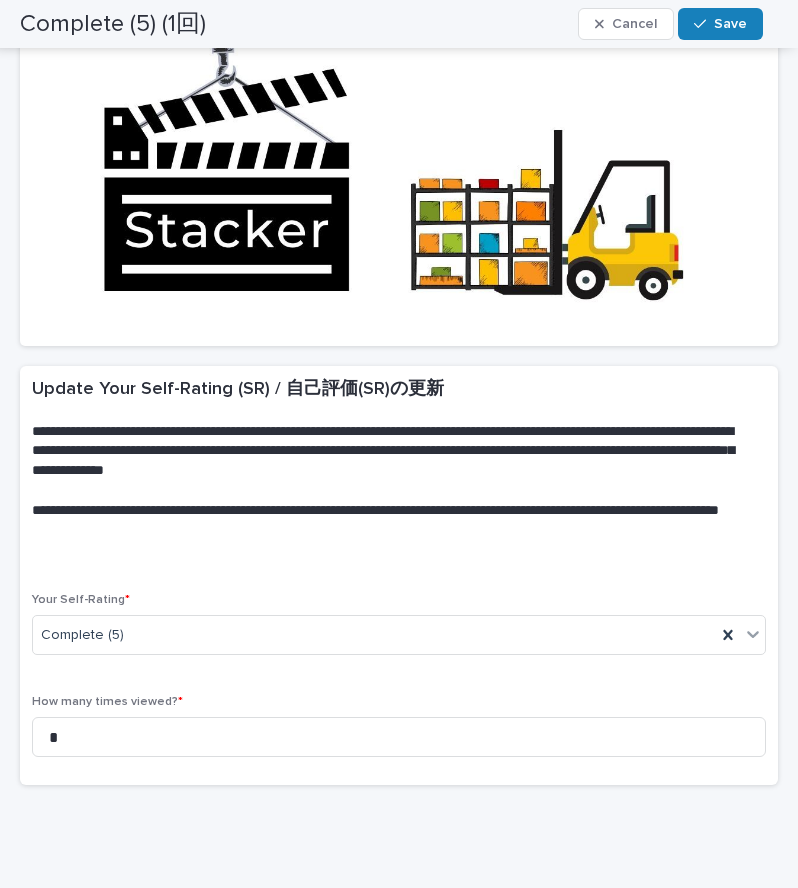 scroll, scrollTop: 237, scrollLeft: 0, axis: vertical 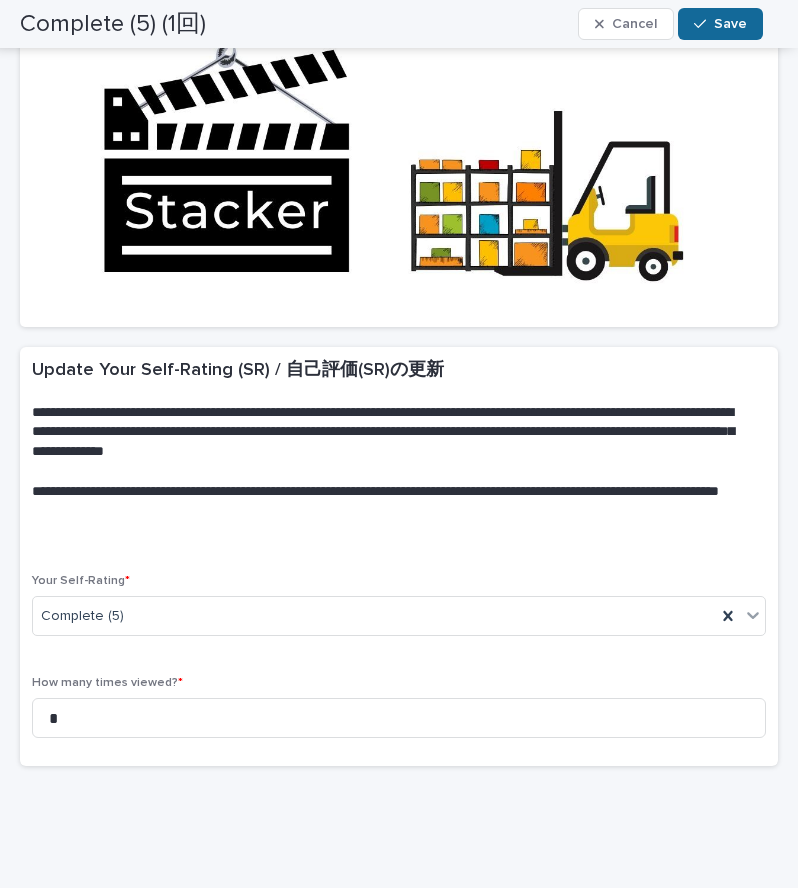 click on "Save" at bounding box center [730, 24] 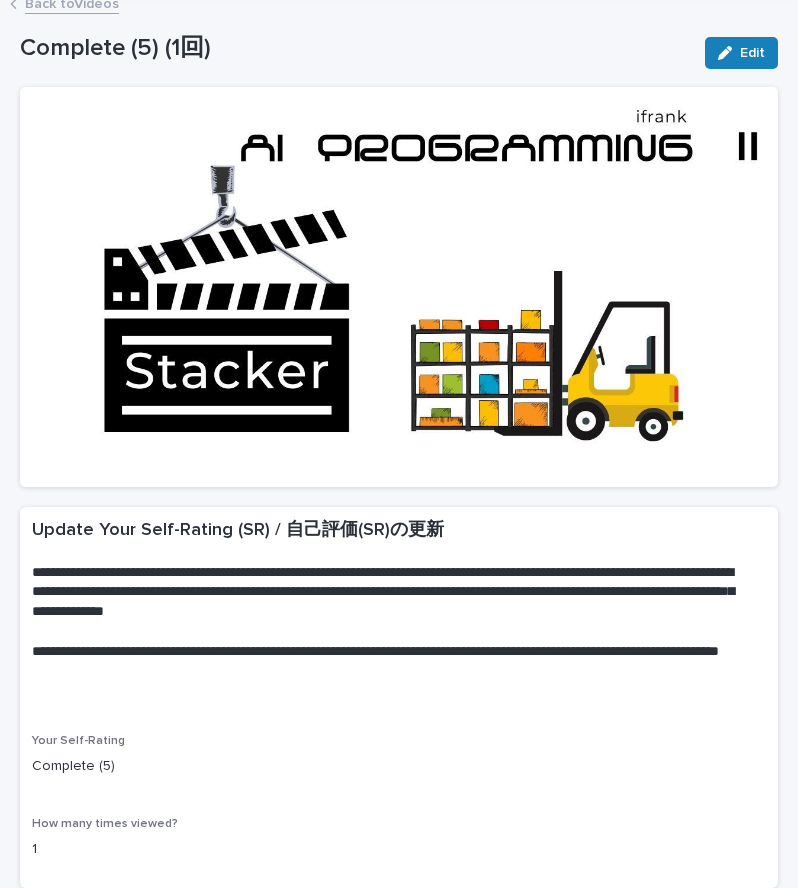 scroll, scrollTop: 0, scrollLeft: 0, axis: both 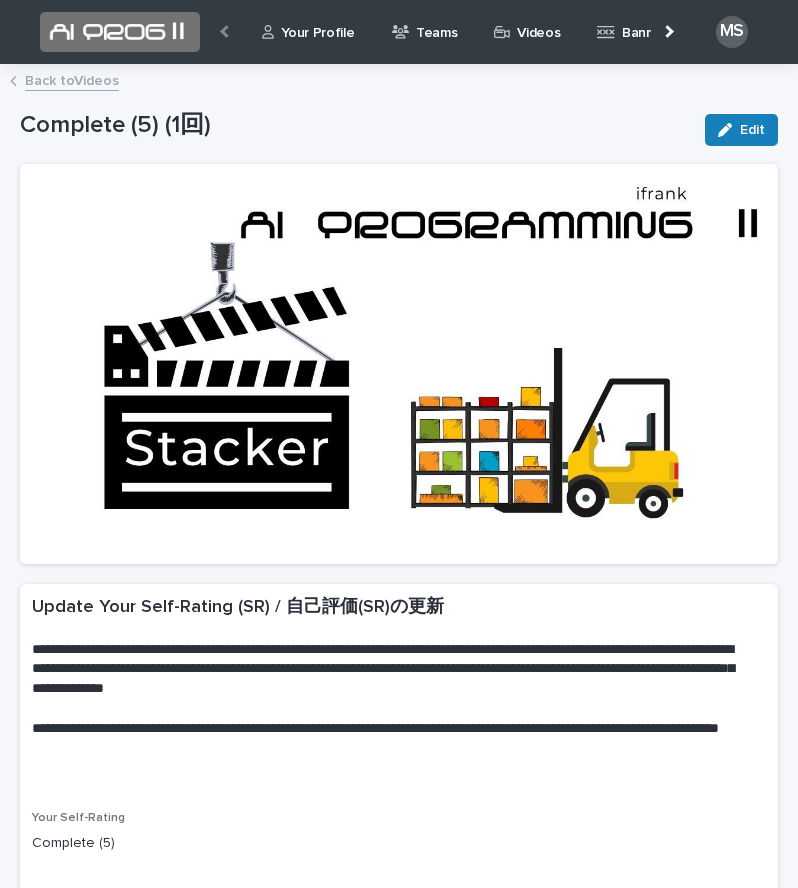click on "Back to  Videos" at bounding box center [72, 79] 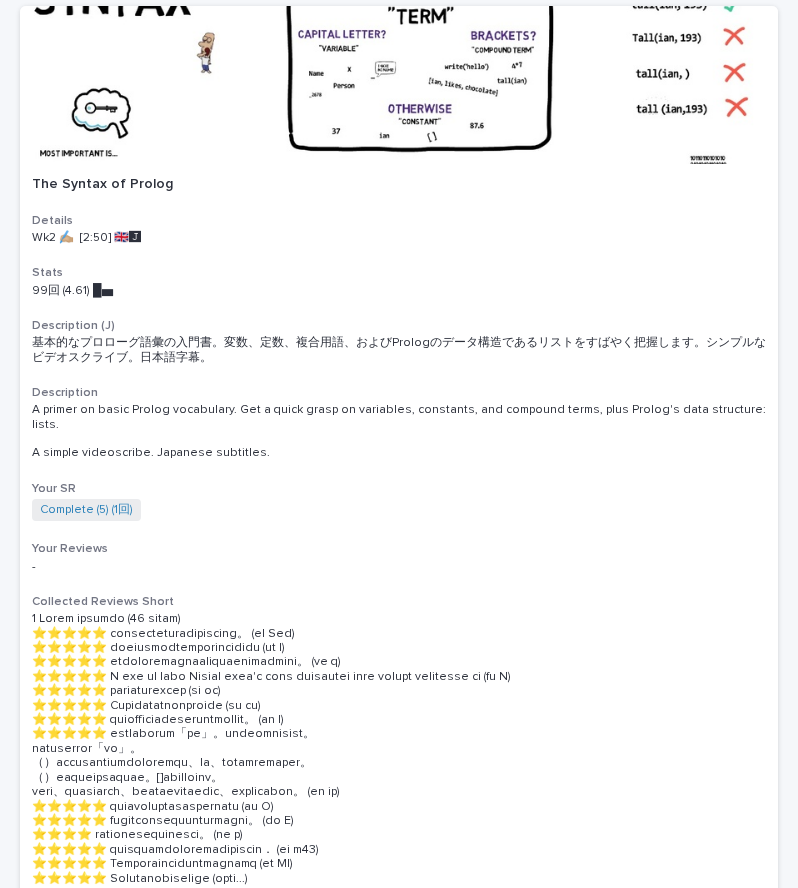 scroll, scrollTop: 0, scrollLeft: 0, axis: both 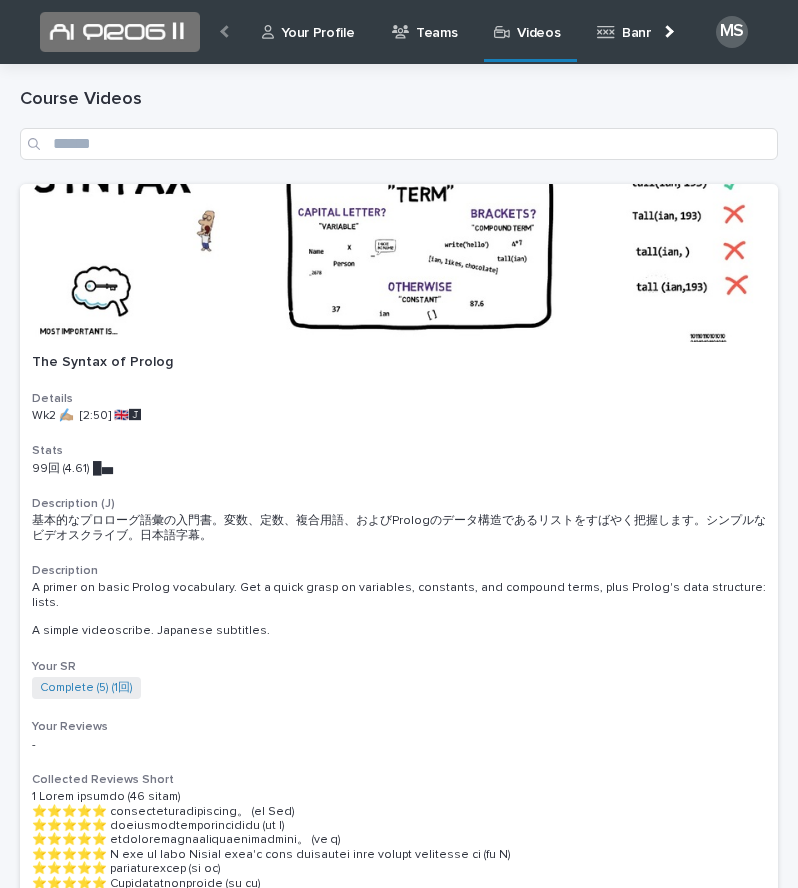 click on "Your Profile" at bounding box center [312, 21] 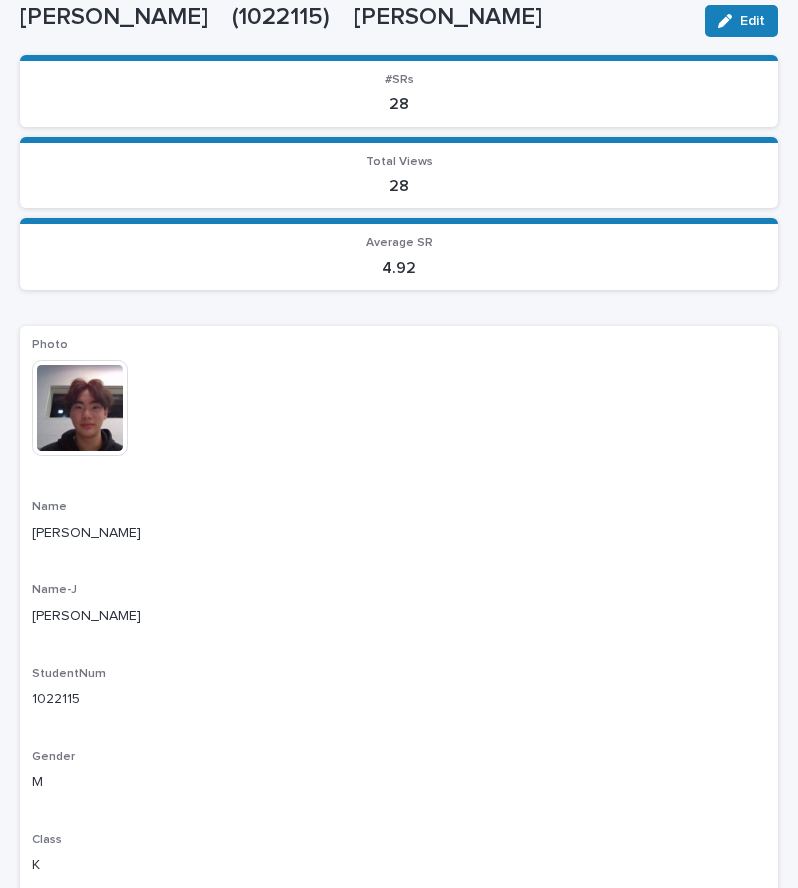 scroll, scrollTop: 0, scrollLeft: 0, axis: both 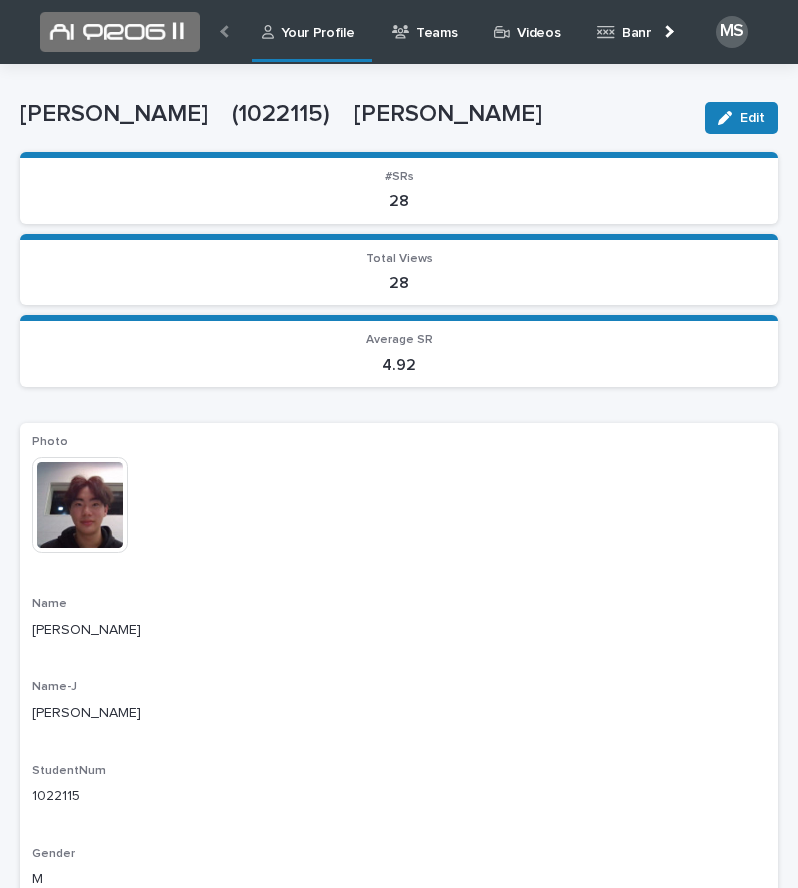 click 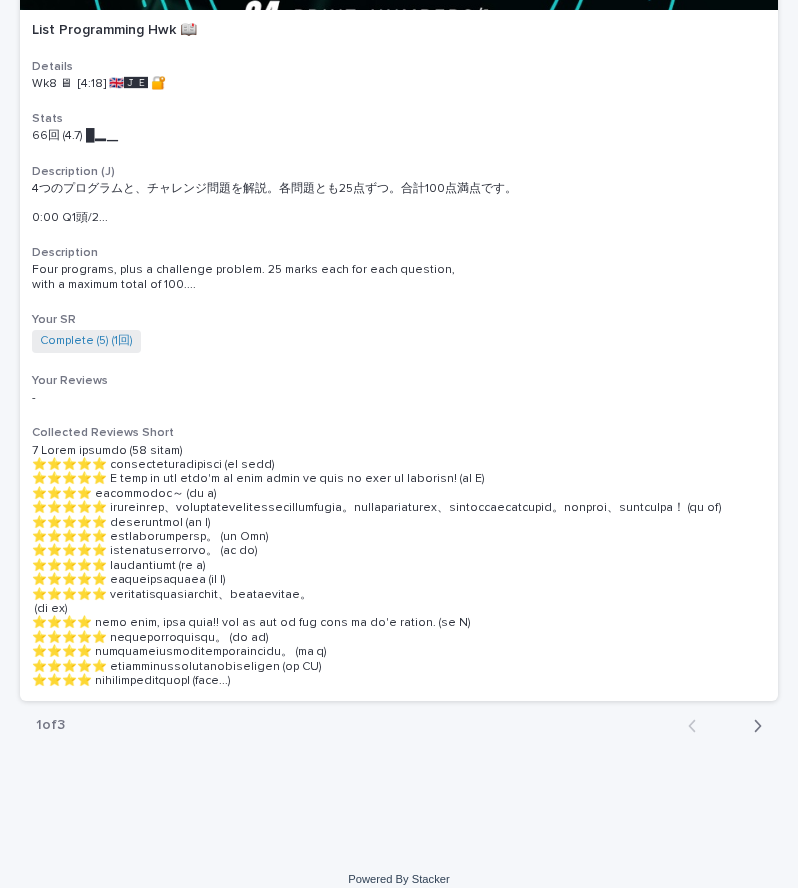 scroll, scrollTop: 10108, scrollLeft: 0, axis: vertical 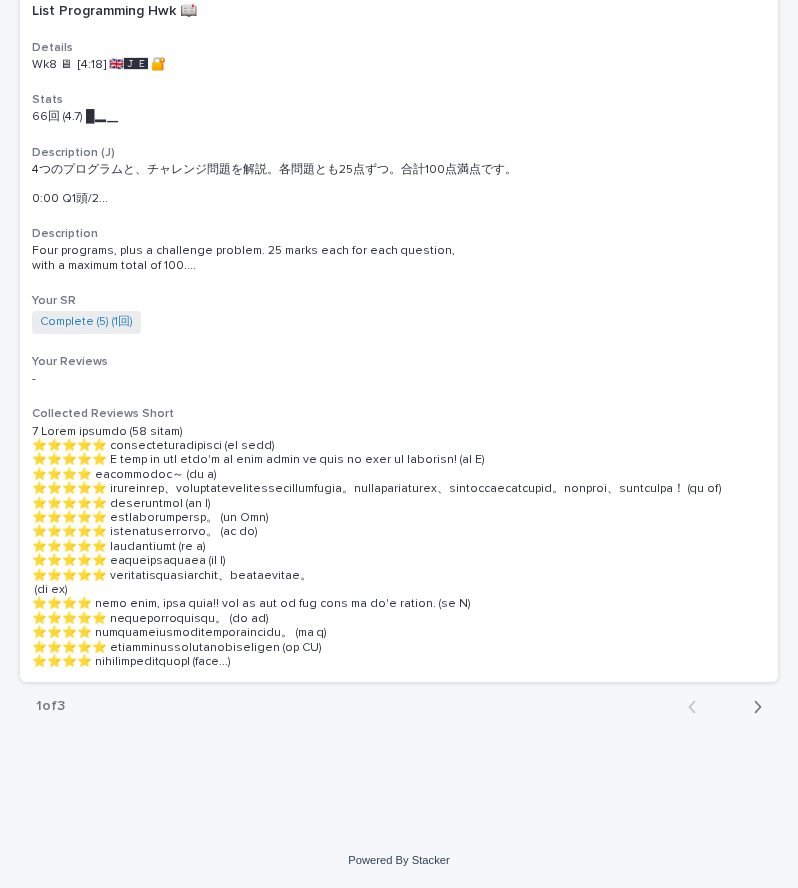 click on "Next" at bounding box center [751, 707] 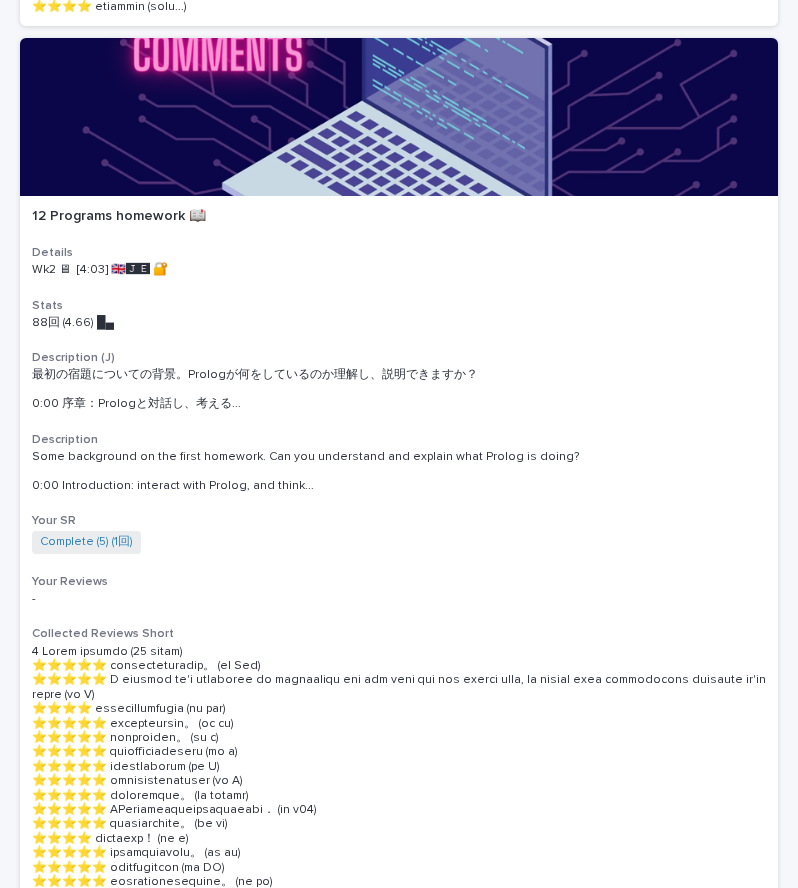 scroll, scrollTop: 9907, scrollLeft: 0, axis: vertical 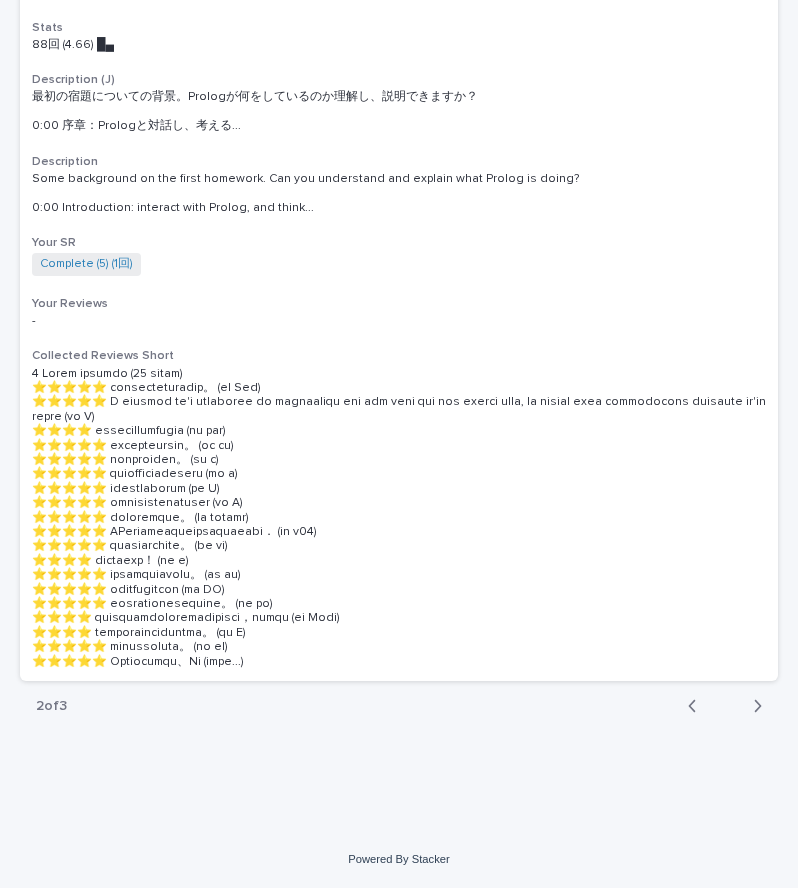 click 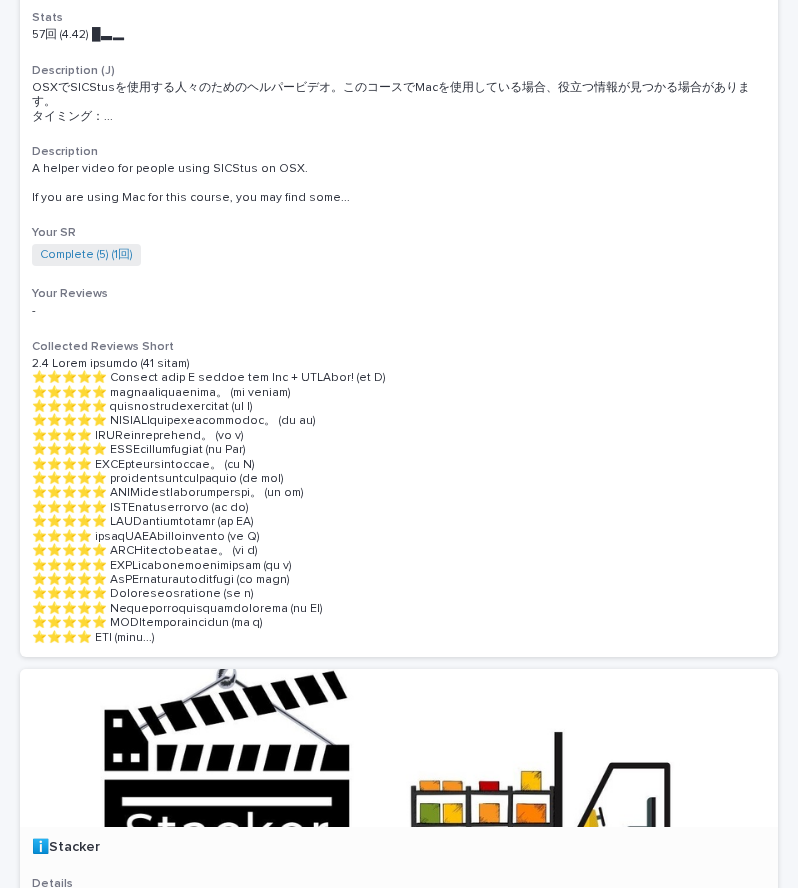 scroll, scrollTop: 3115, scrollLeft: 0, axis: vertical 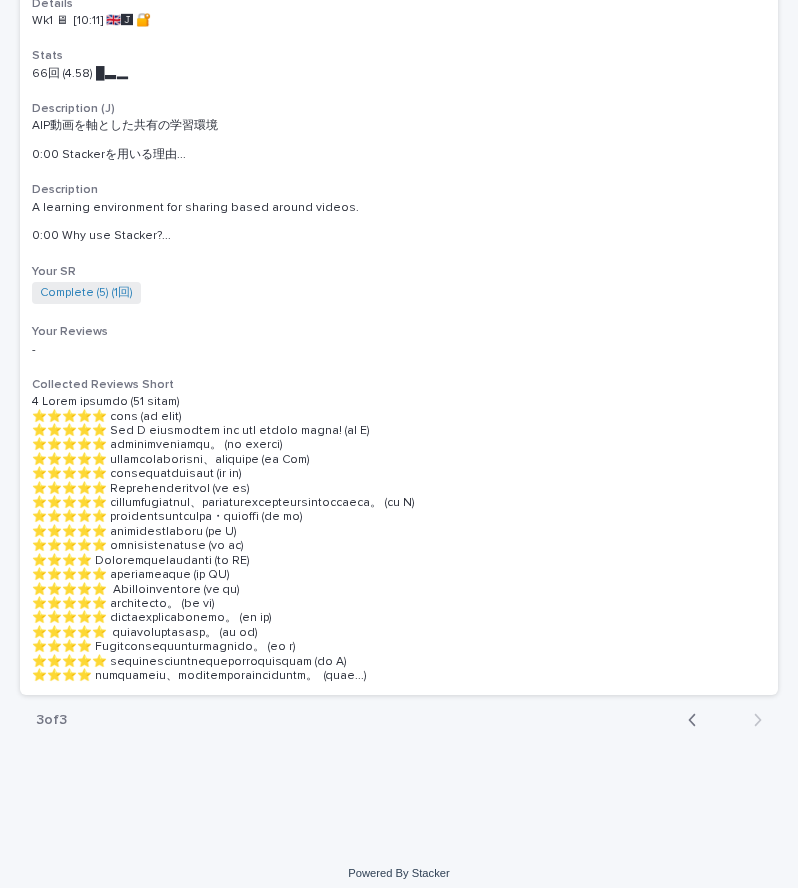 click on "Back" at bounding box center [698, 720] 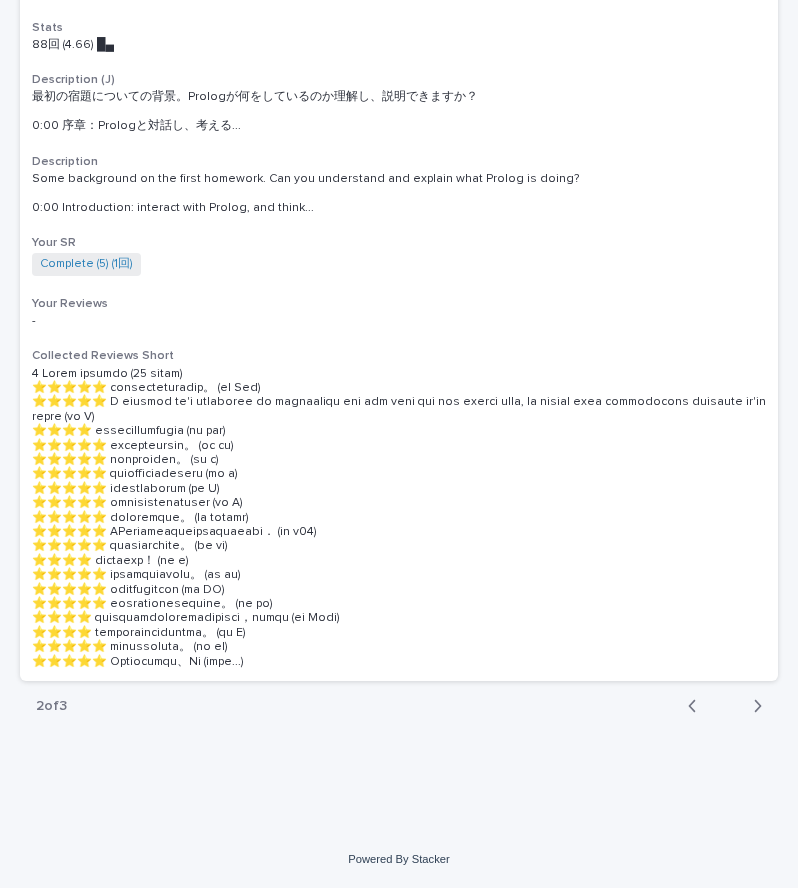 scroll, scrollTop: 9907, scrollLeft: 0, axis: vertical 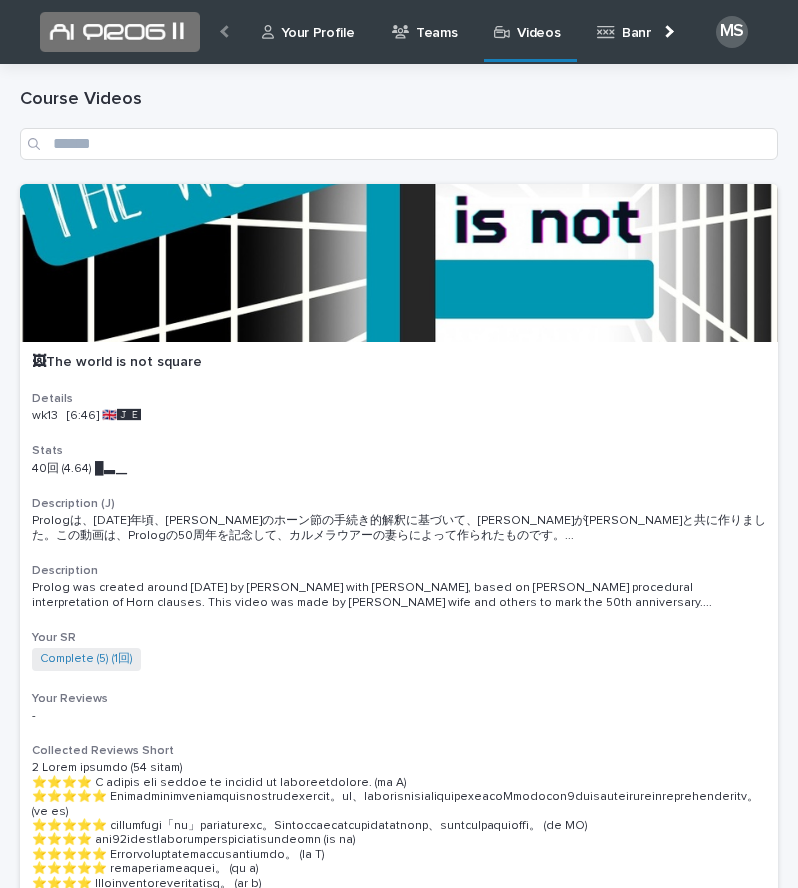 click on "Your Profile" at bounding box center (317, 21) 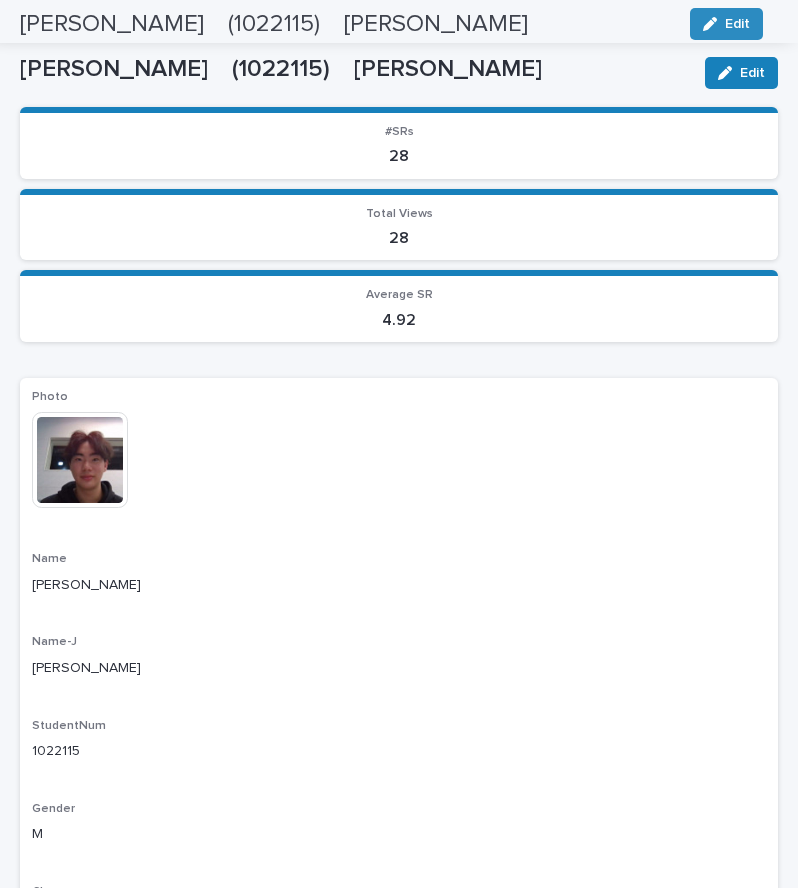 scroll, scrollTop: 0, scrollLeft: 0, axis: both 